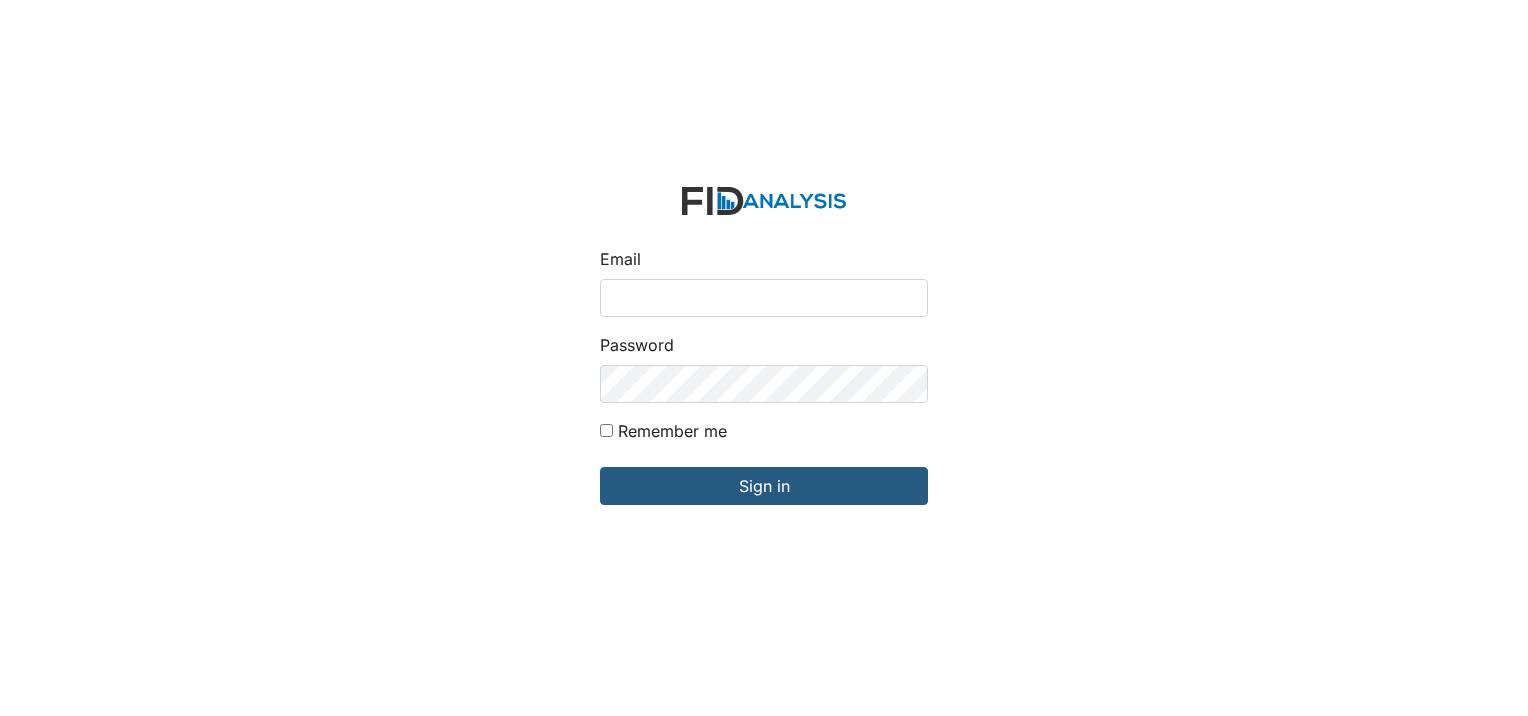 scroll, scrollTop: 0, scrollLeft: 0, axis: both 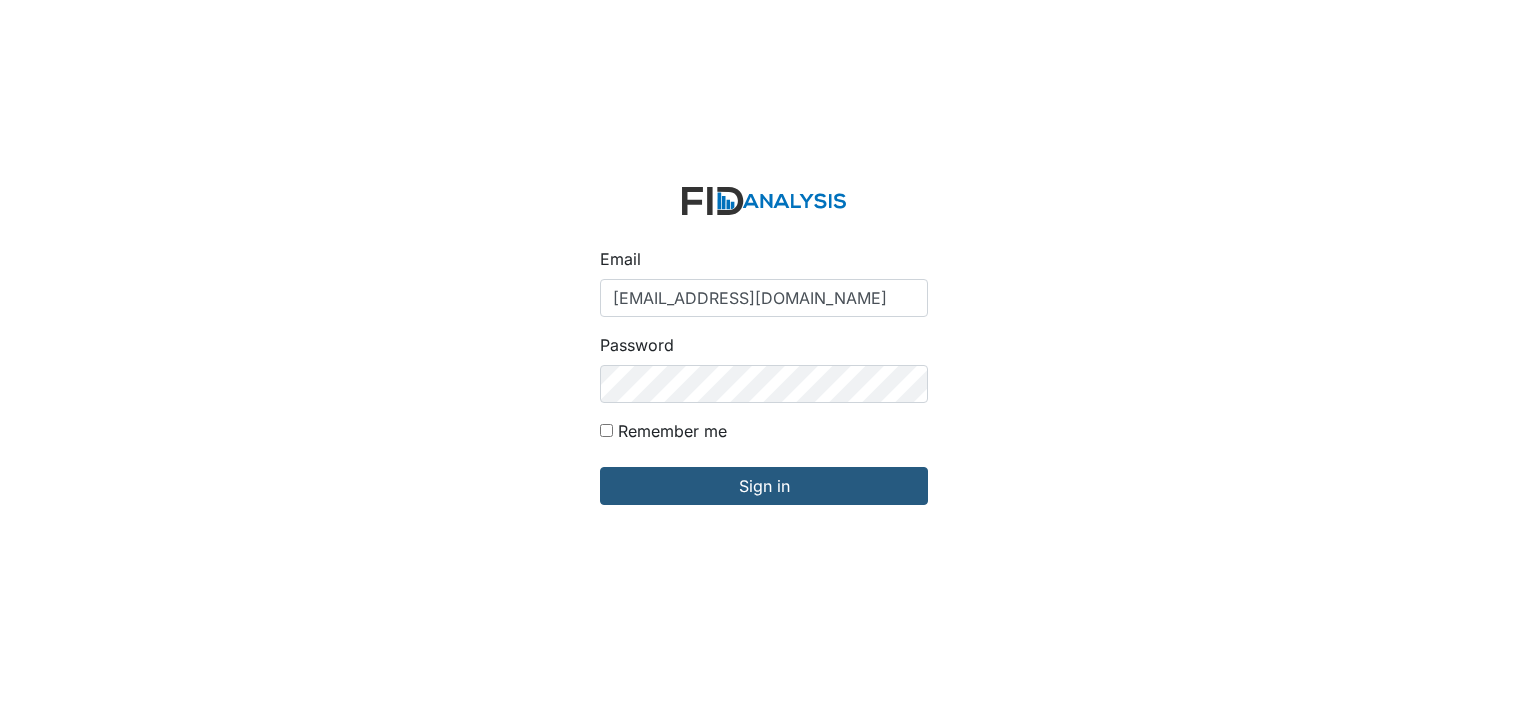 click on "Remember me" at bounding box center [764, 435] 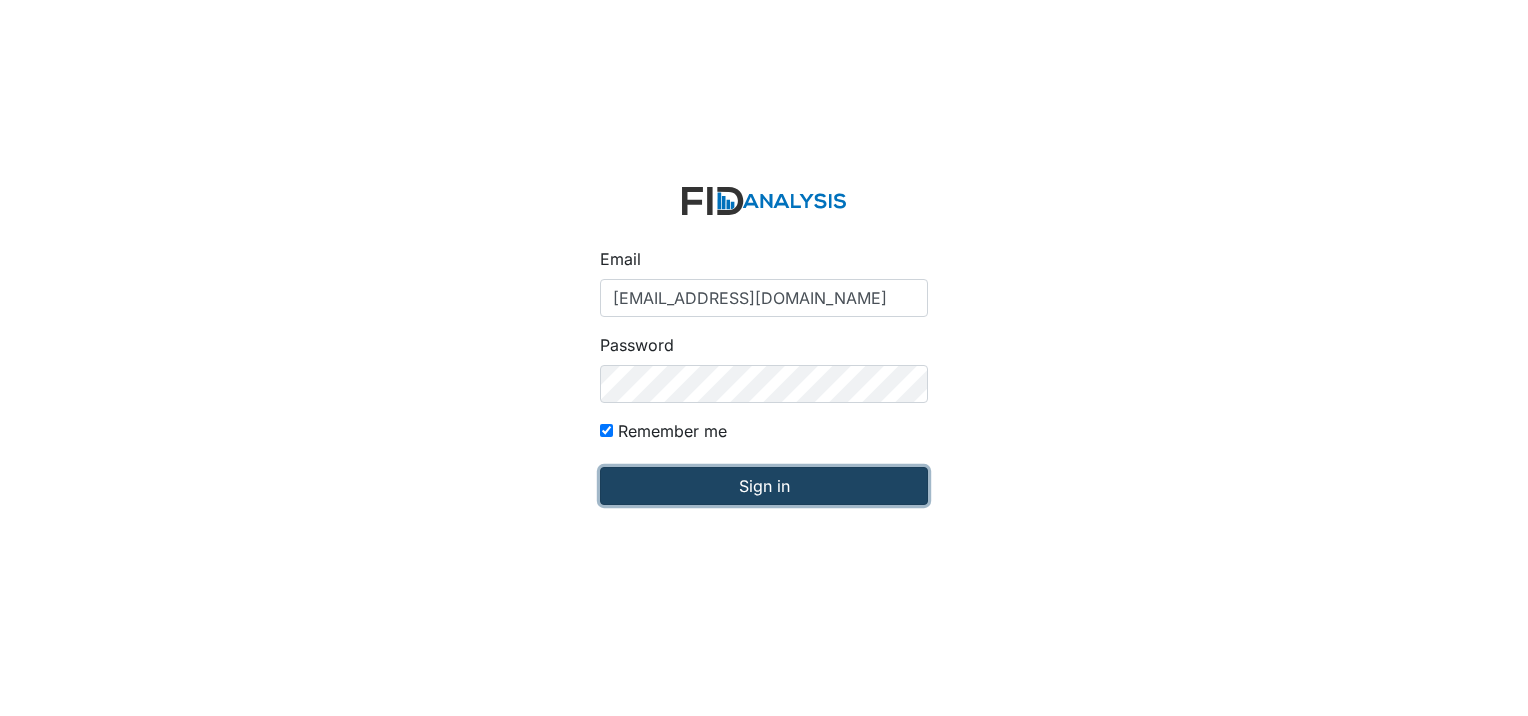 click on "Sign in" at bounding box center (764, 486) 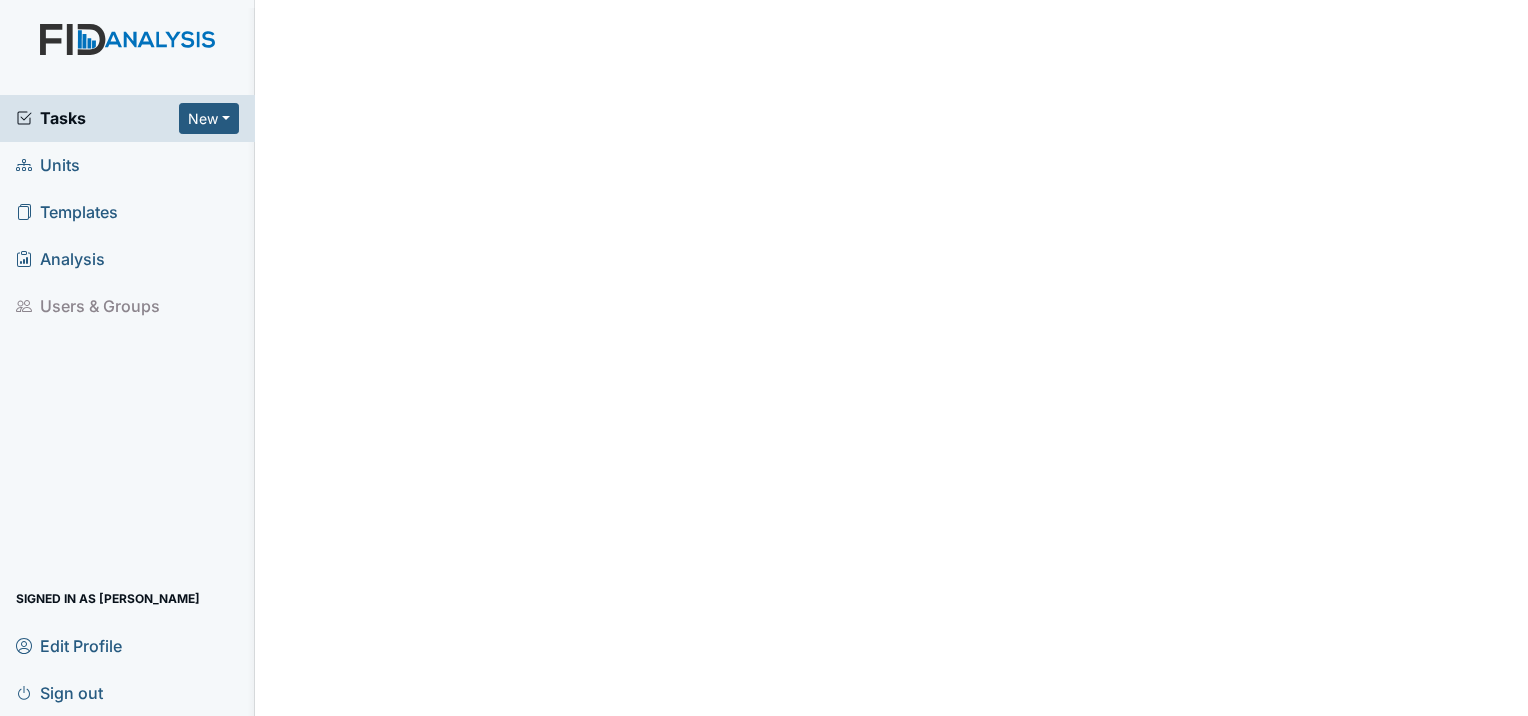 scroll, scrollTop: 0, scrollLeft: 0, axis: both 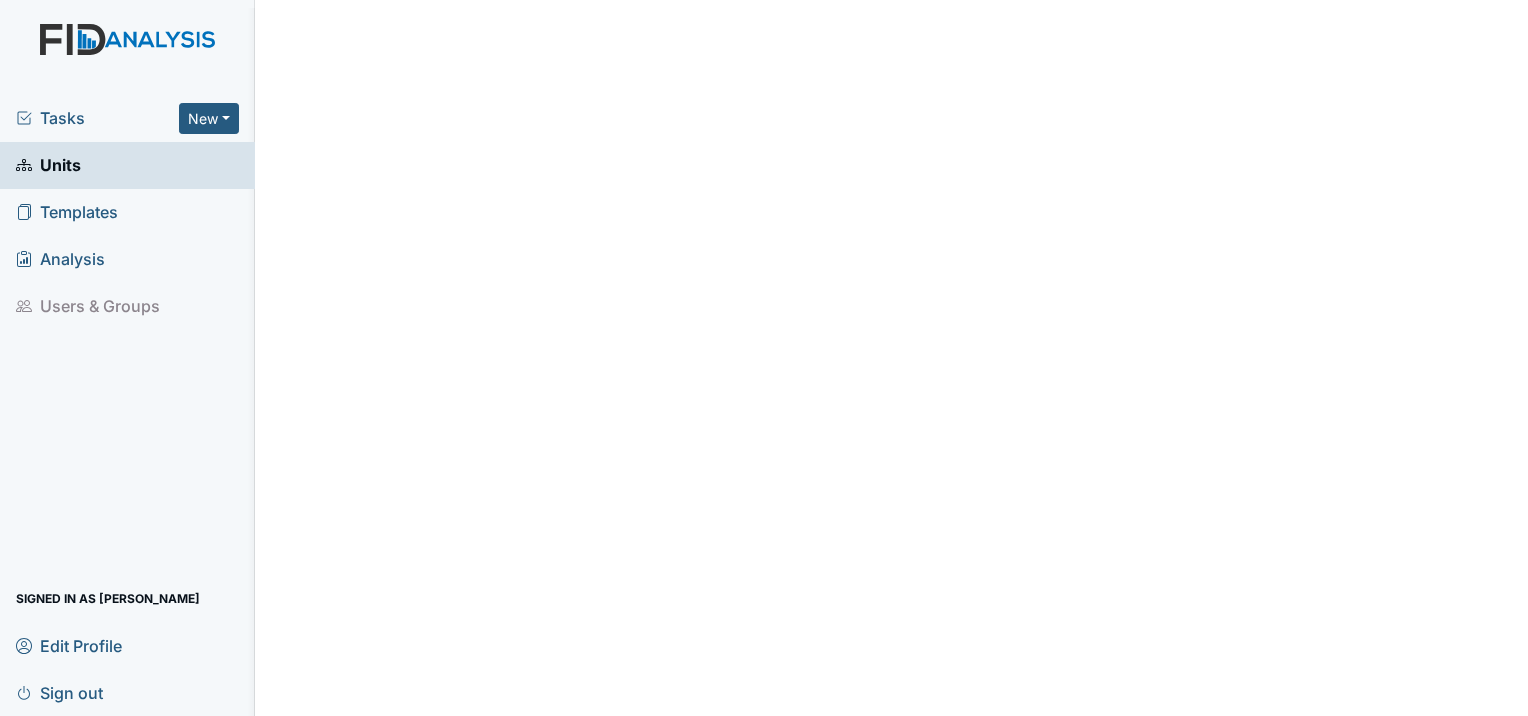 click on "Tasks" at bounding box center [97, 118] 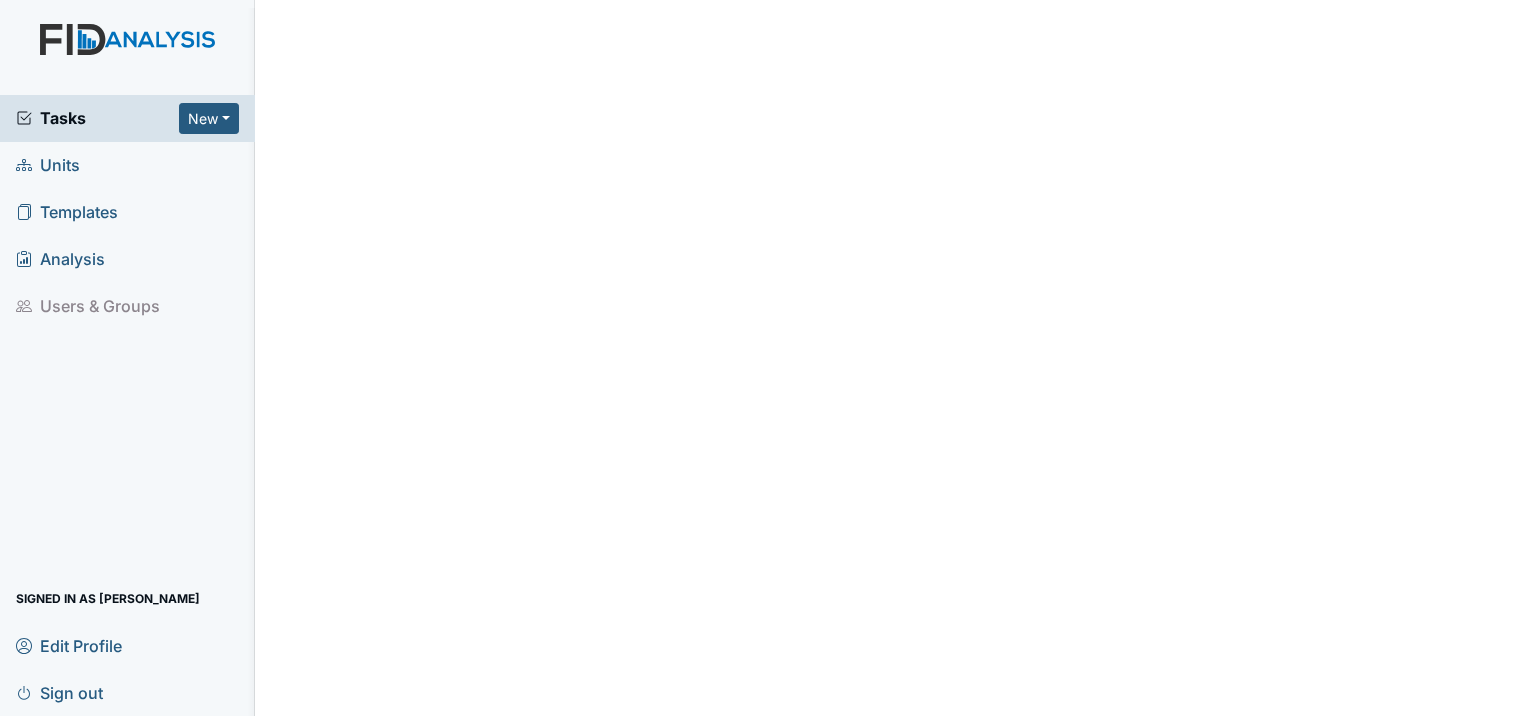 scroll, scrollTop: 0, scrollLeft: 0, axis: both 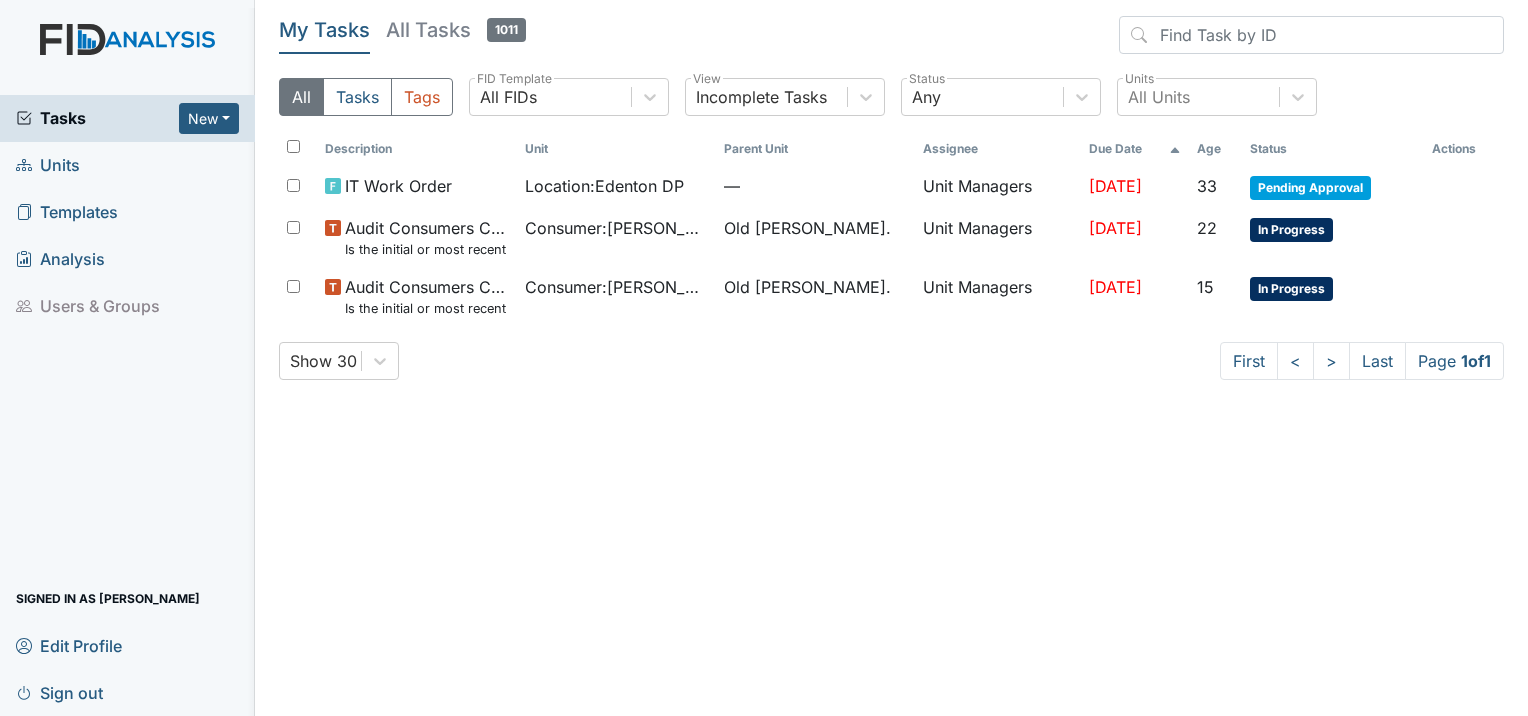 click on "Units" at bounding box center [48, 165] 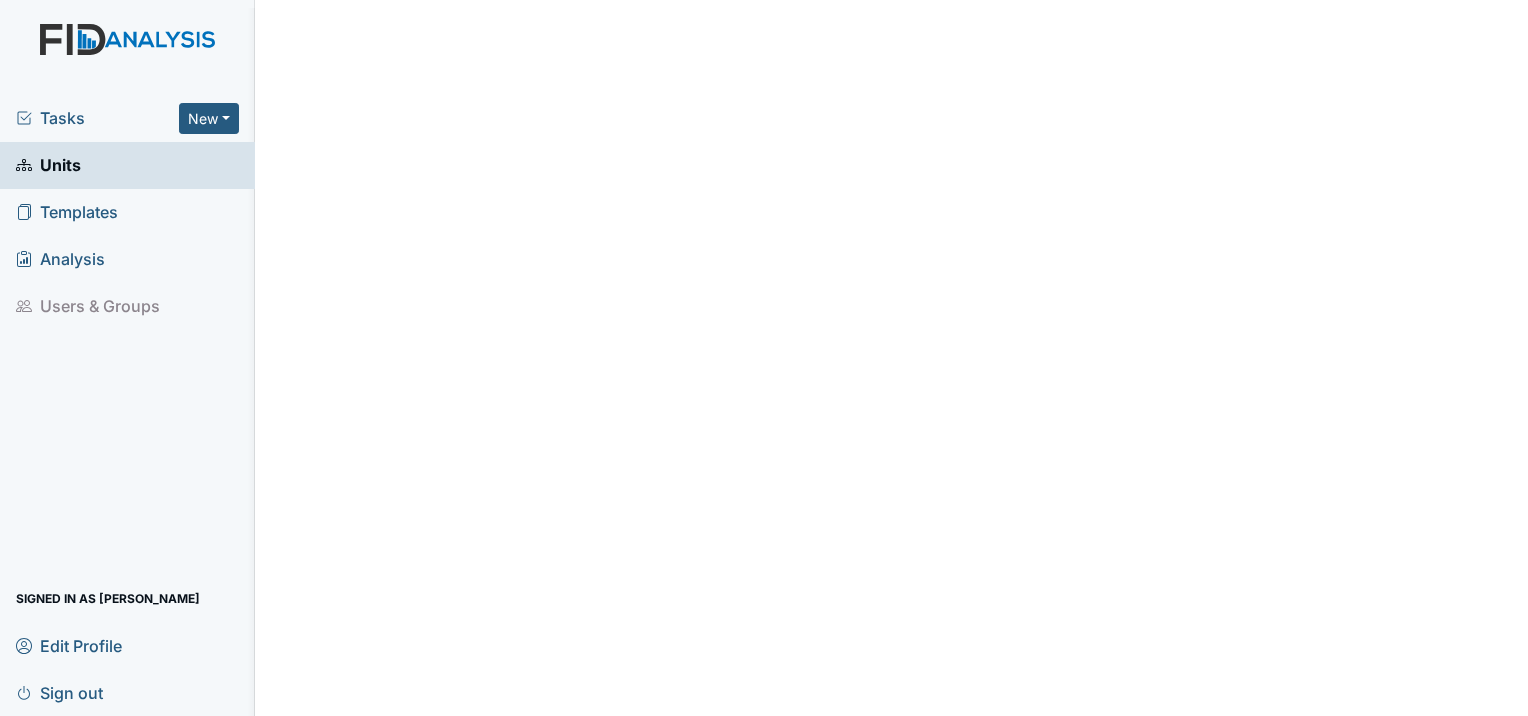 scroll, scrollTop: 0, scrollLeft: 0, axis: both 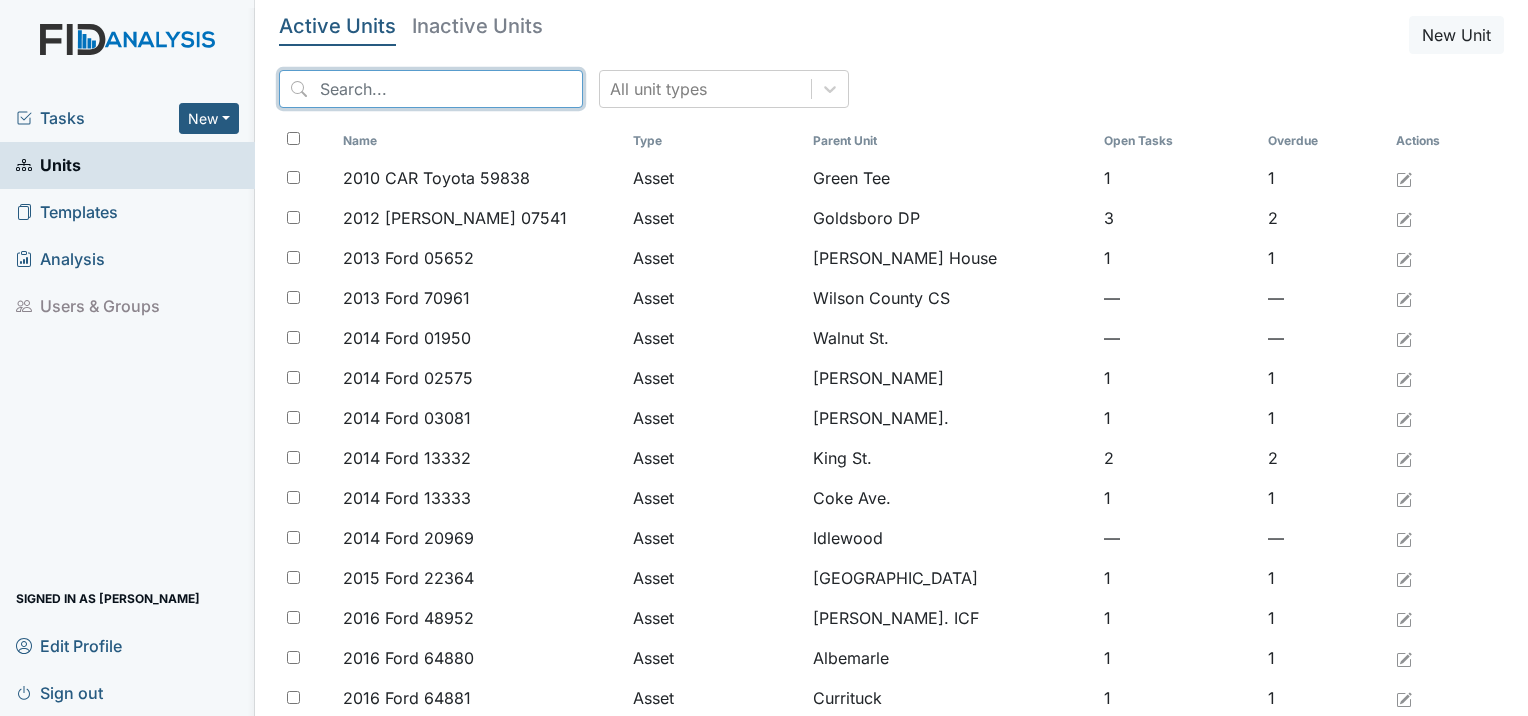 click at bounding box center (431, 89) 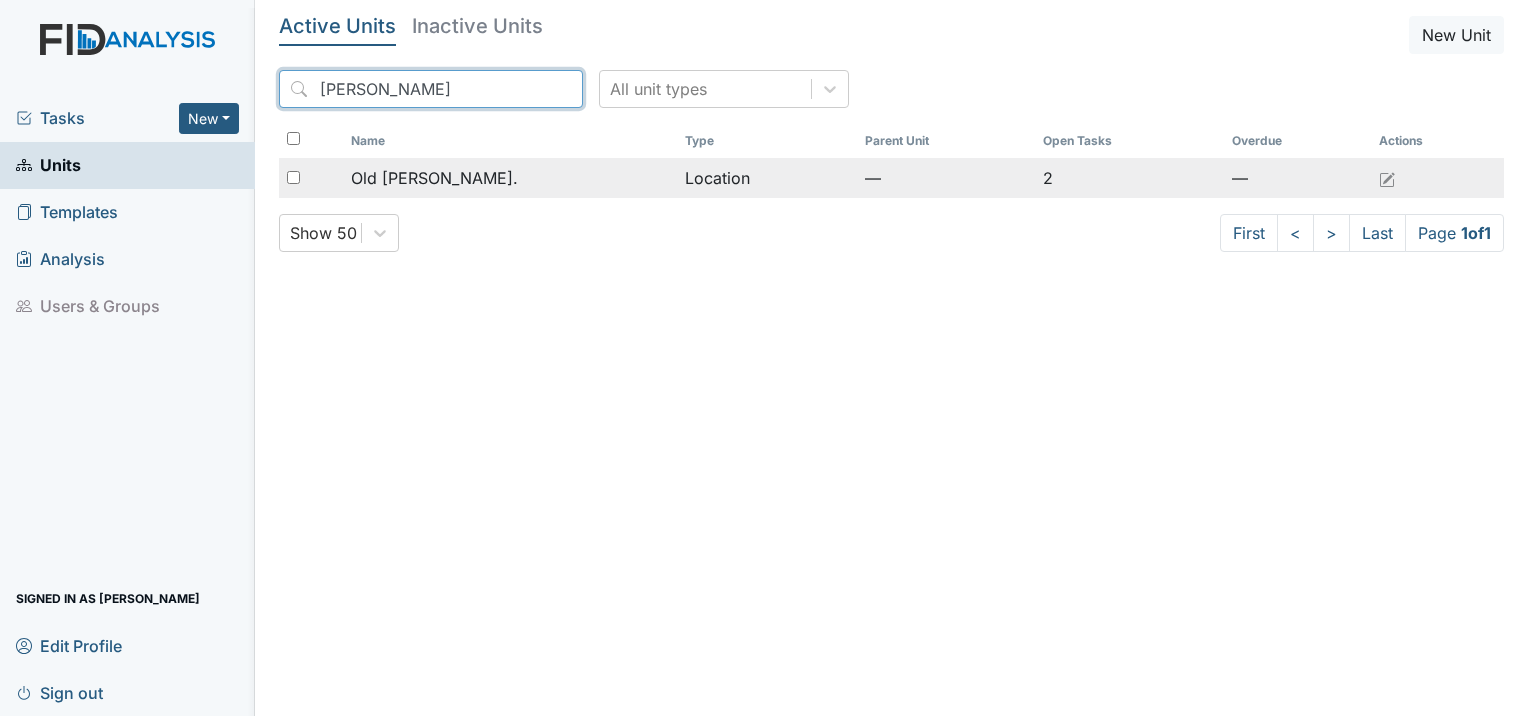 type on "roper" 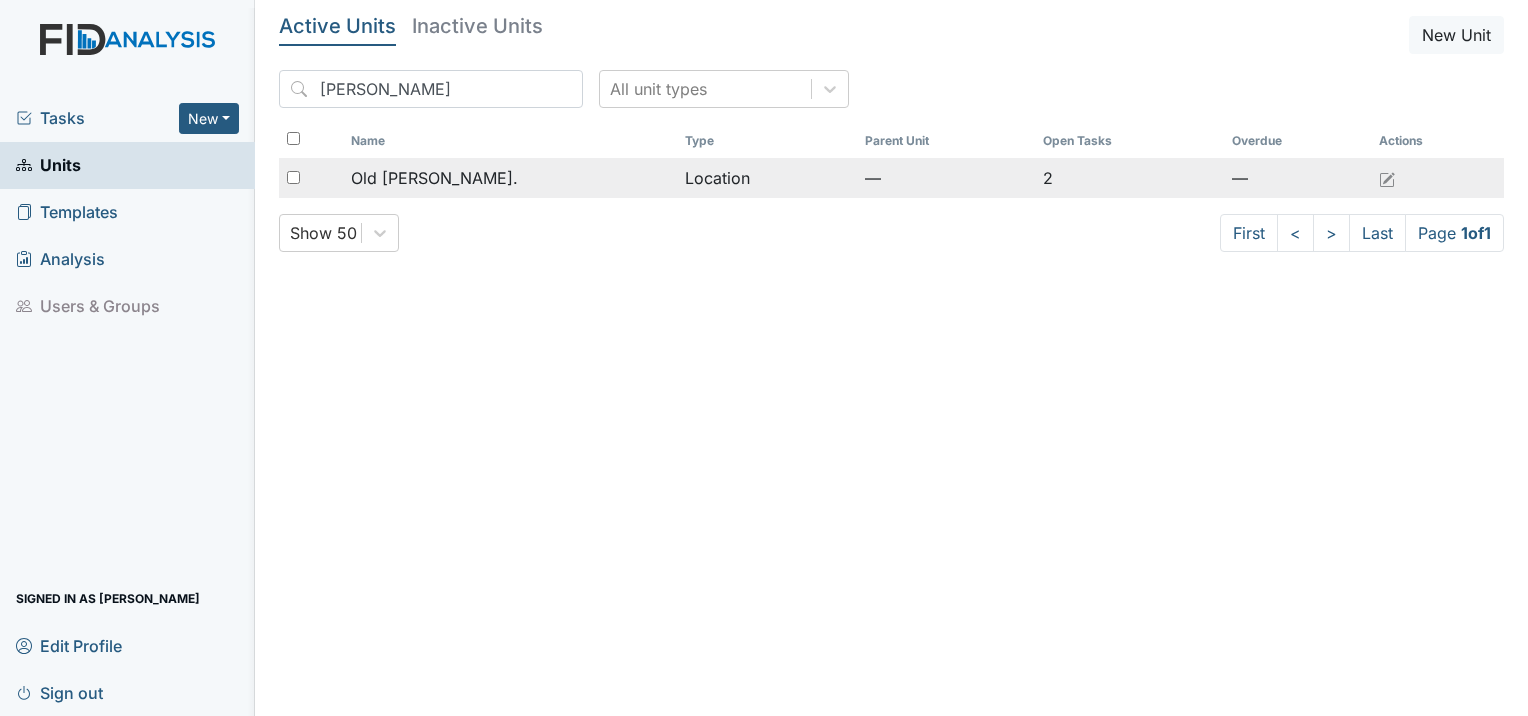 click on "Old Roper Rd." at bounding box center [510, 178] 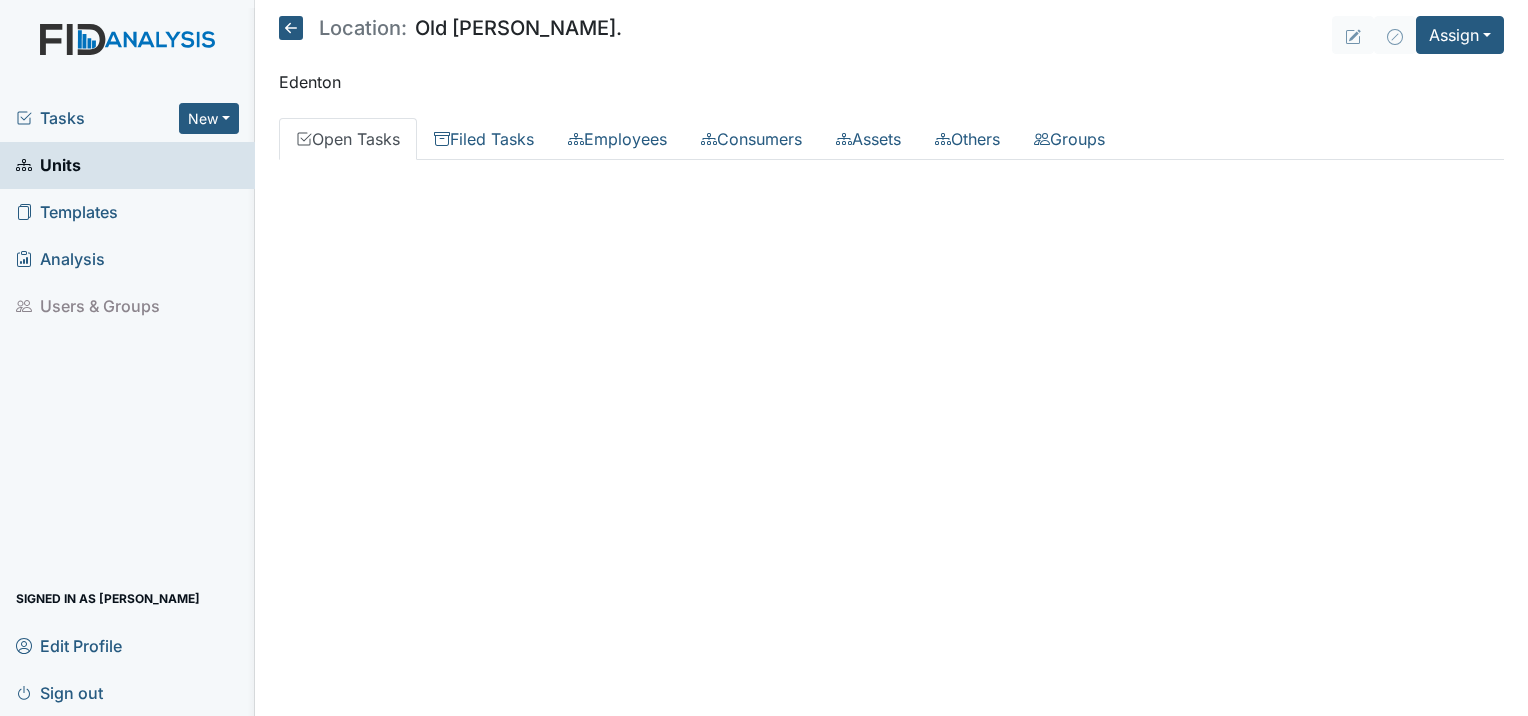 scroll, scrollTop: 0, scrollLeft: 0, axis: both 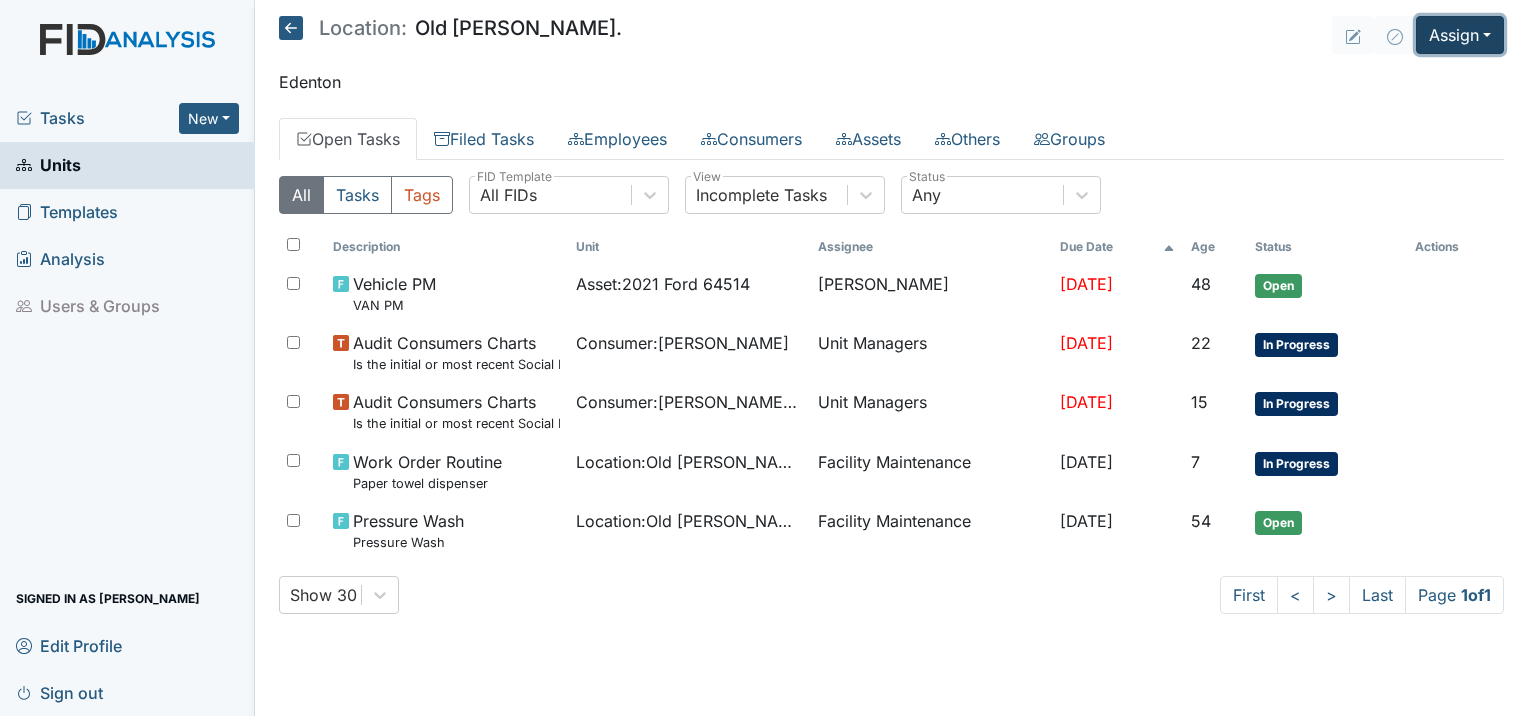 click on "Assign" at bounding box center (1460, 35) 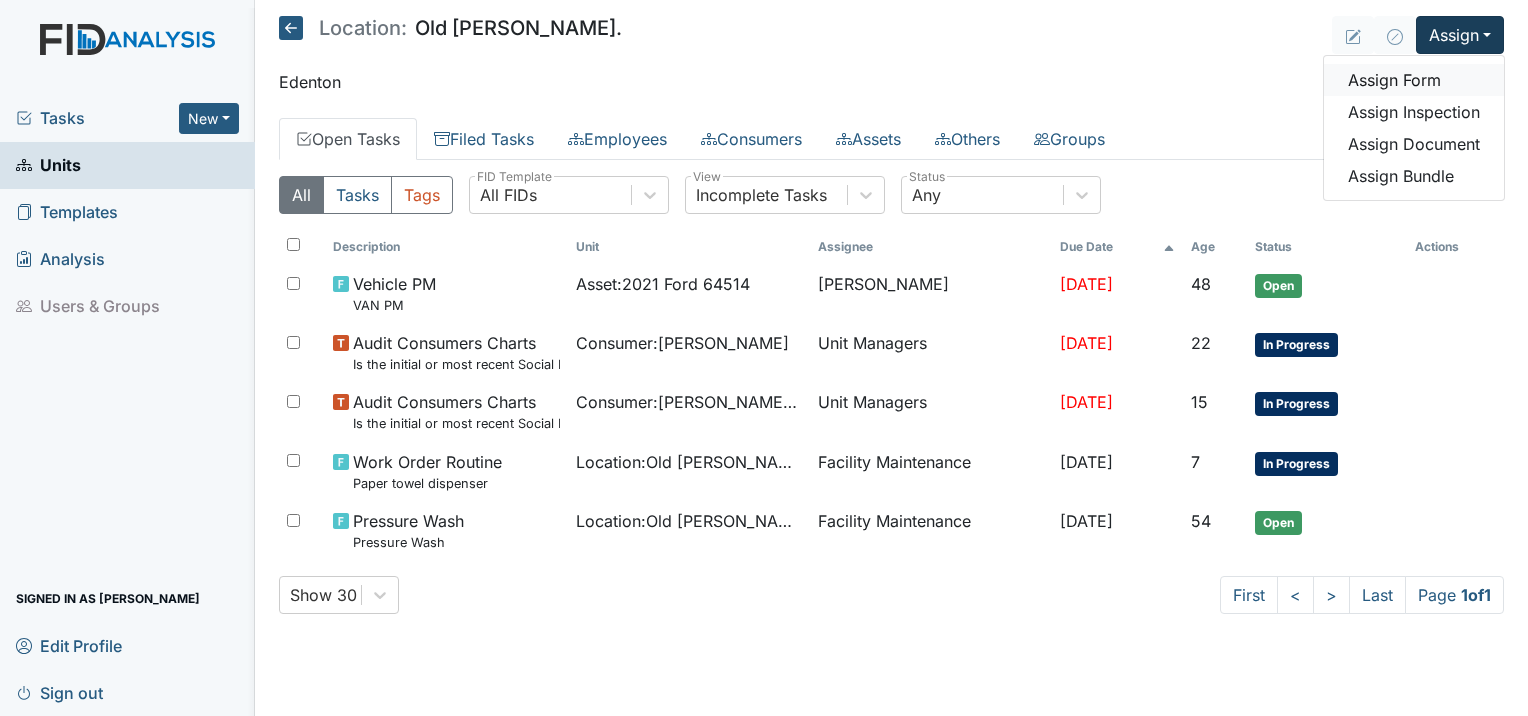 click on "Assign Form" at bounding box center (1414, 80) 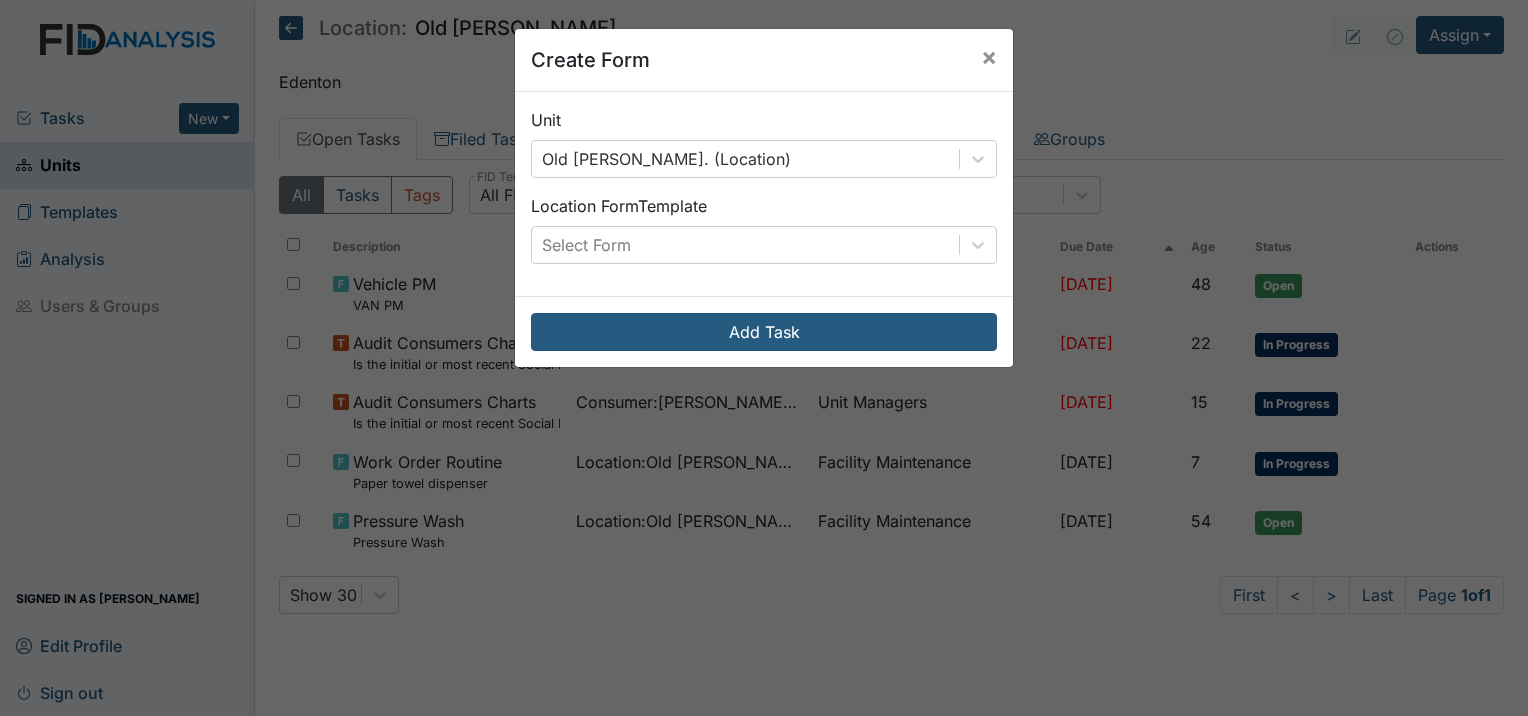 click on "Location   Form  Template Select Form" at bounding box center [764, 229] 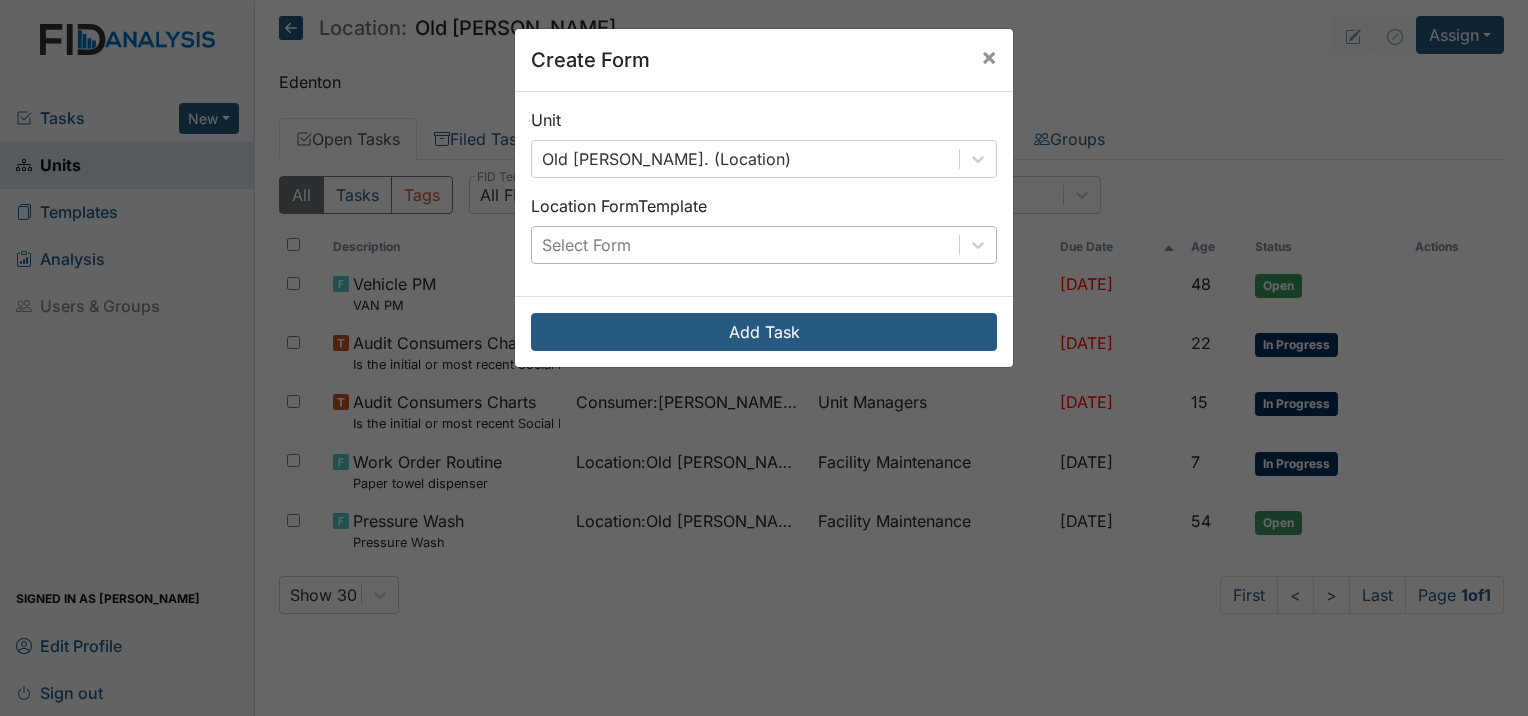 click on "Select Form" at bounding box center (745, 245) 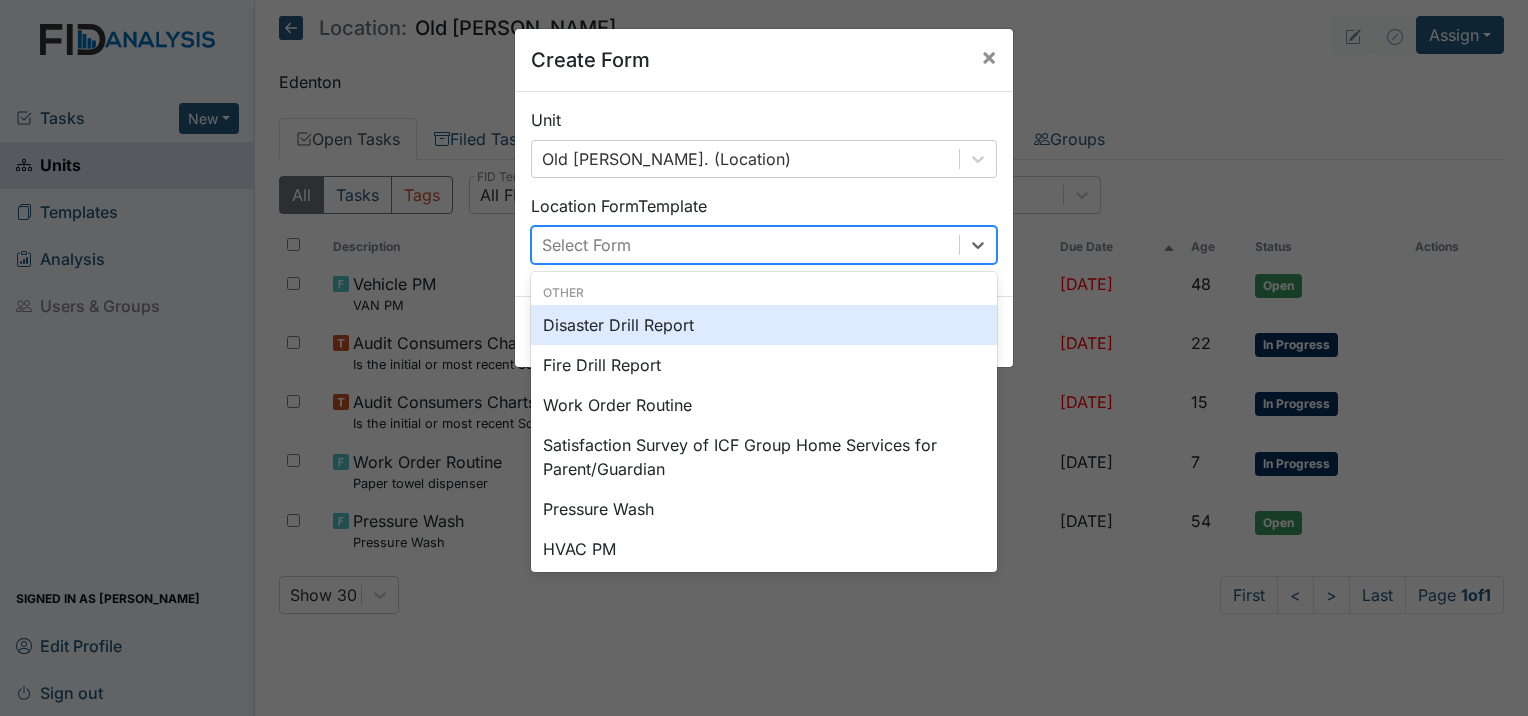 click on "Disaster Drill Report" at bounding box center [764, 325] 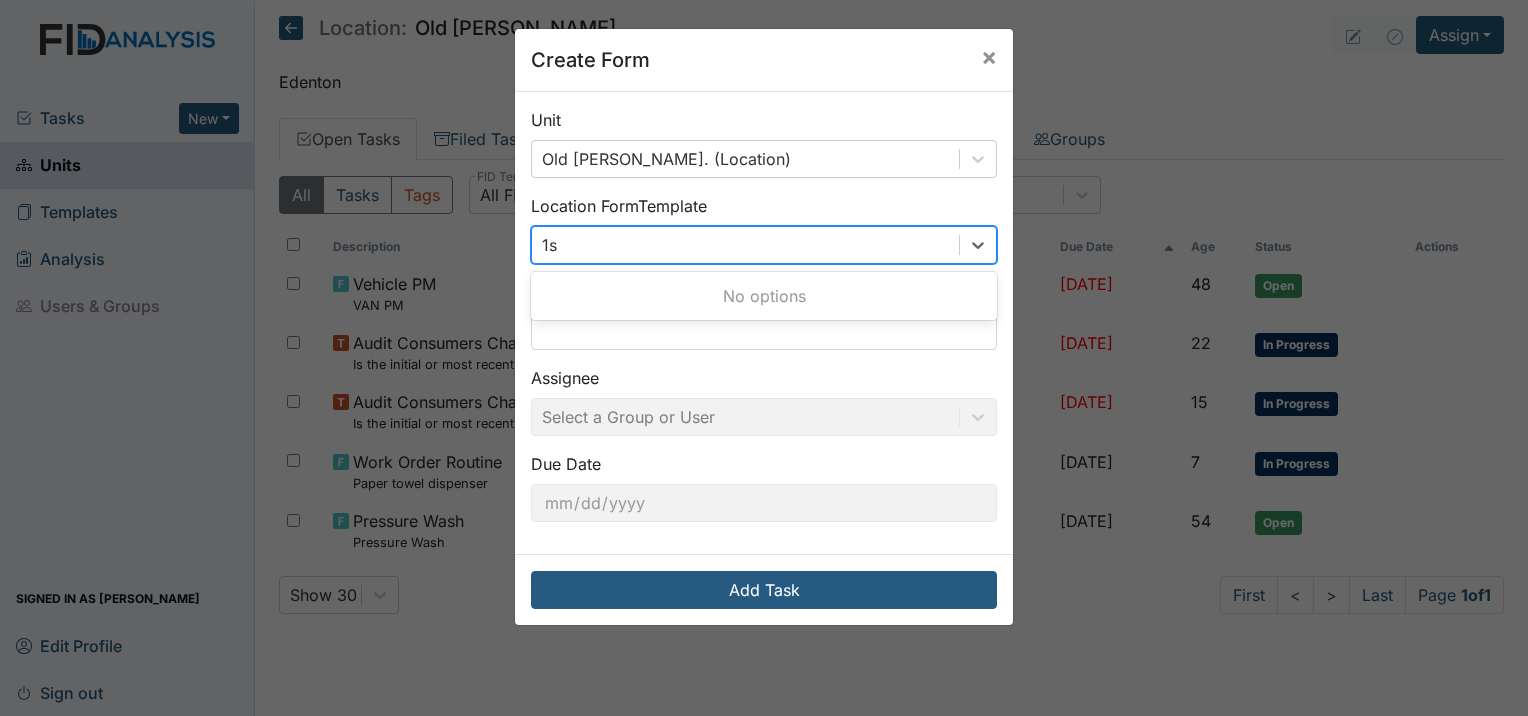 type on "1" 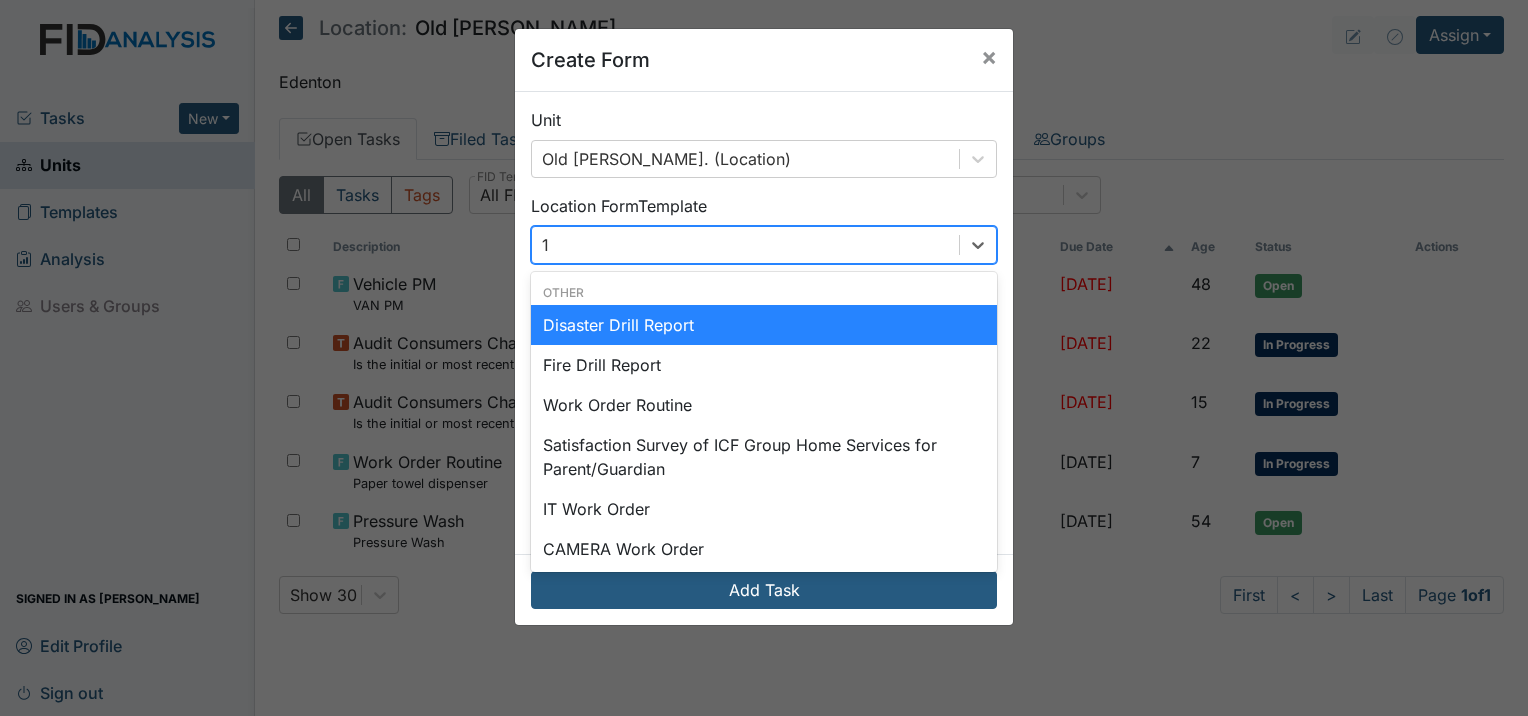 type 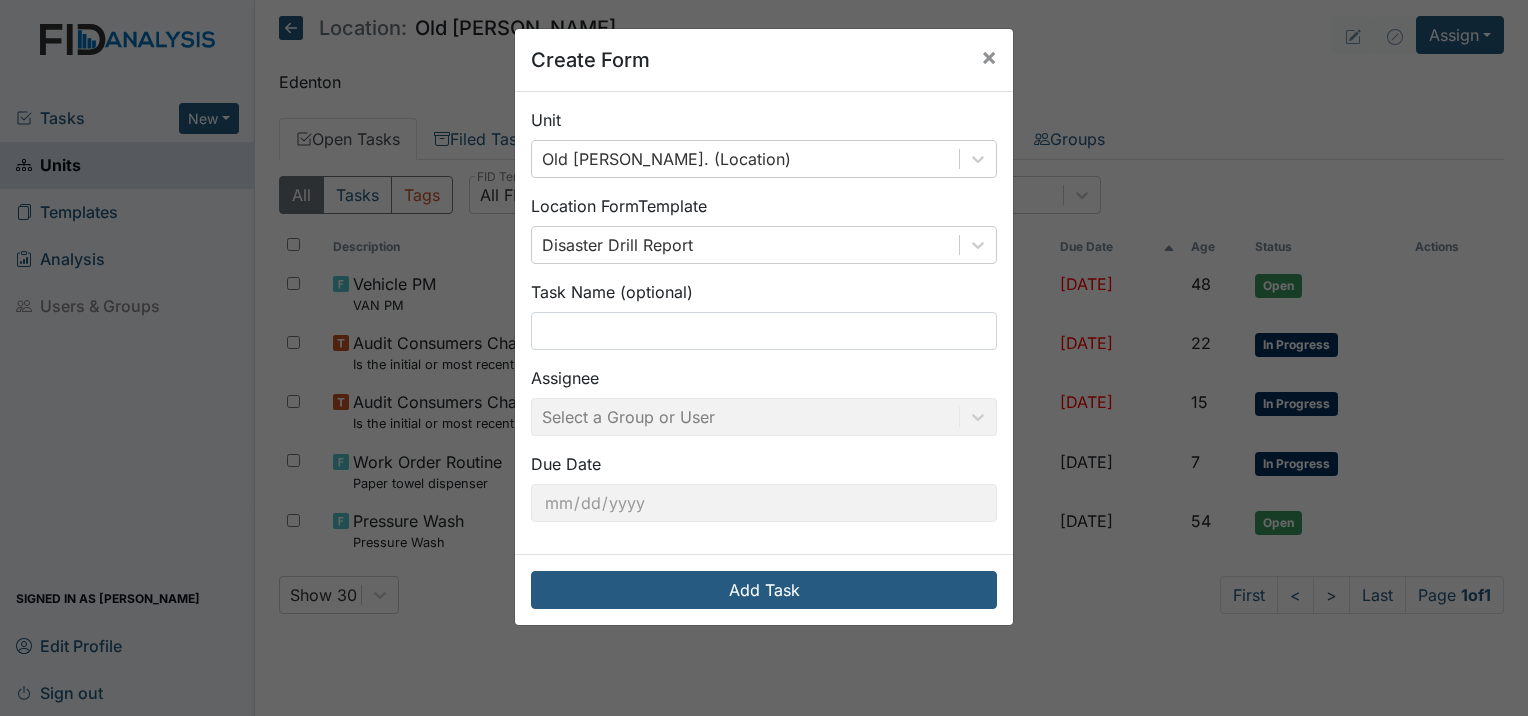 click on "Location   Form  Template Disaster Drill Report" at bounding box center (764, 229) 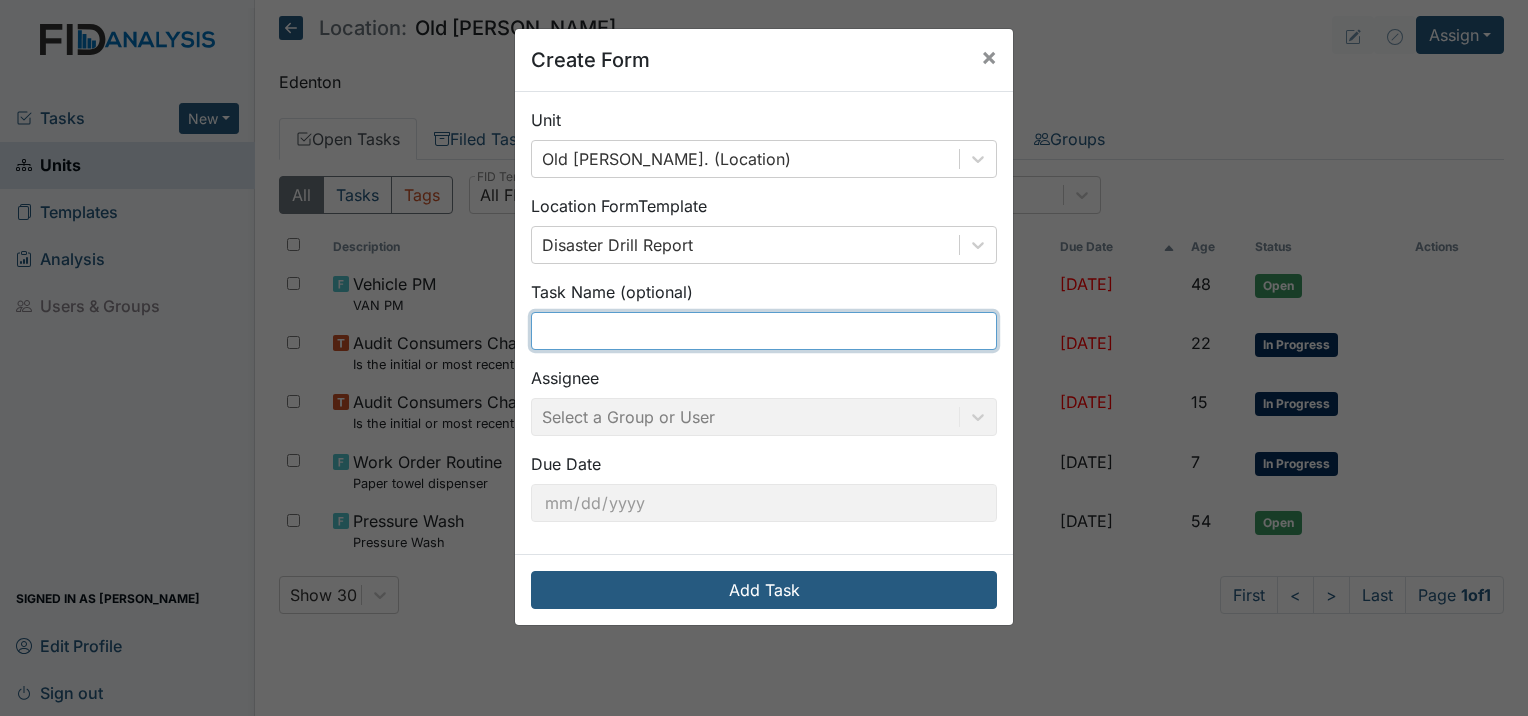click at bounding box center (764, 331) 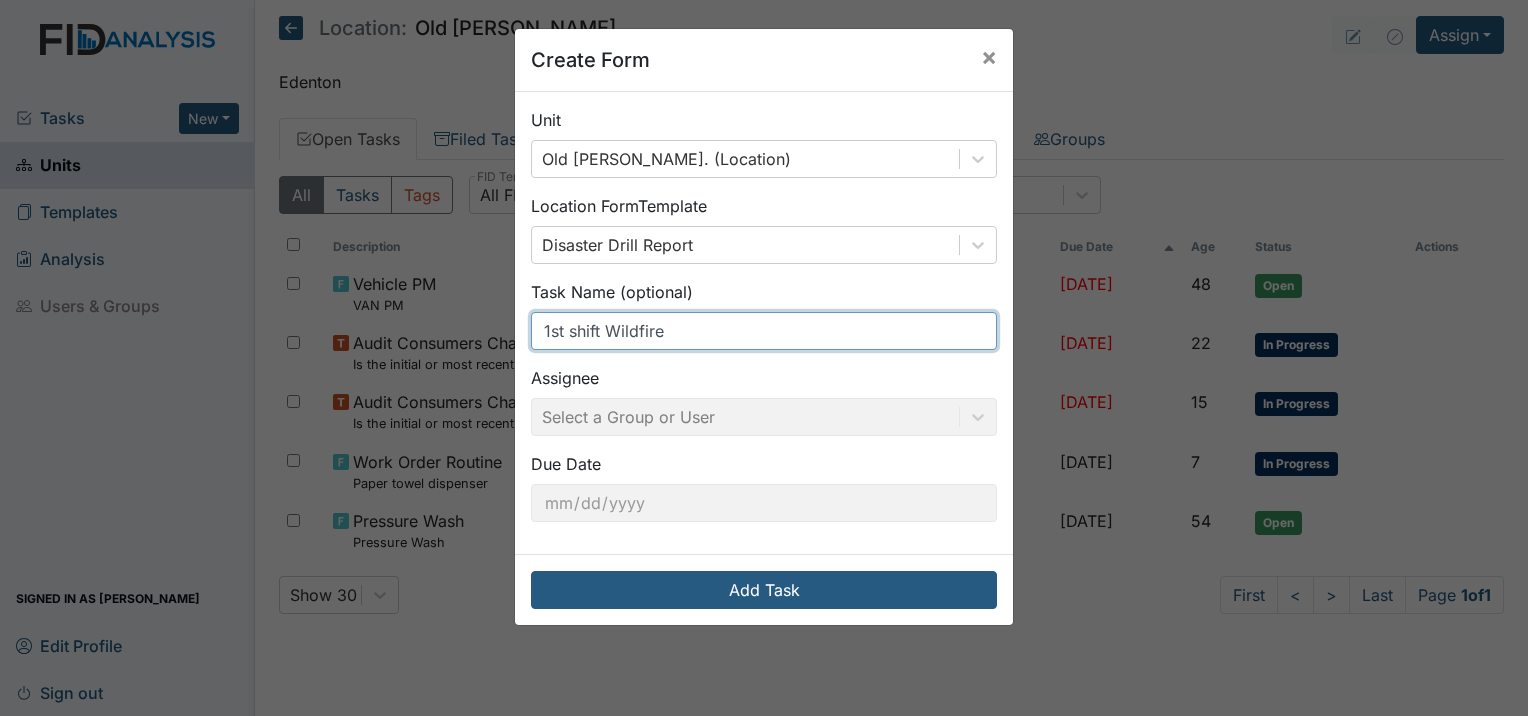 click on "1st shift Wildfire" at bounding box center [764, 331] 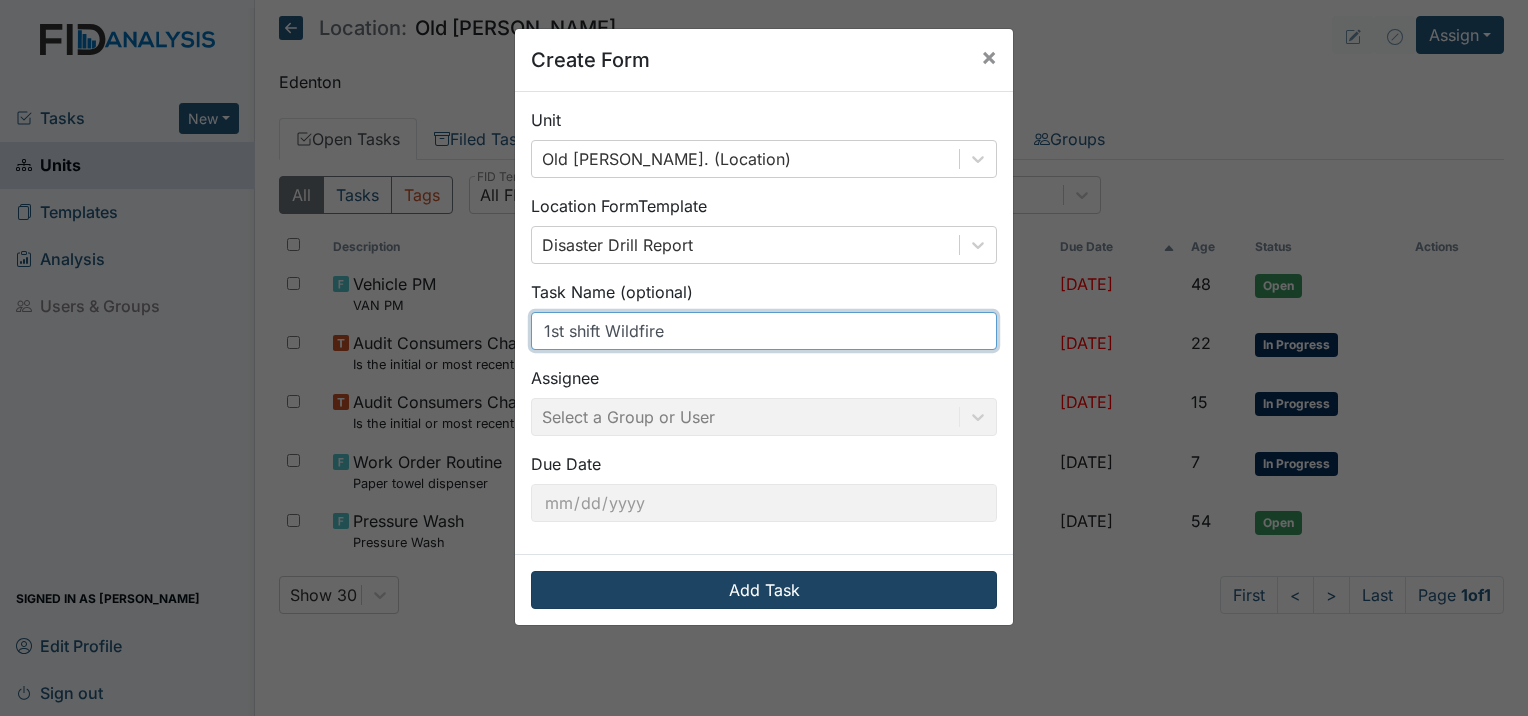 type on "1st shift Wildfire" 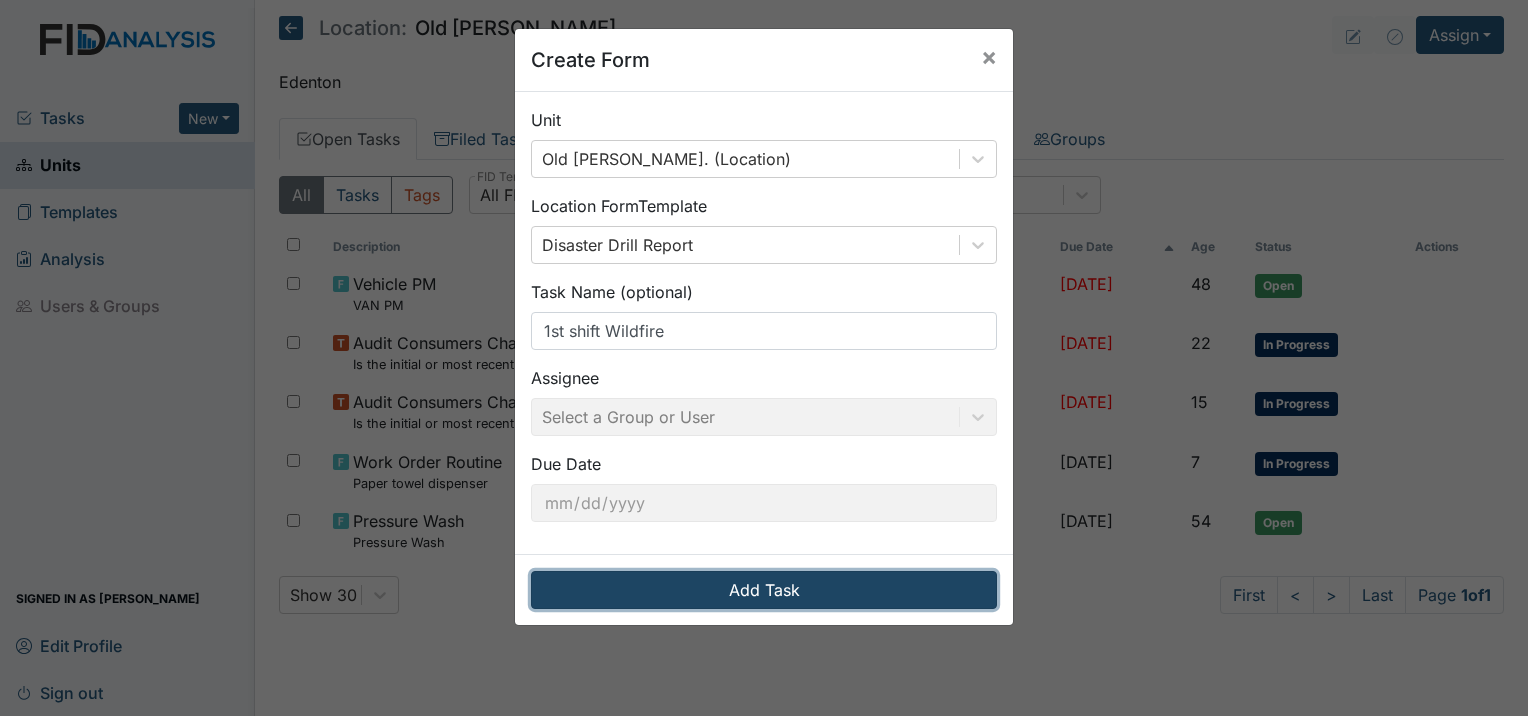 click on "Add Task" at bounding box center [764, 590] 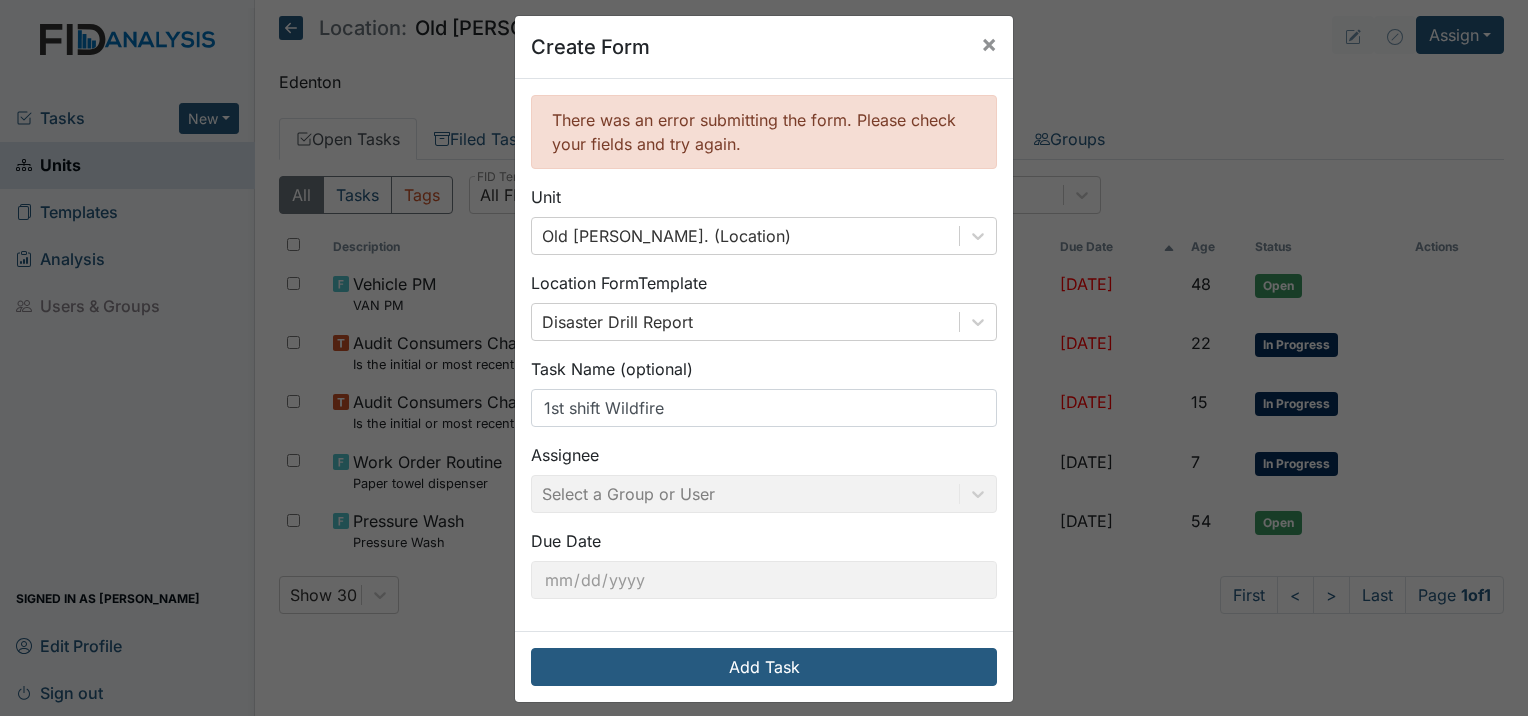 scroll, scrollTop: 26, scrollLeft: 0, axis: vertical 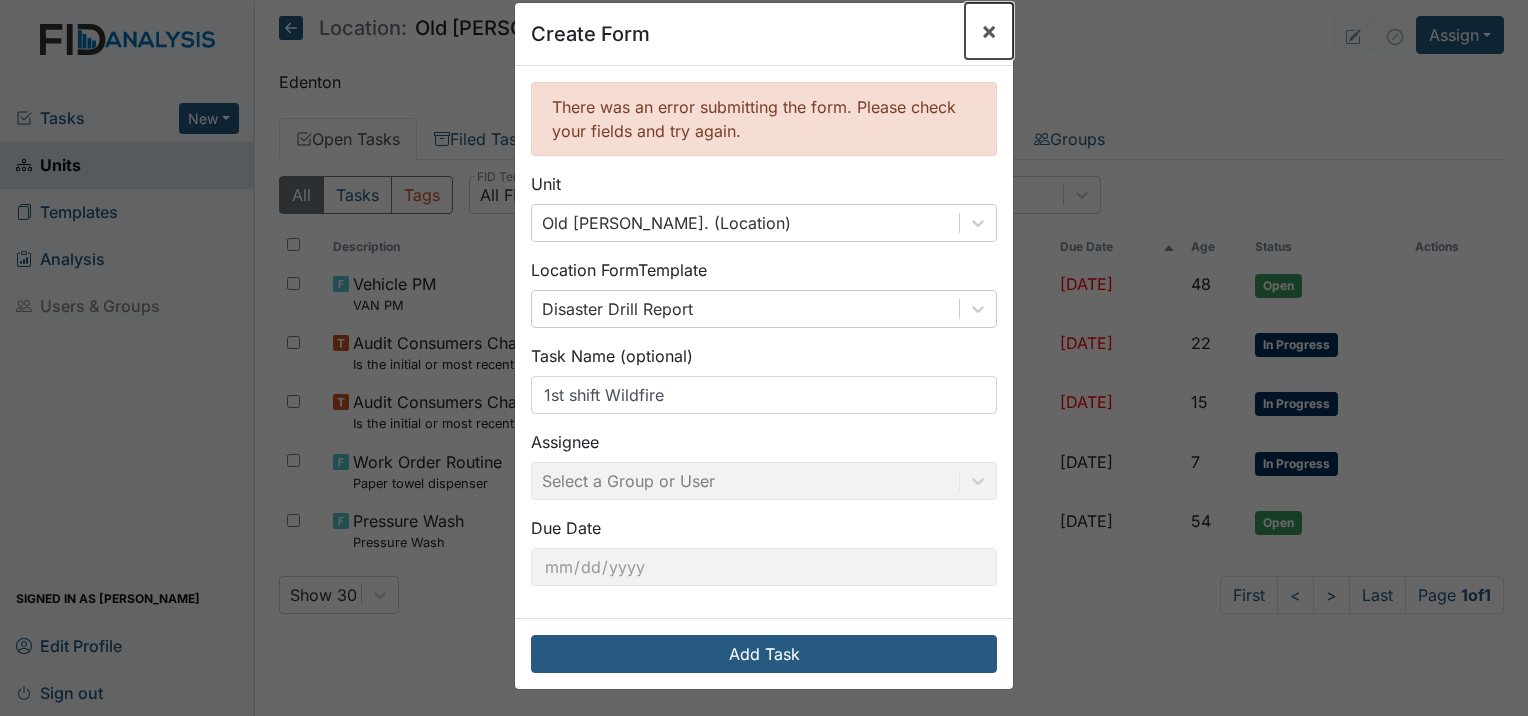 click on "×" at bounding box center (989, 30) 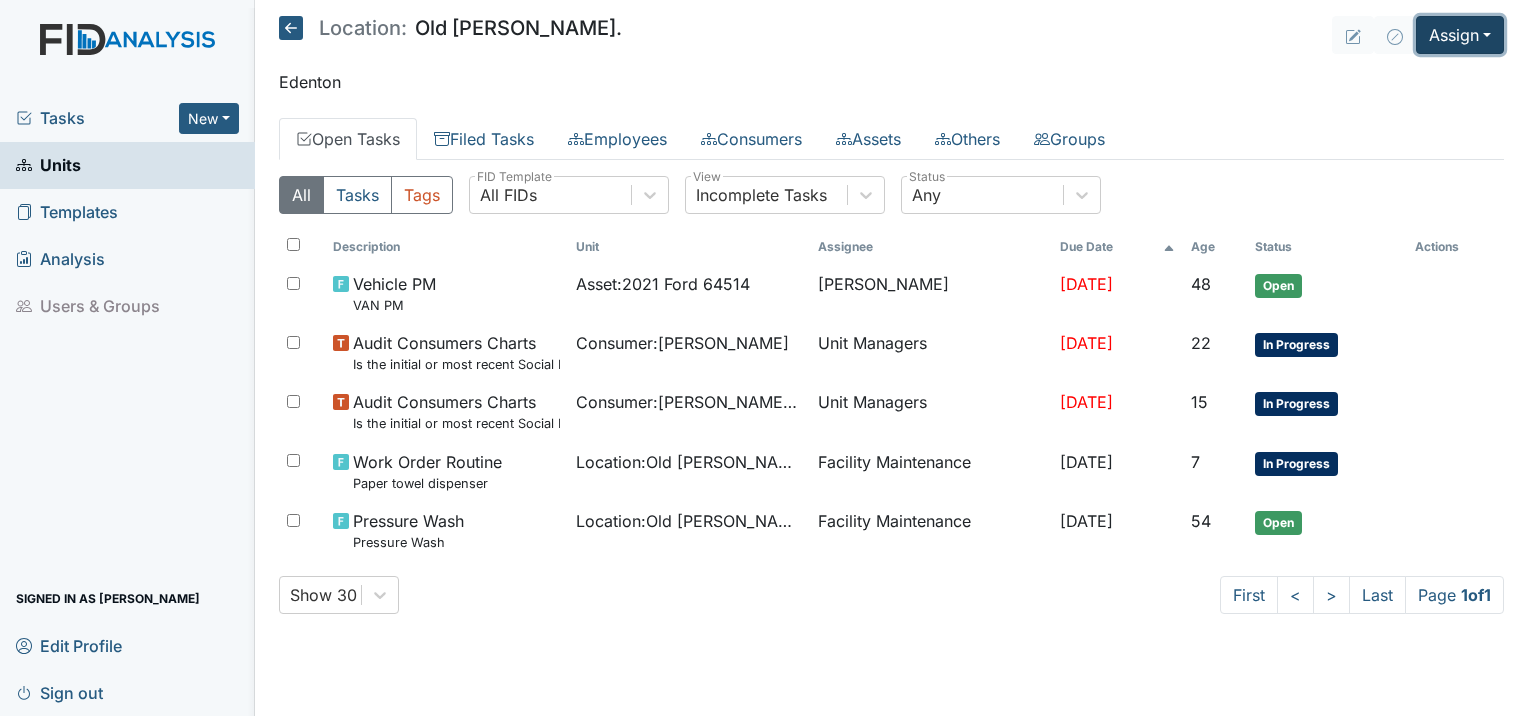click on "Assign" at bounding box center [1460, 35] 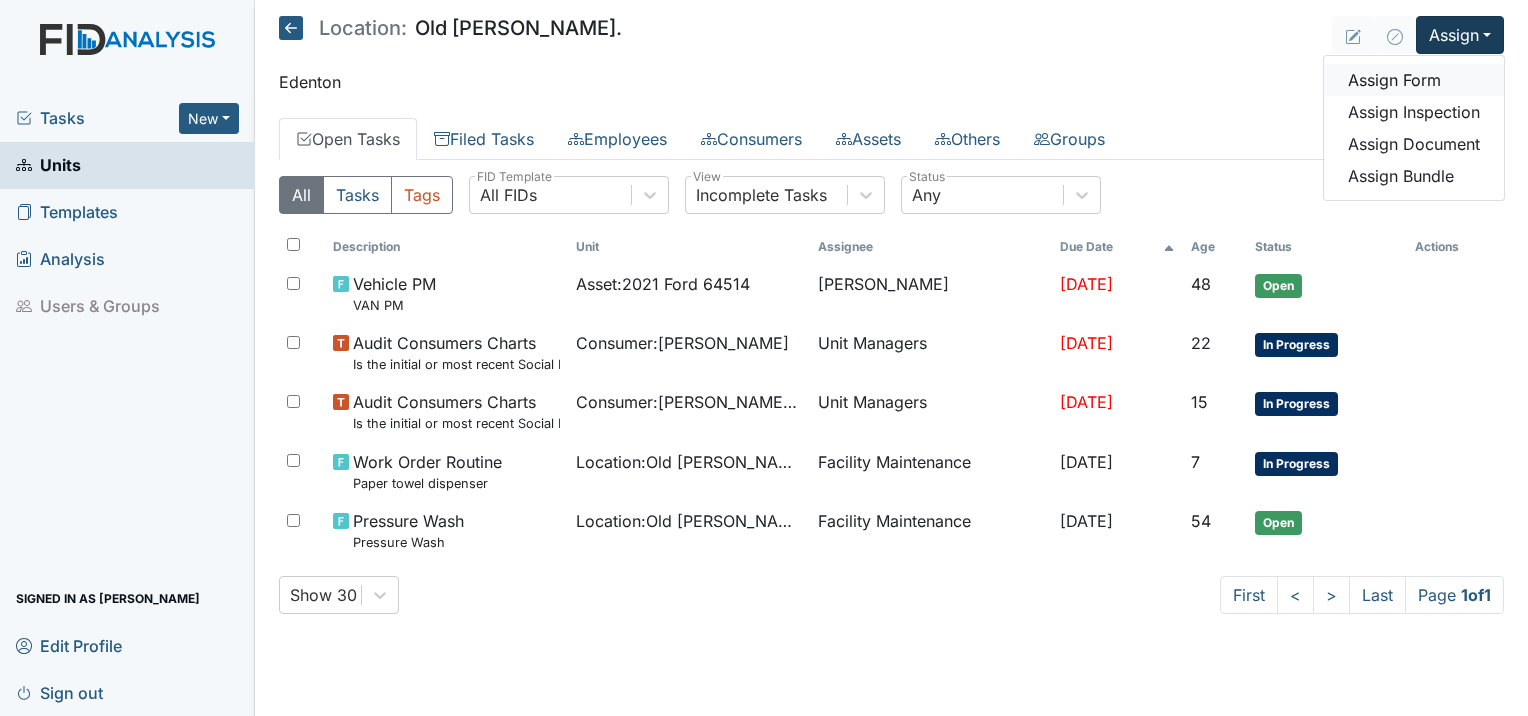 click on "Assign Form" at bounding box center [1414, 80] 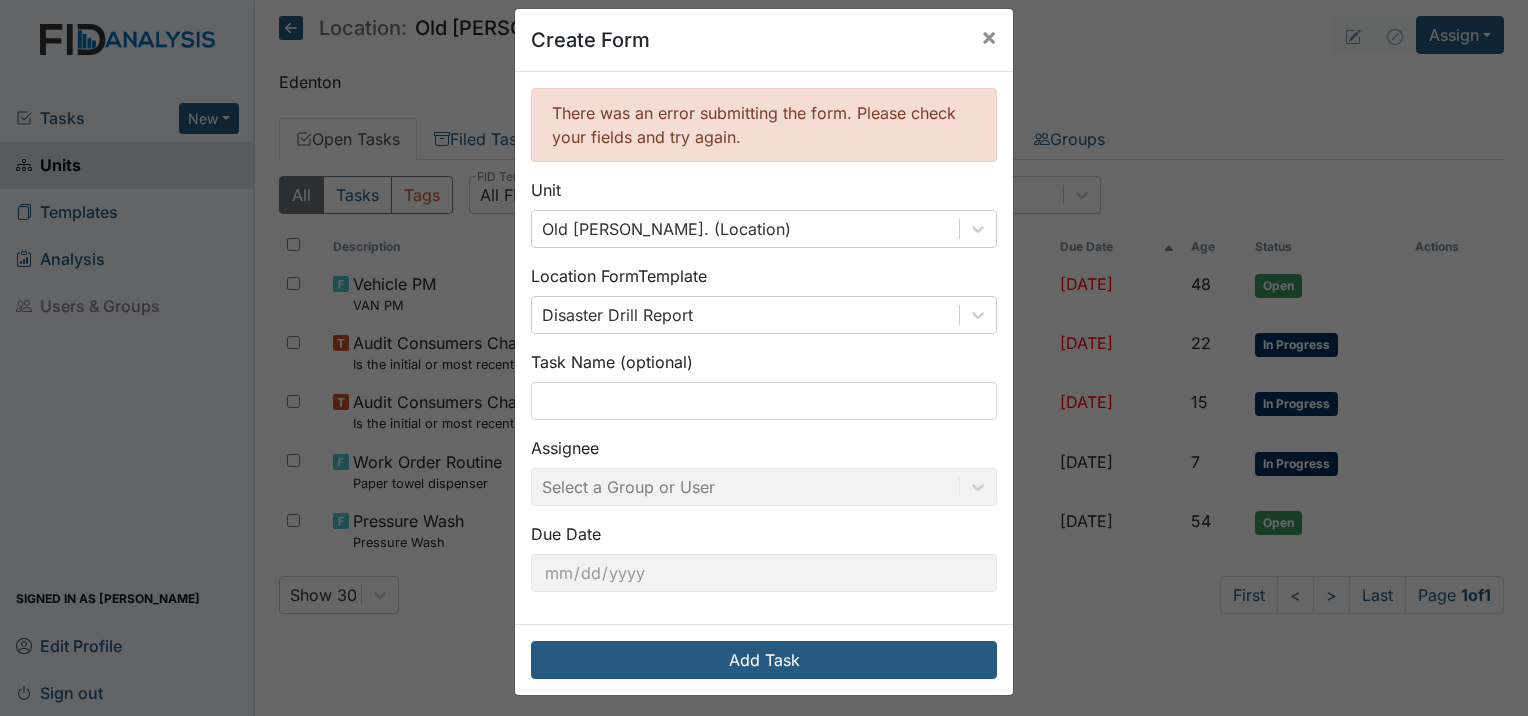 scroll, scrollTop: 26, scrollLeft: 0, axis: vertical 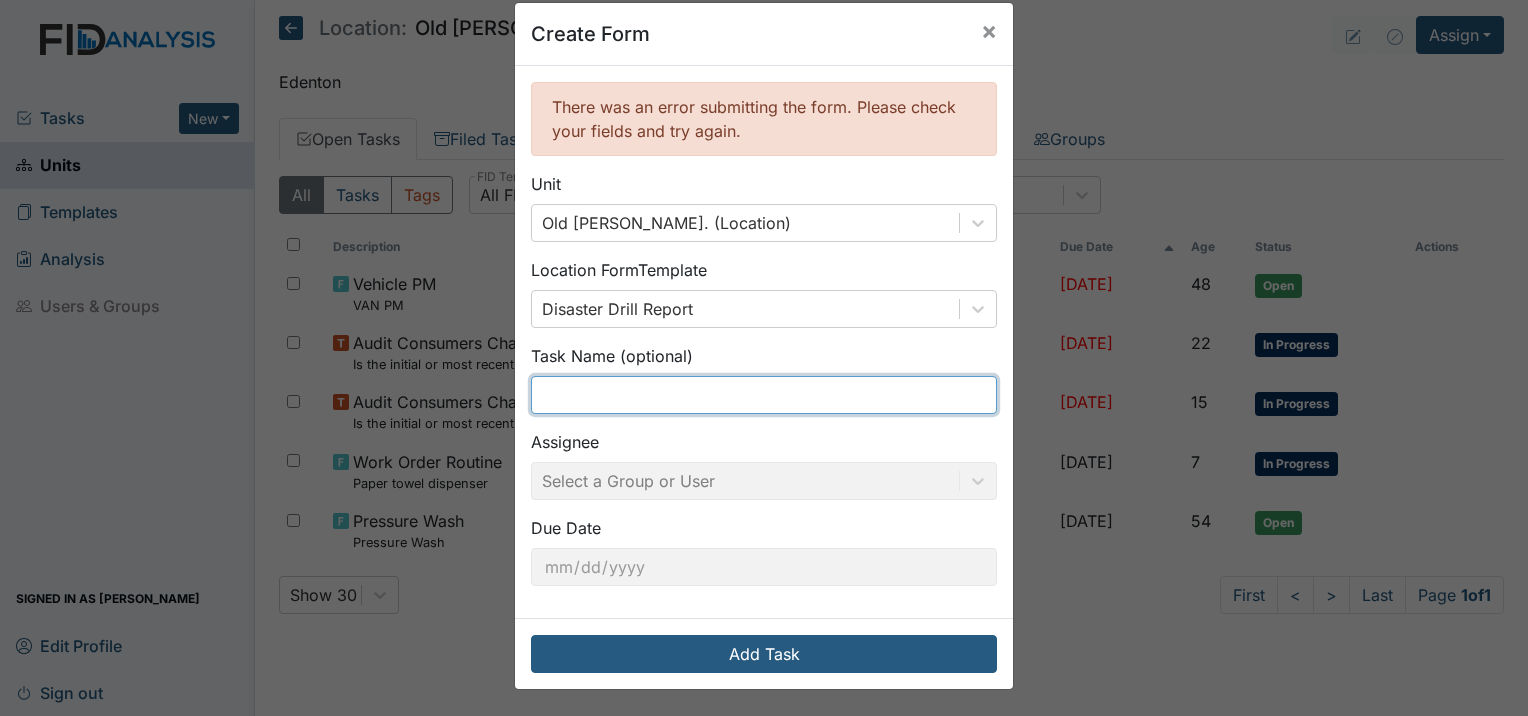 click at bounding box center [764, 395] 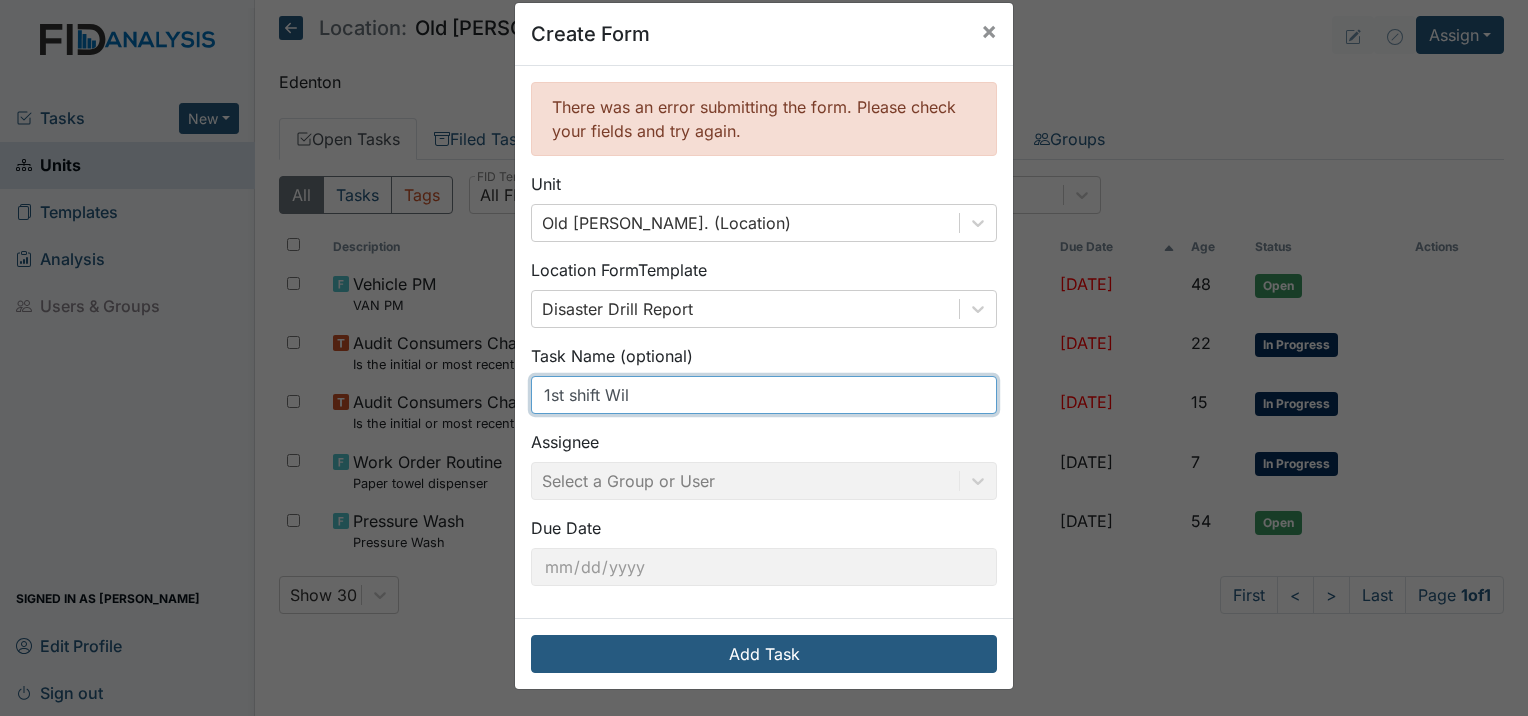 type on "1st shift Wild fire" 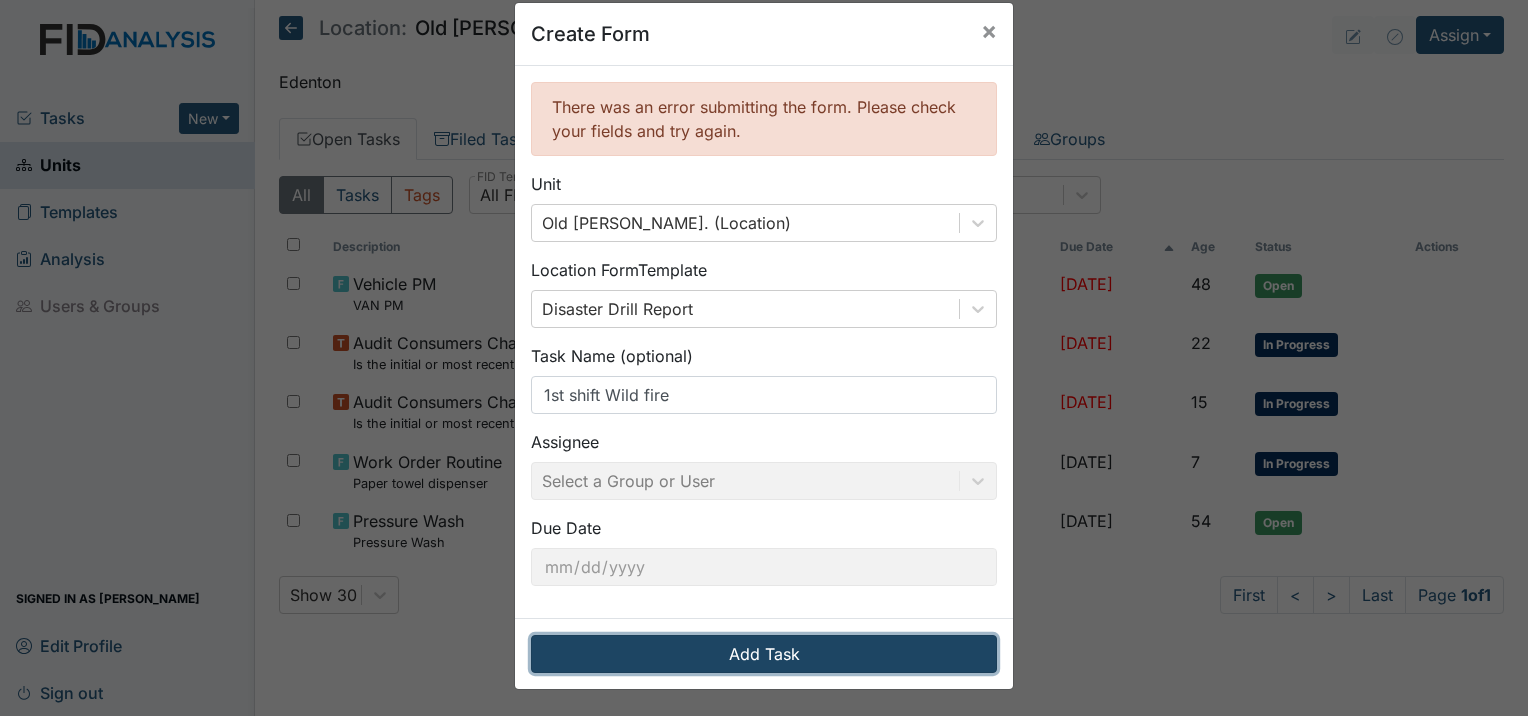 type 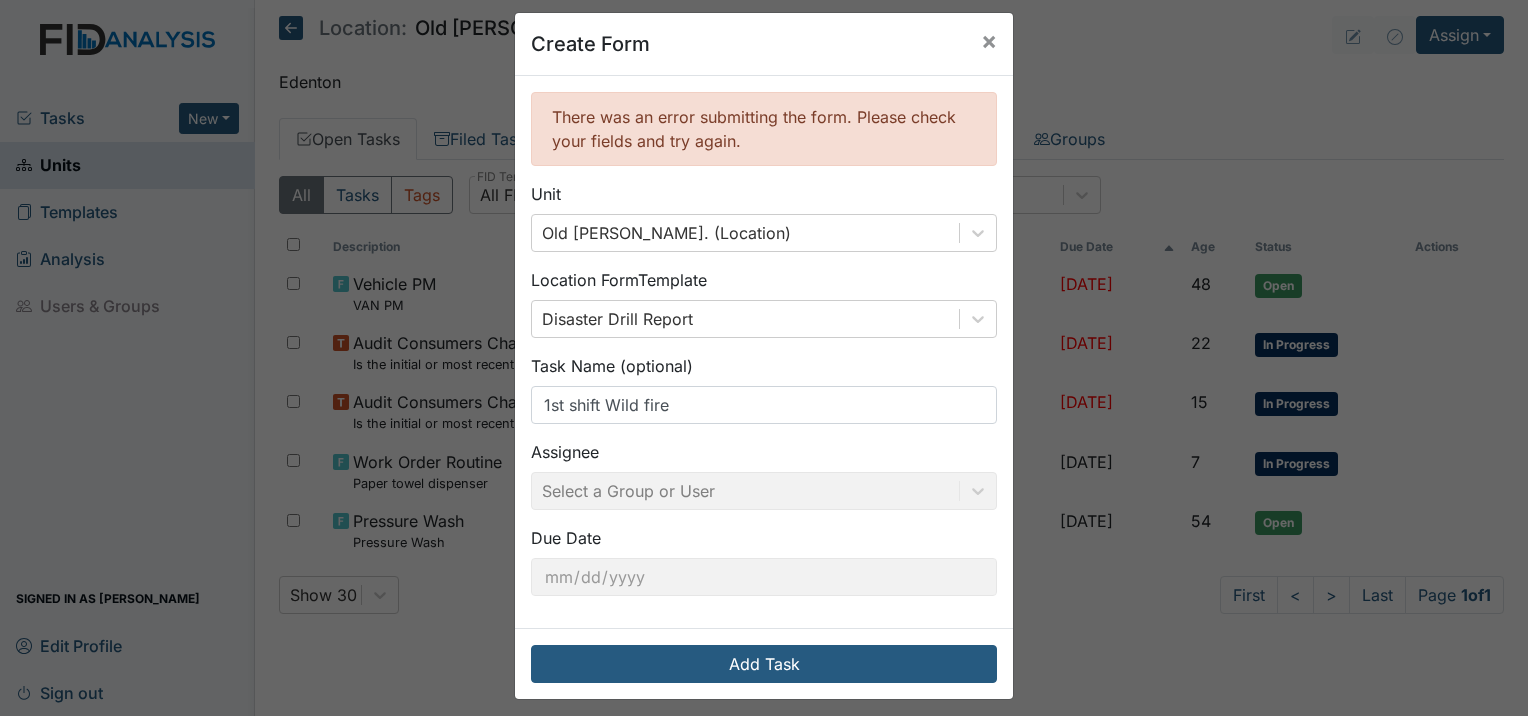 scroll, scrollTop: 26, scrollLeft: 0, axis: vertical 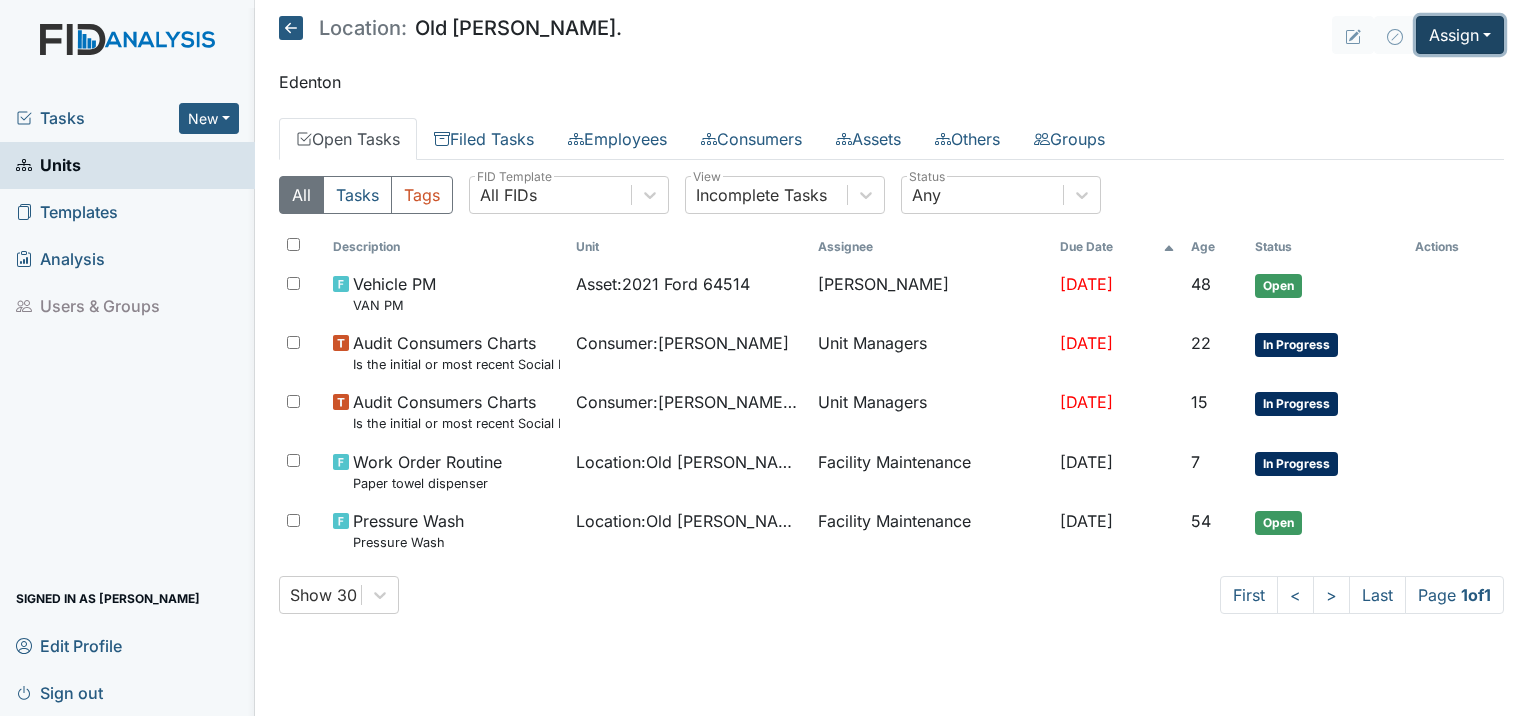 click on "Assign" at bounding box center (1460, 35) 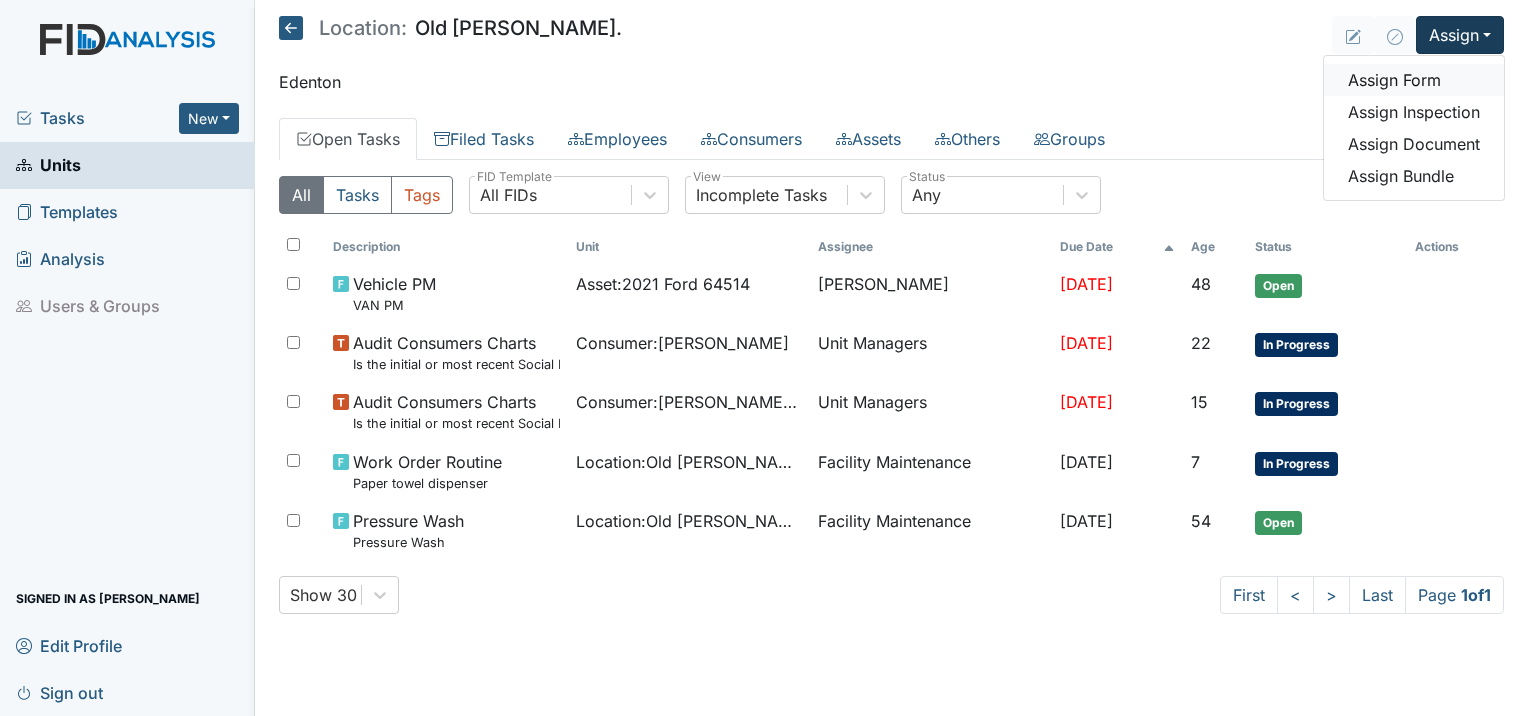 click on "Assign Form" at bounding box center (1414, 80) 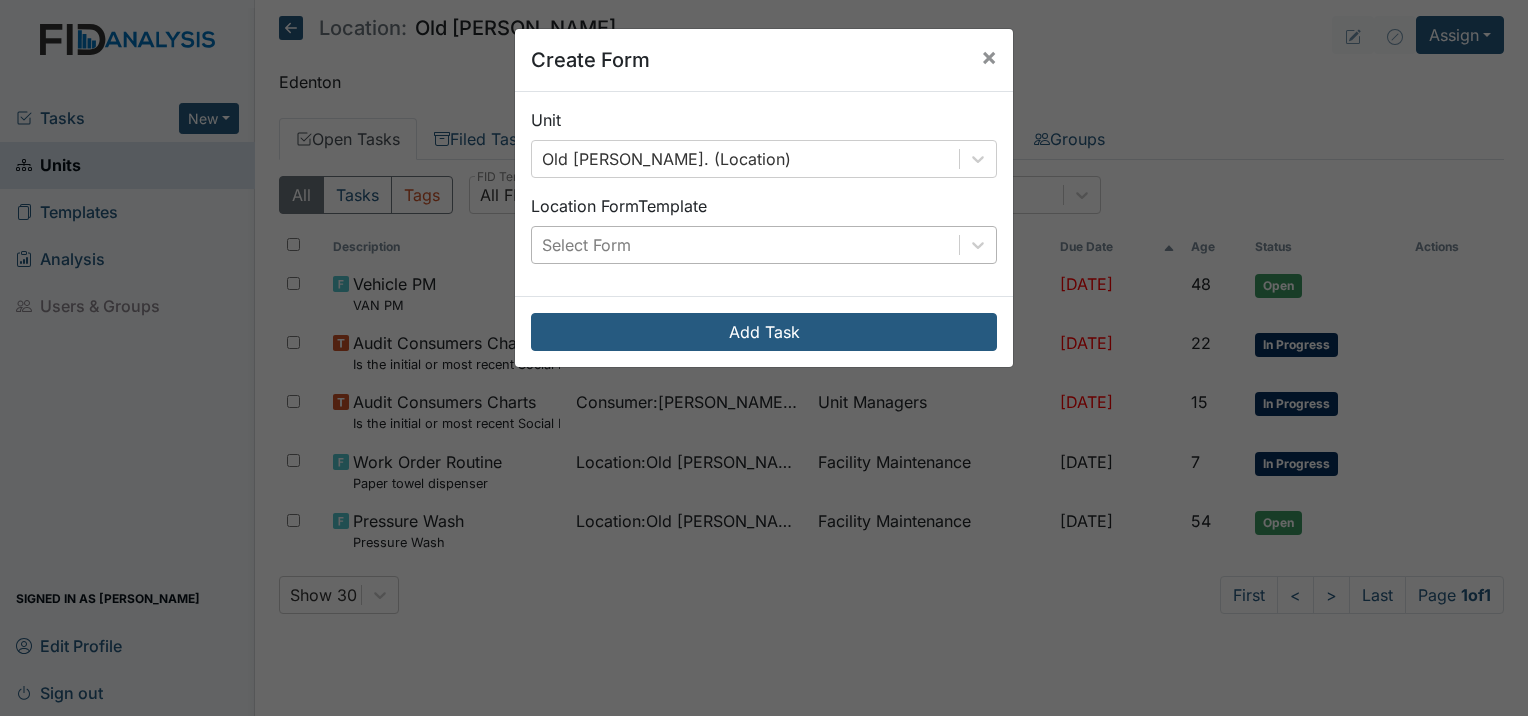 click on "Select Form" at bounding box center [586, 245] 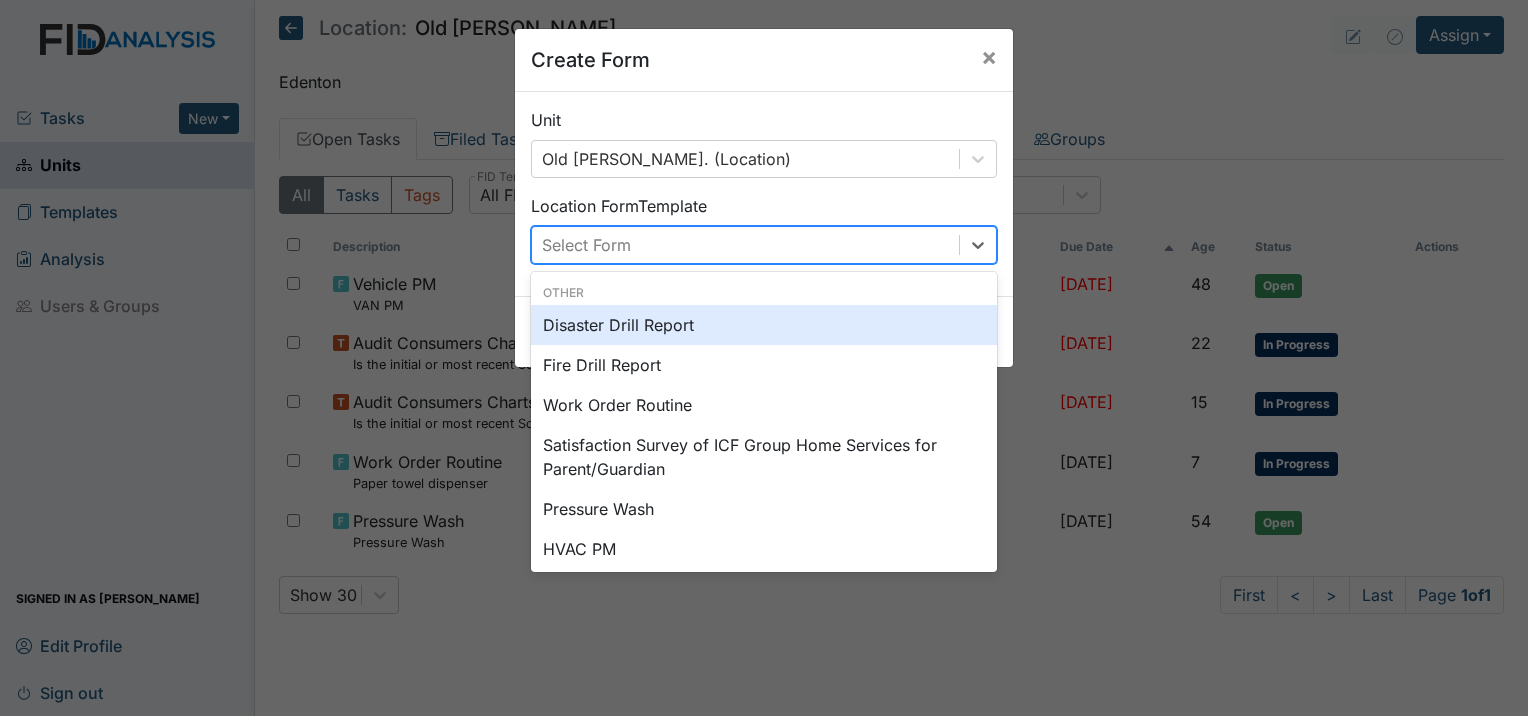 click on "Disaster Drill Report" at bounding box center [764, 325] 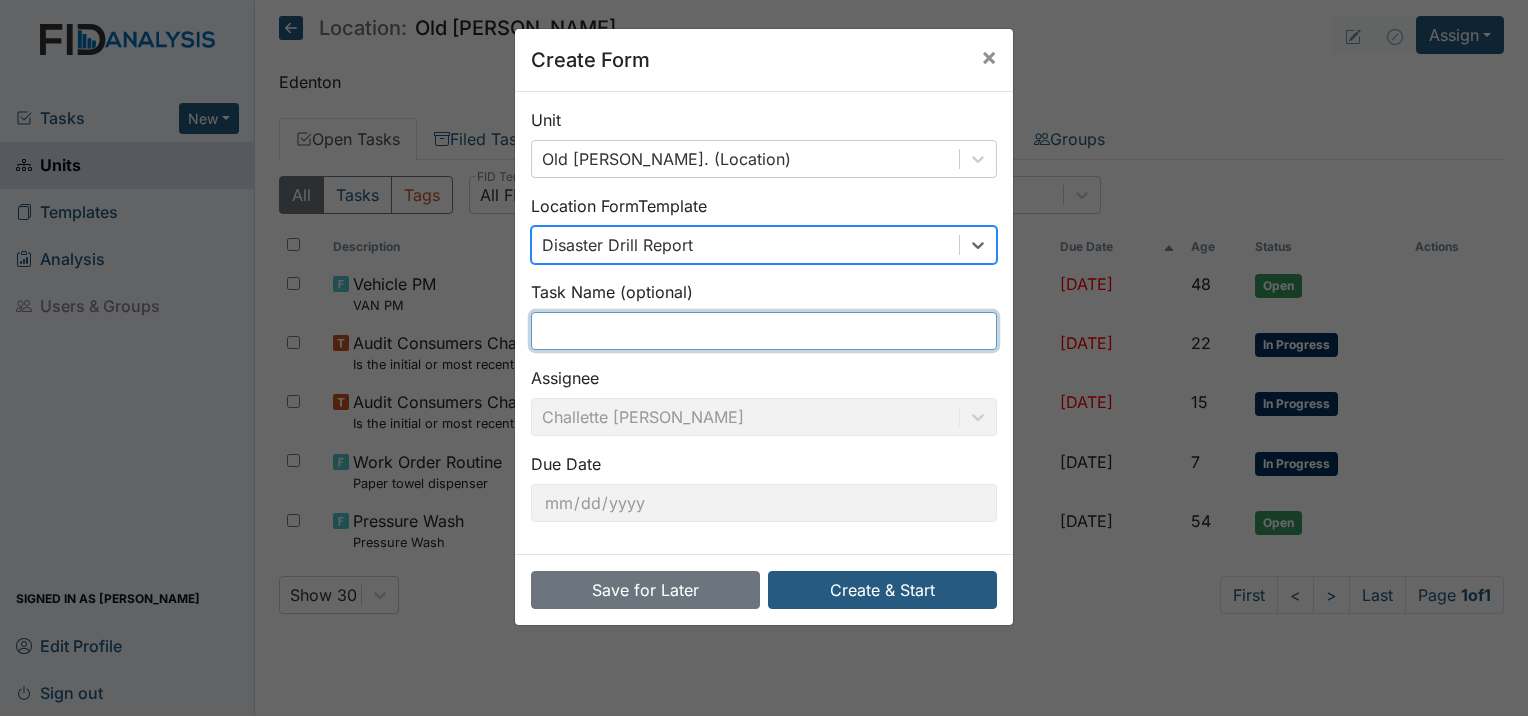 click at bounding box center [764, 331] 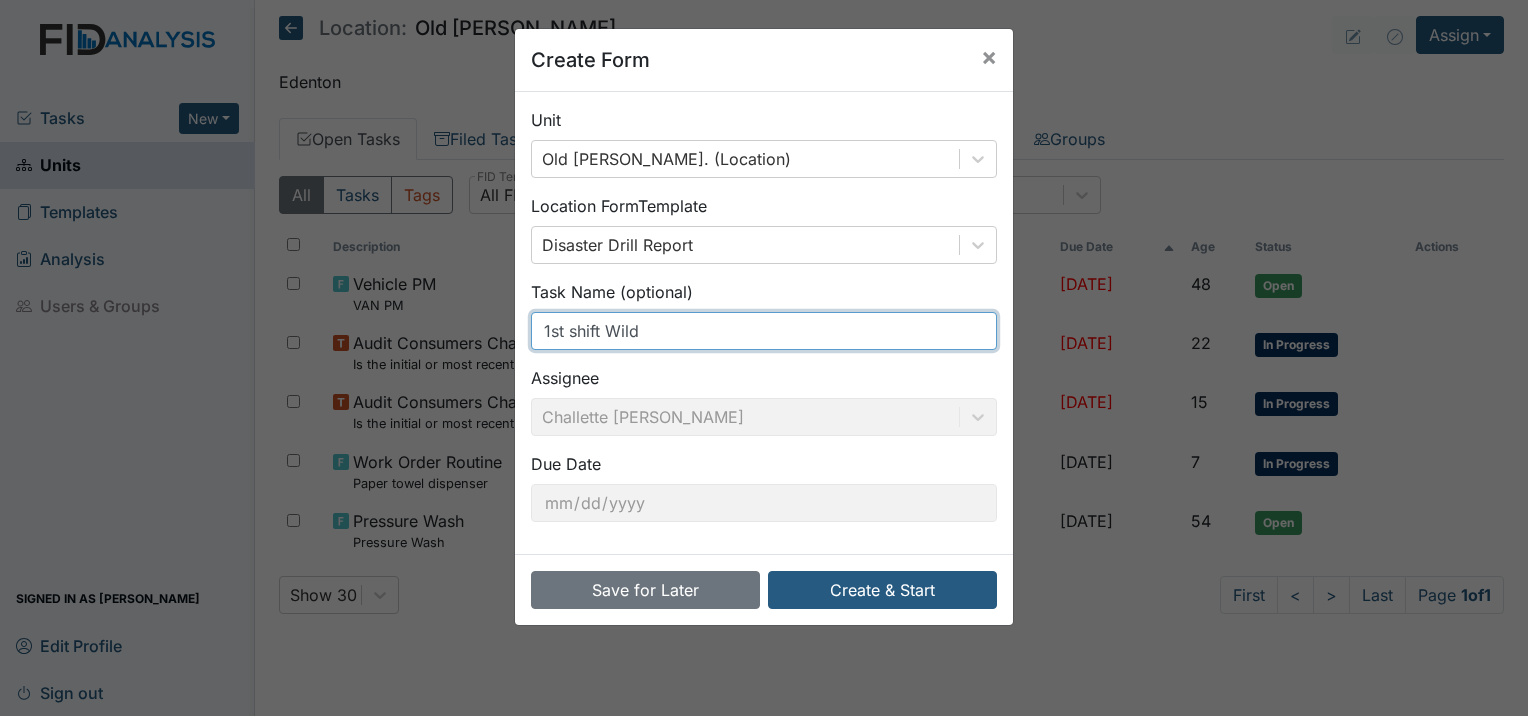 type on "1st shift Wild fire" 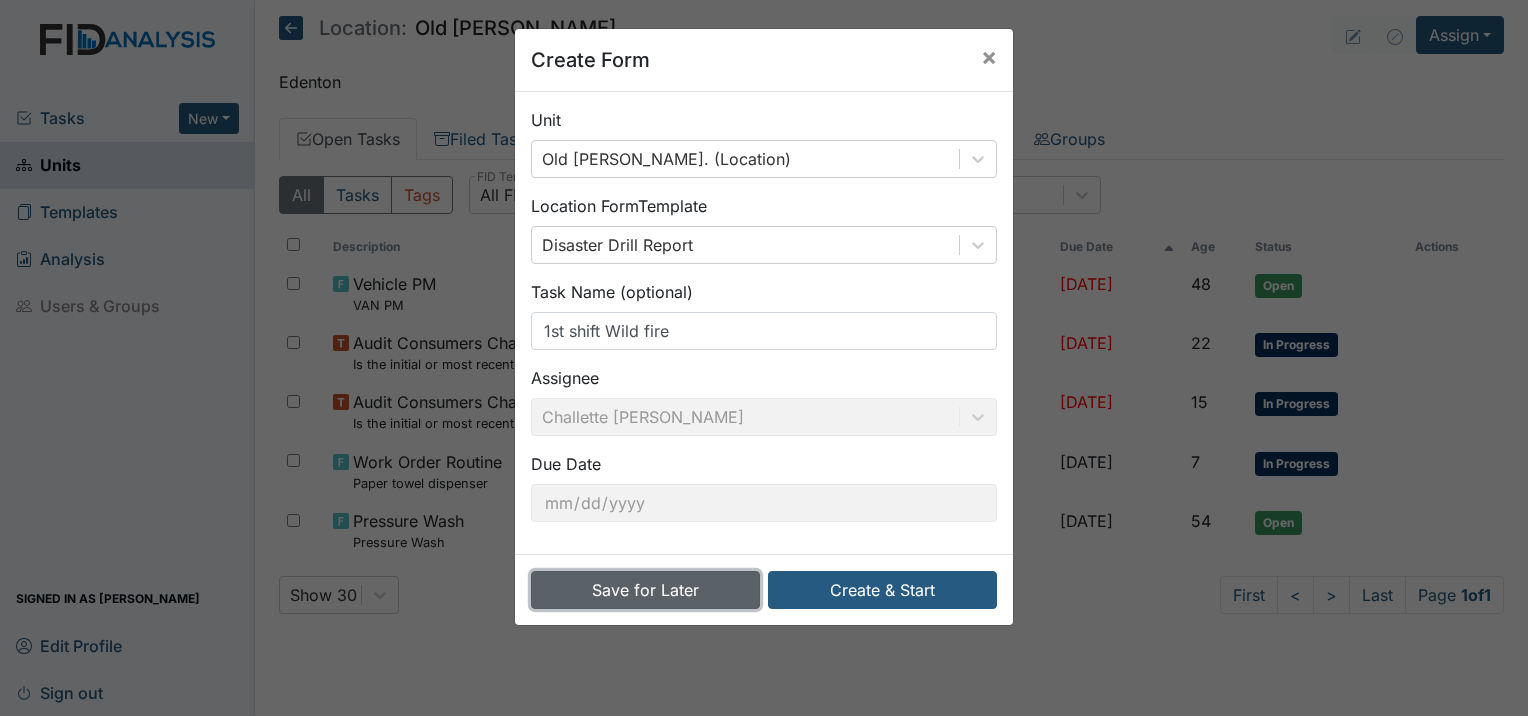 type 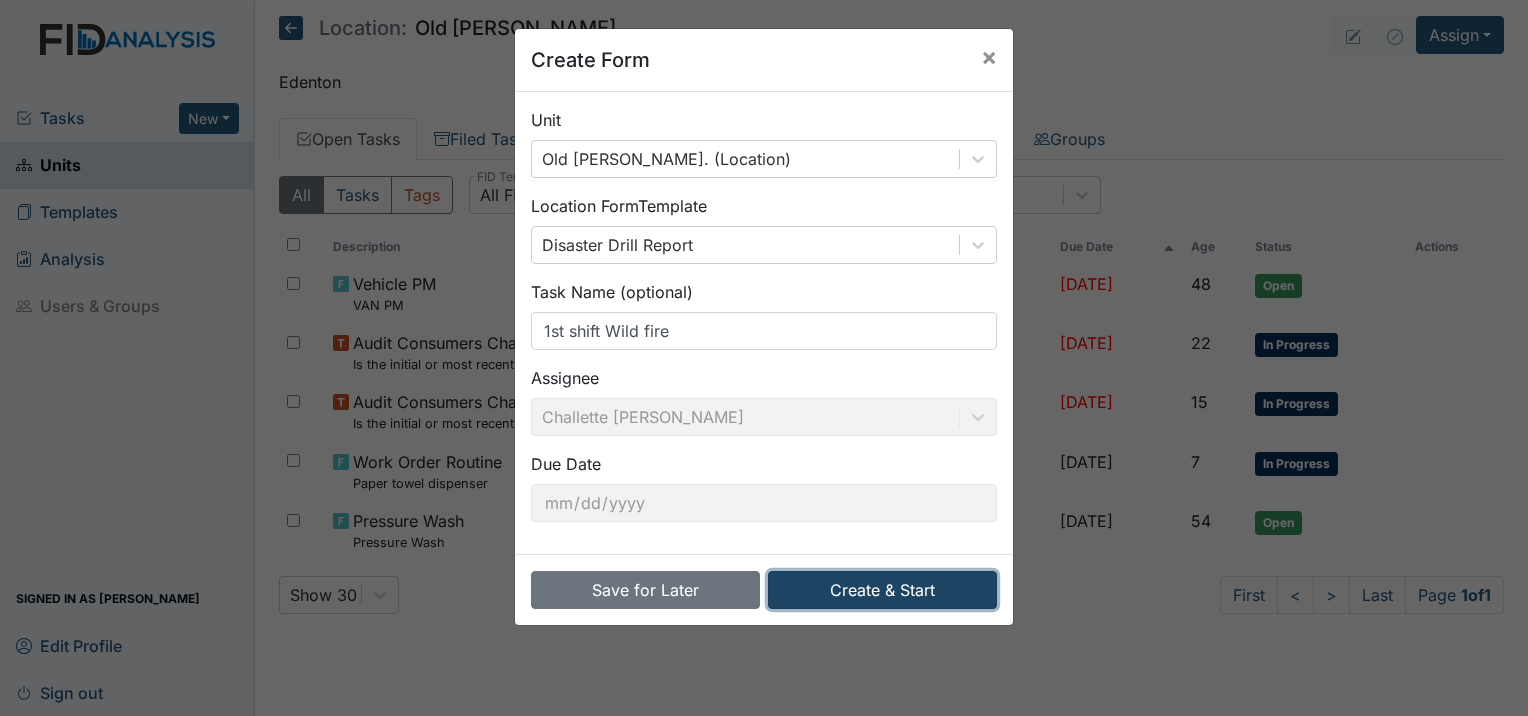 click on "Create & Start" at bounding box center [882, 590] 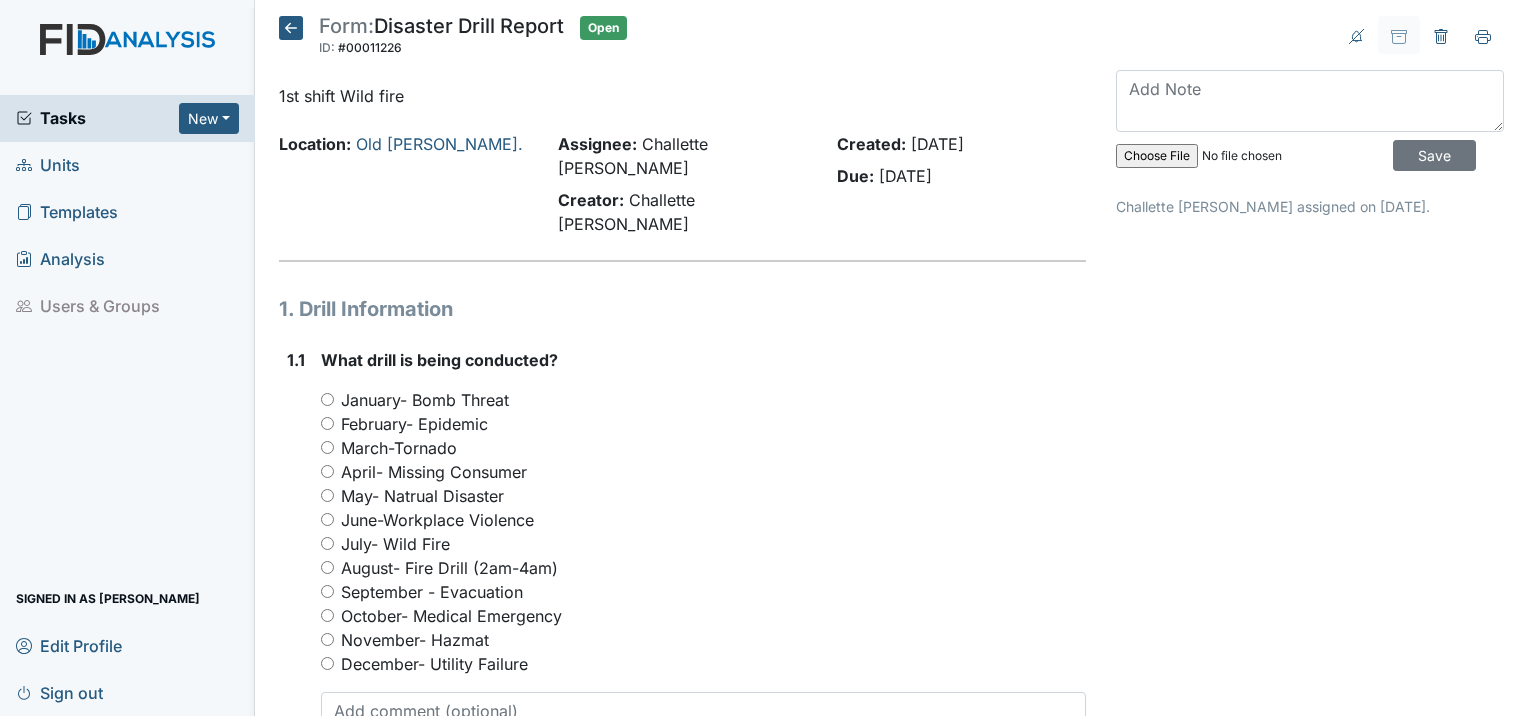 scroll, scrollTop: 0, scrollLeft: 0, axis: both 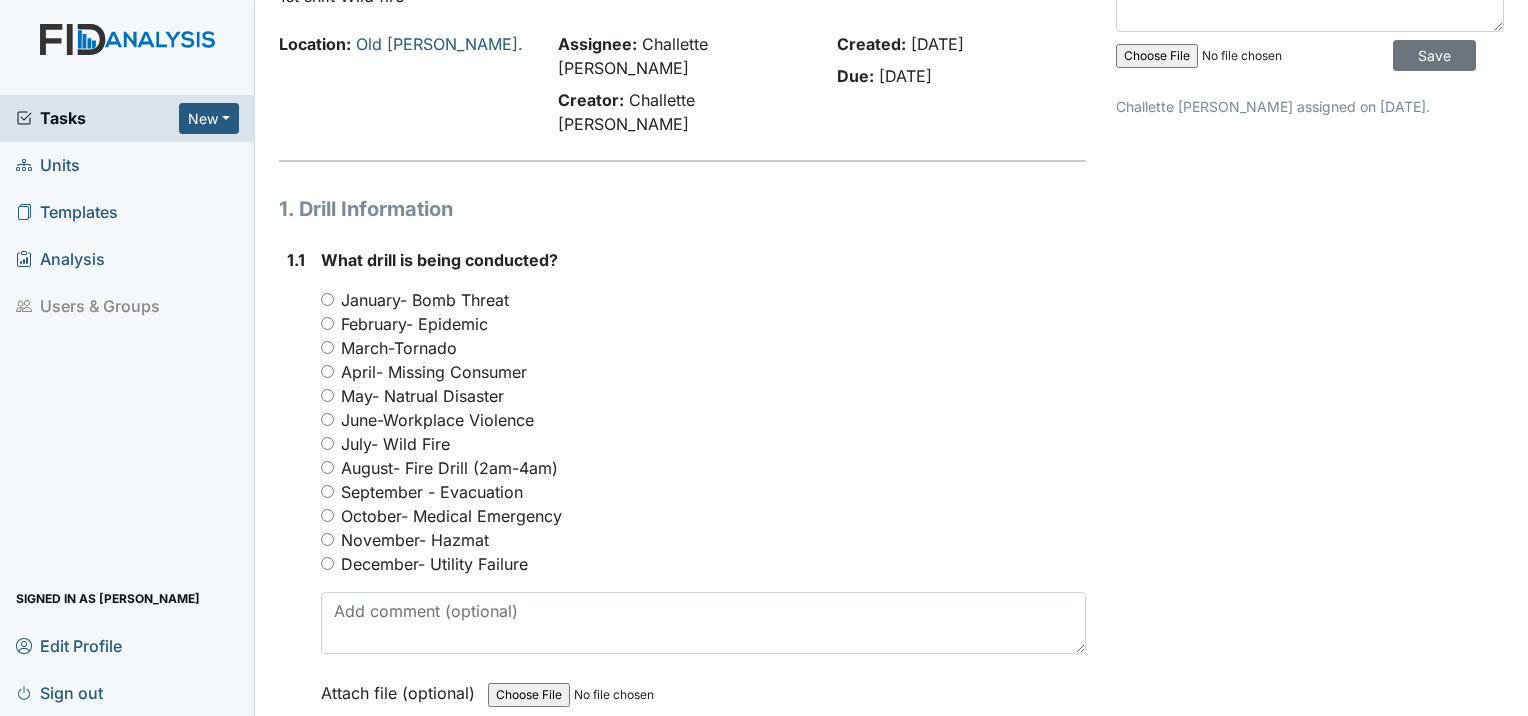 click on "July- Wild Fire" at bounding box center [327, 443] 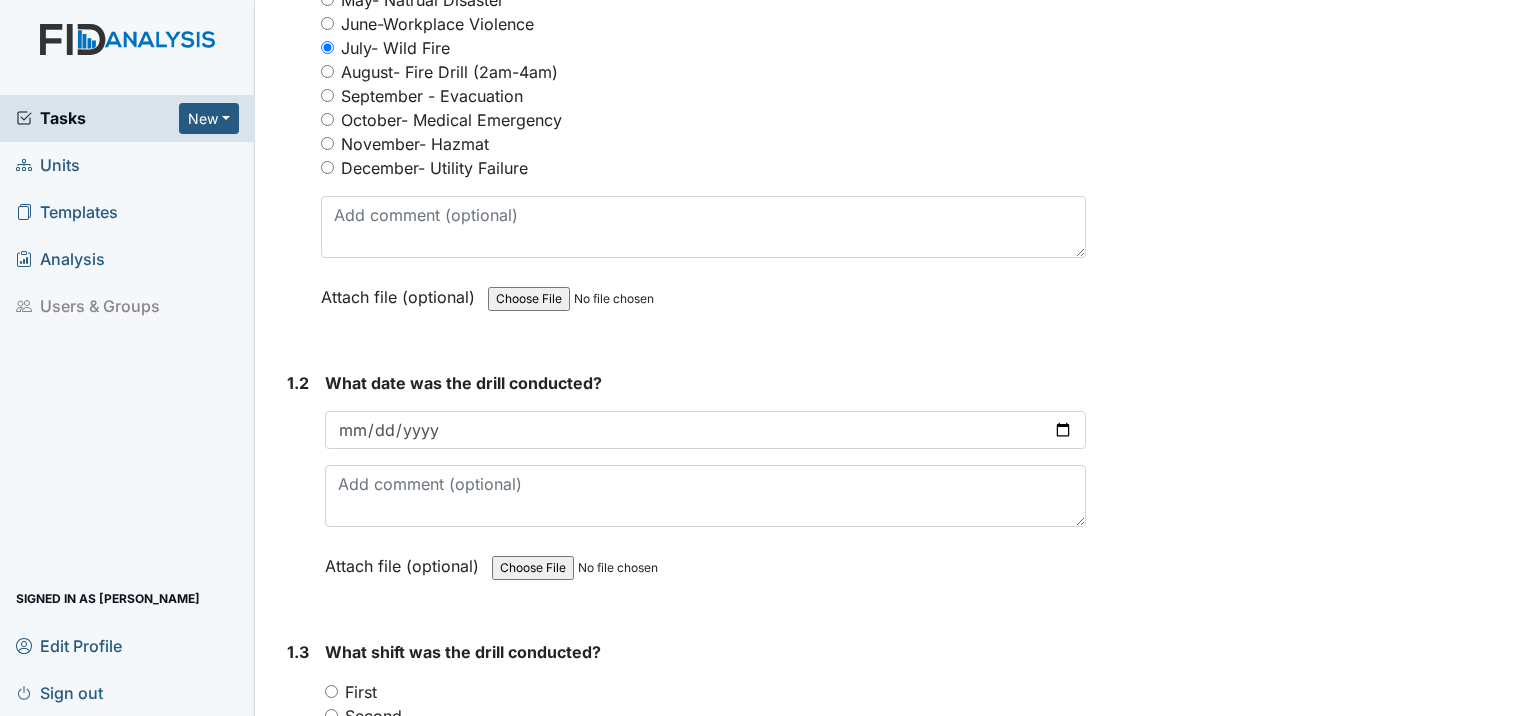 scroll, scrollTop: 500, scrollLeft: 0, axis: vertical 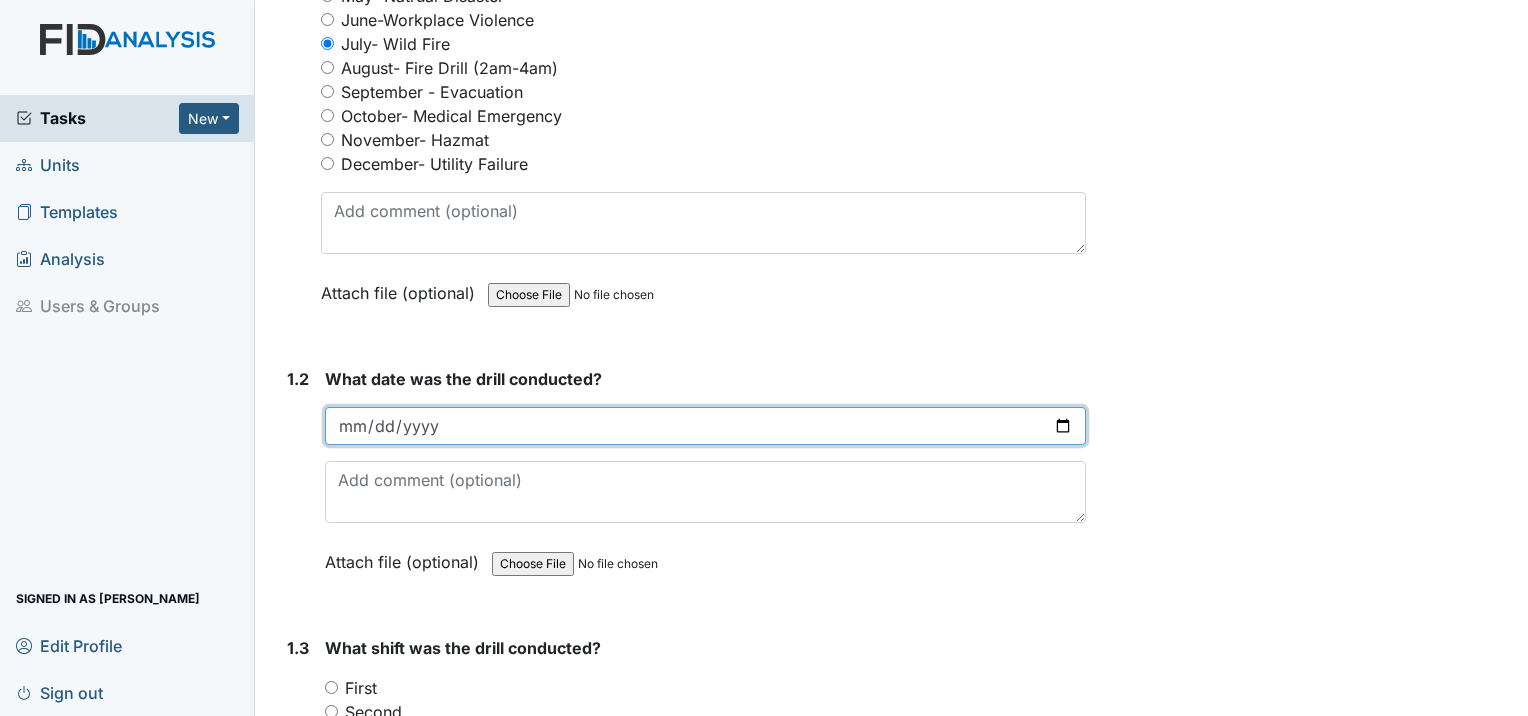 click at bounding box center [705, 426] 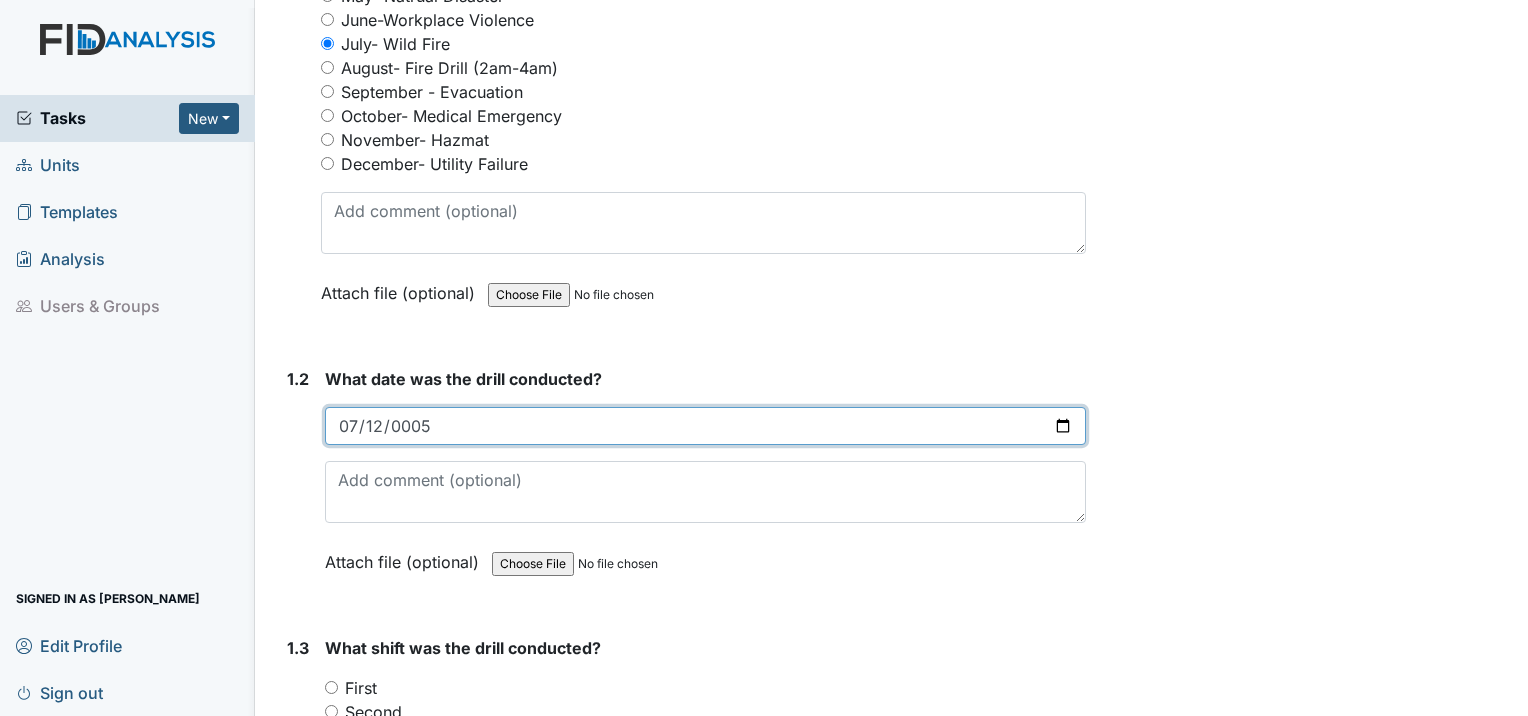 type 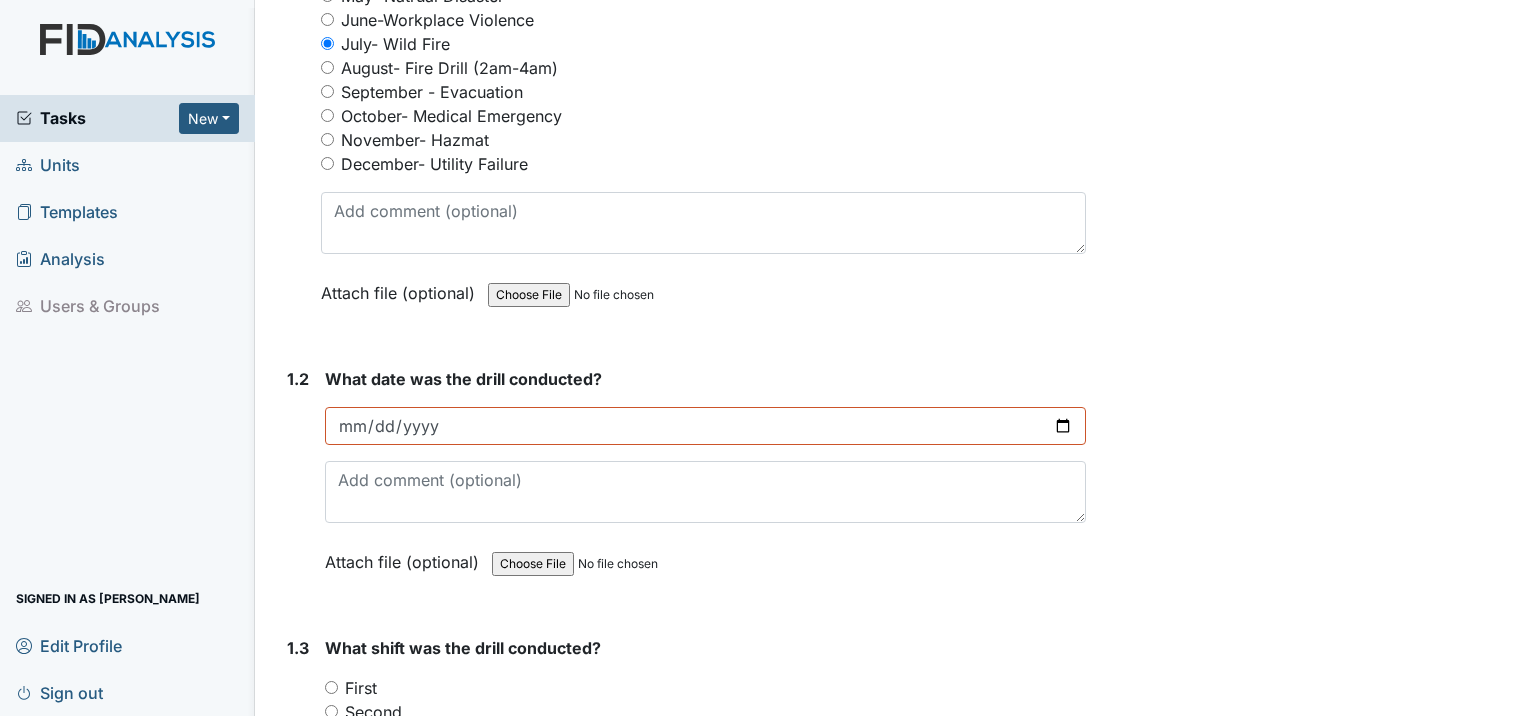 drag, startPoint x: 296, startPoint y: 351, endPoint x: 304, endPoint y: 360, distance: 12.0415945 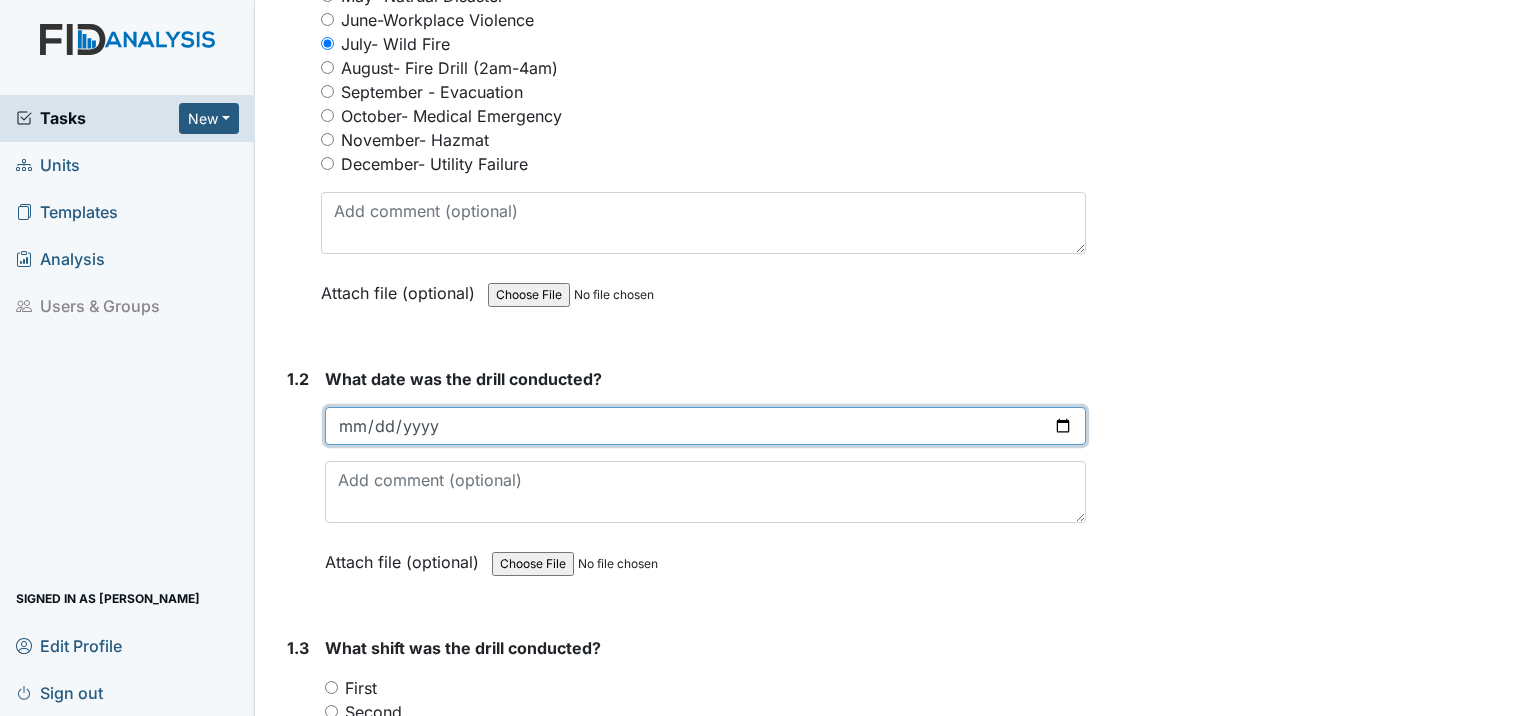 click at bounding box center [705, 426] 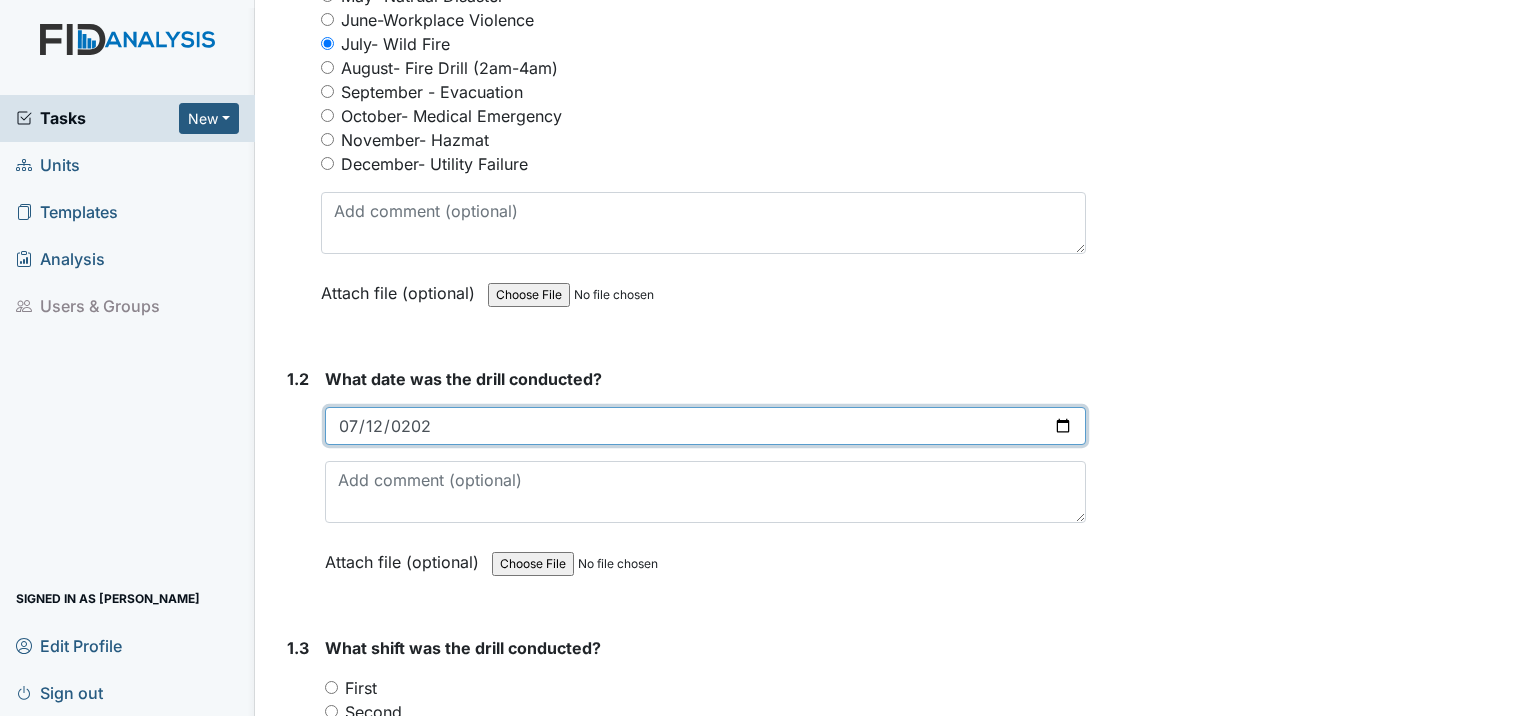 type on "[DATE]" 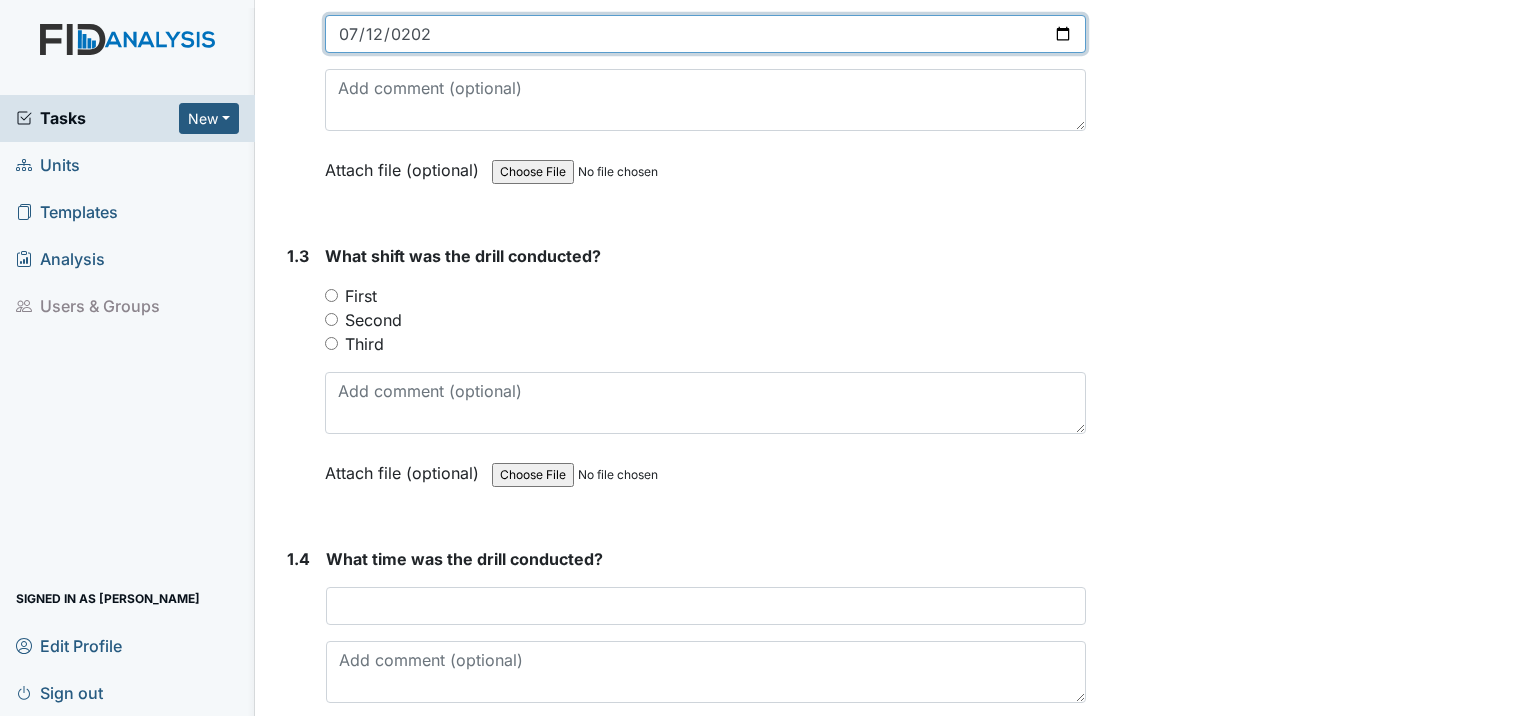 scroll, scrollTop: 900, scrollLeft: 0, axis: vertical 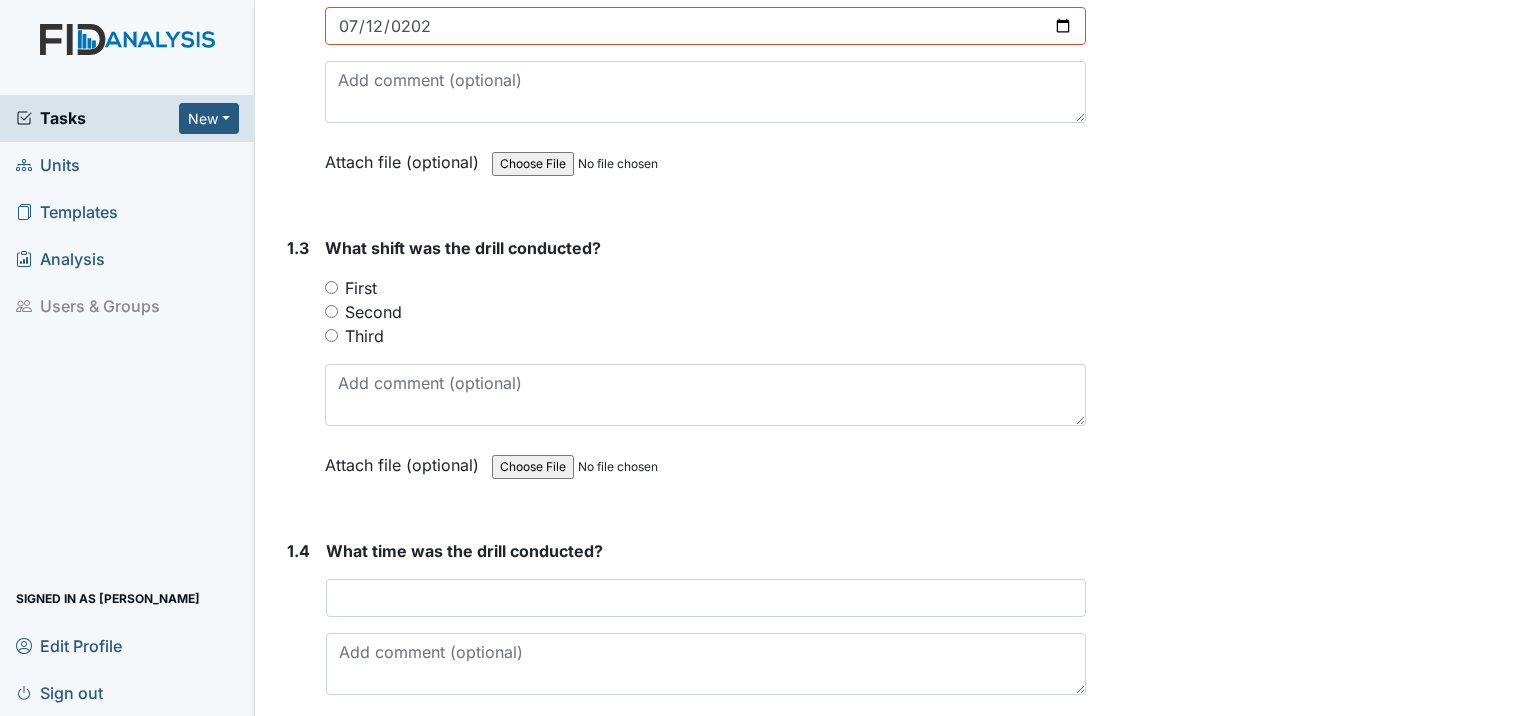 click on "First" at bounding box center [331, 287] 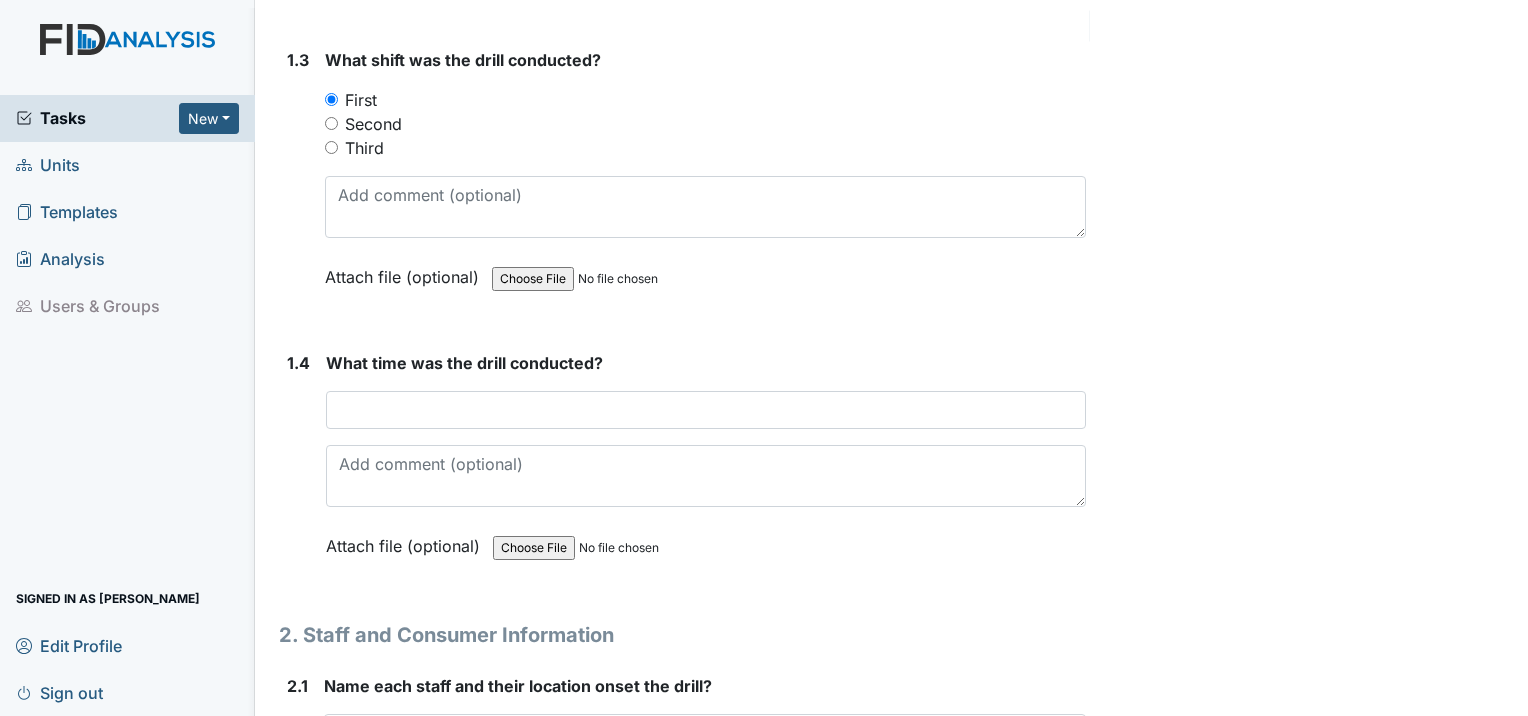 scroll, scrollTop: 1100, scrollLeft: 0, axis: vertical 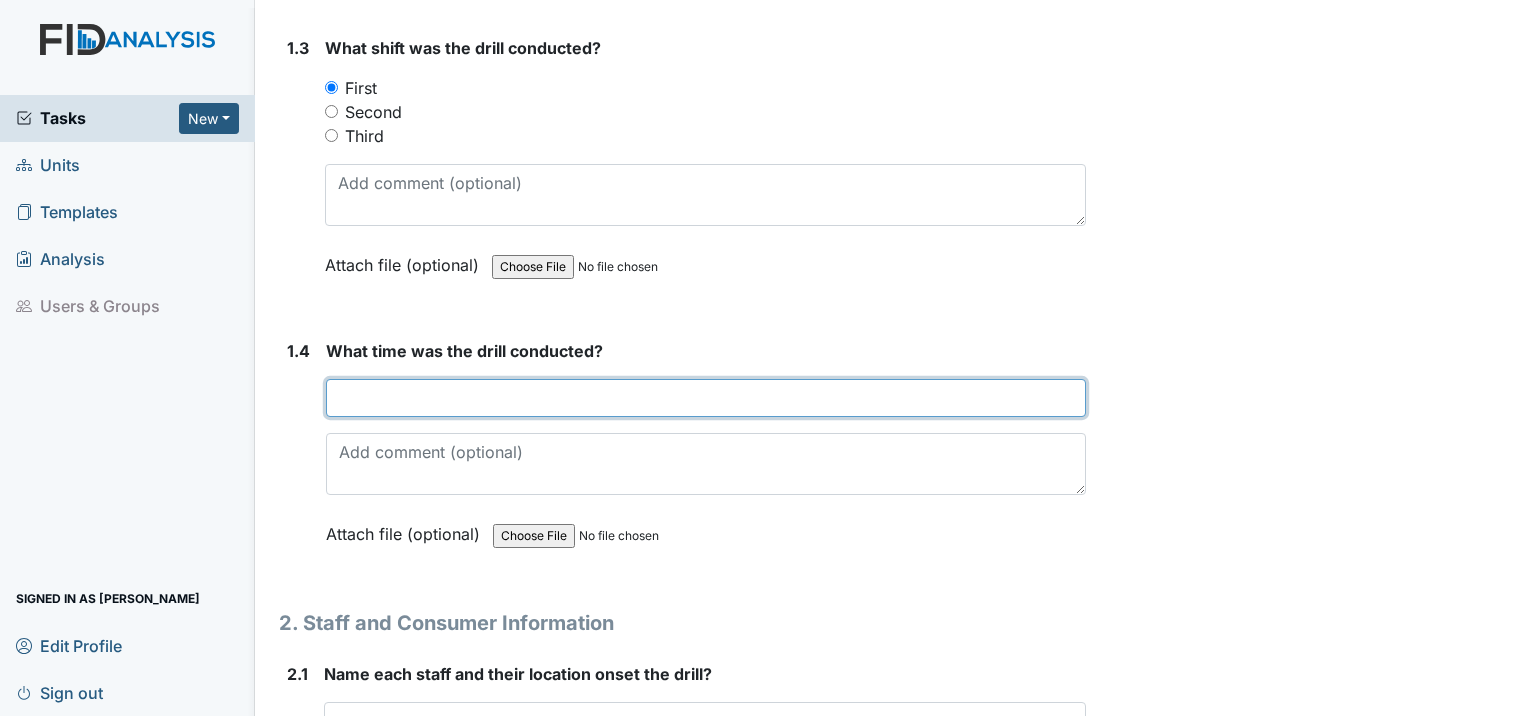 click at bounding box center [706, 398] 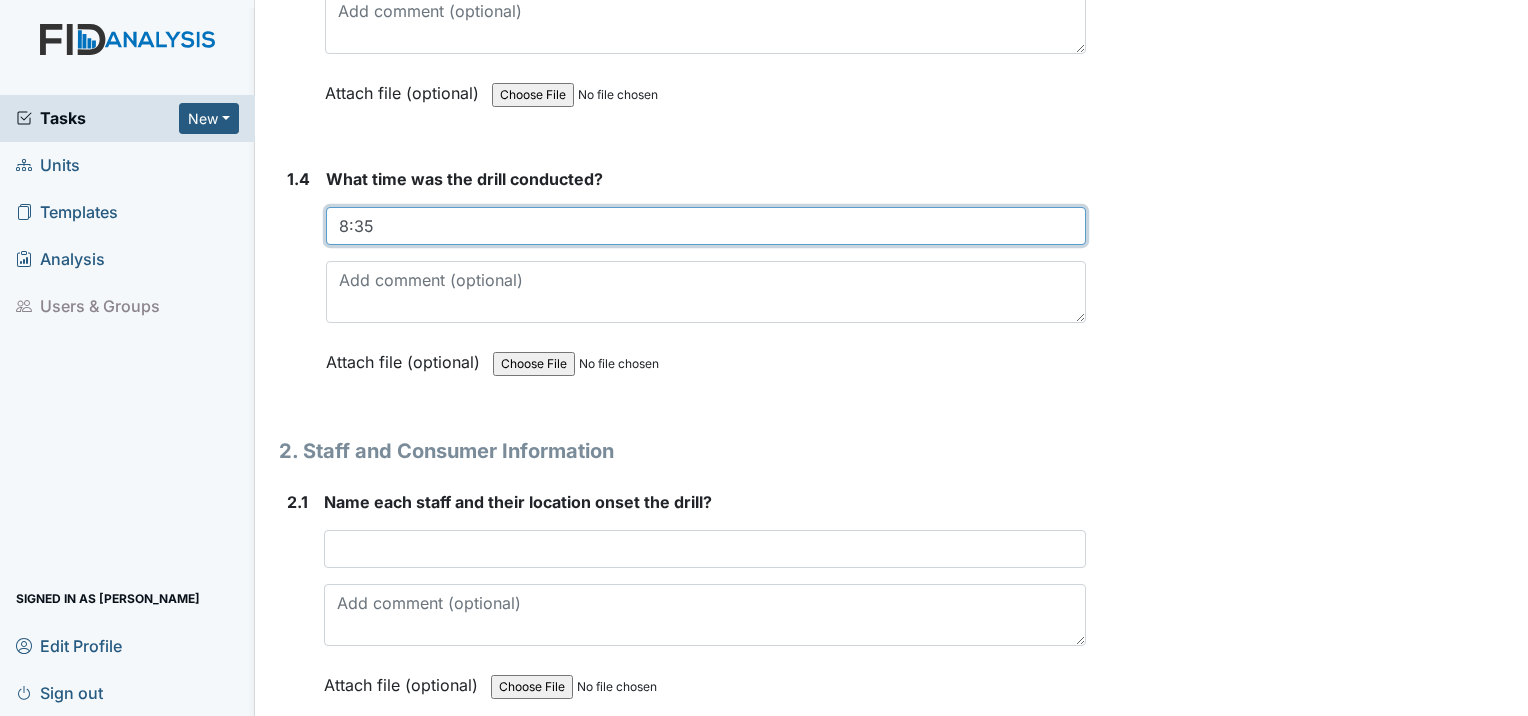 scroll, scrollTop: 1300, scrollLeft: 0, axis: vertical 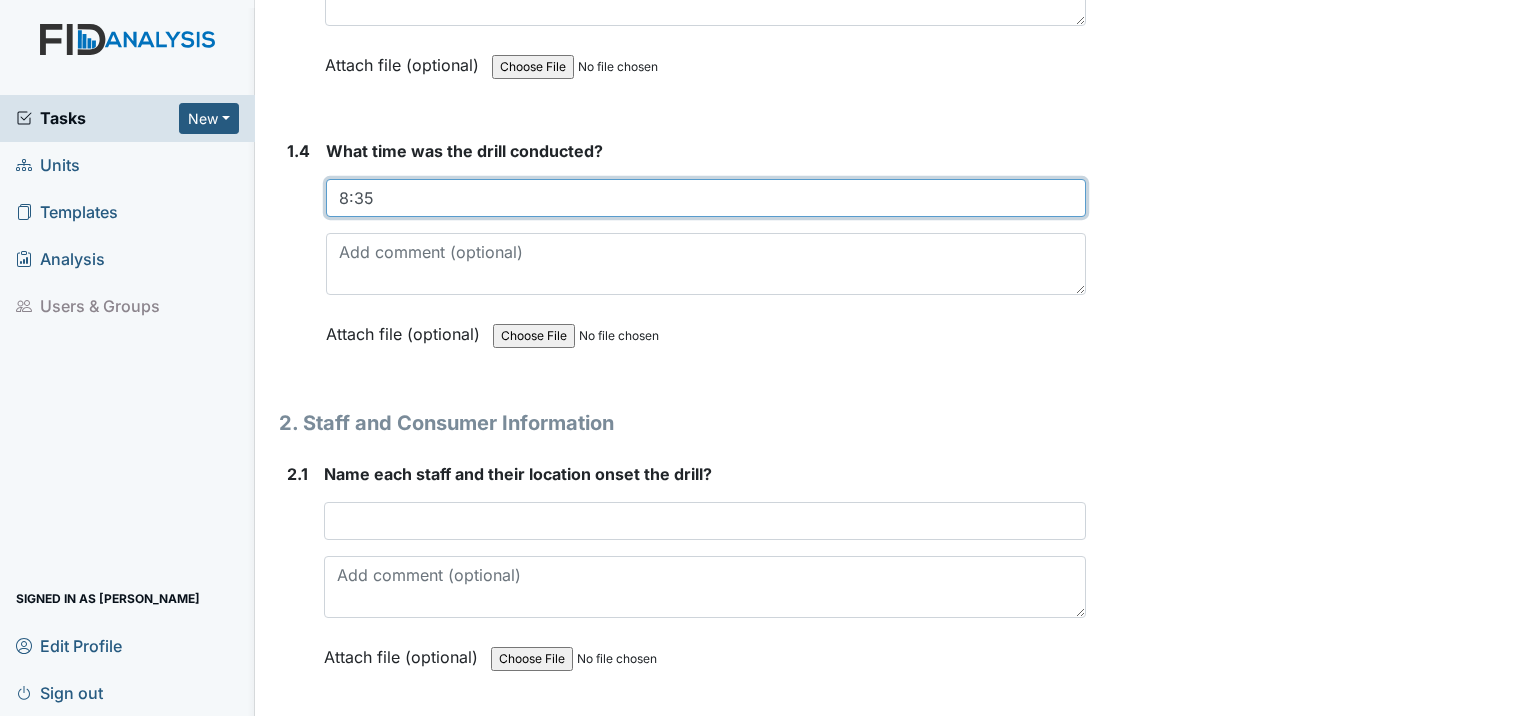 type on "8:35" 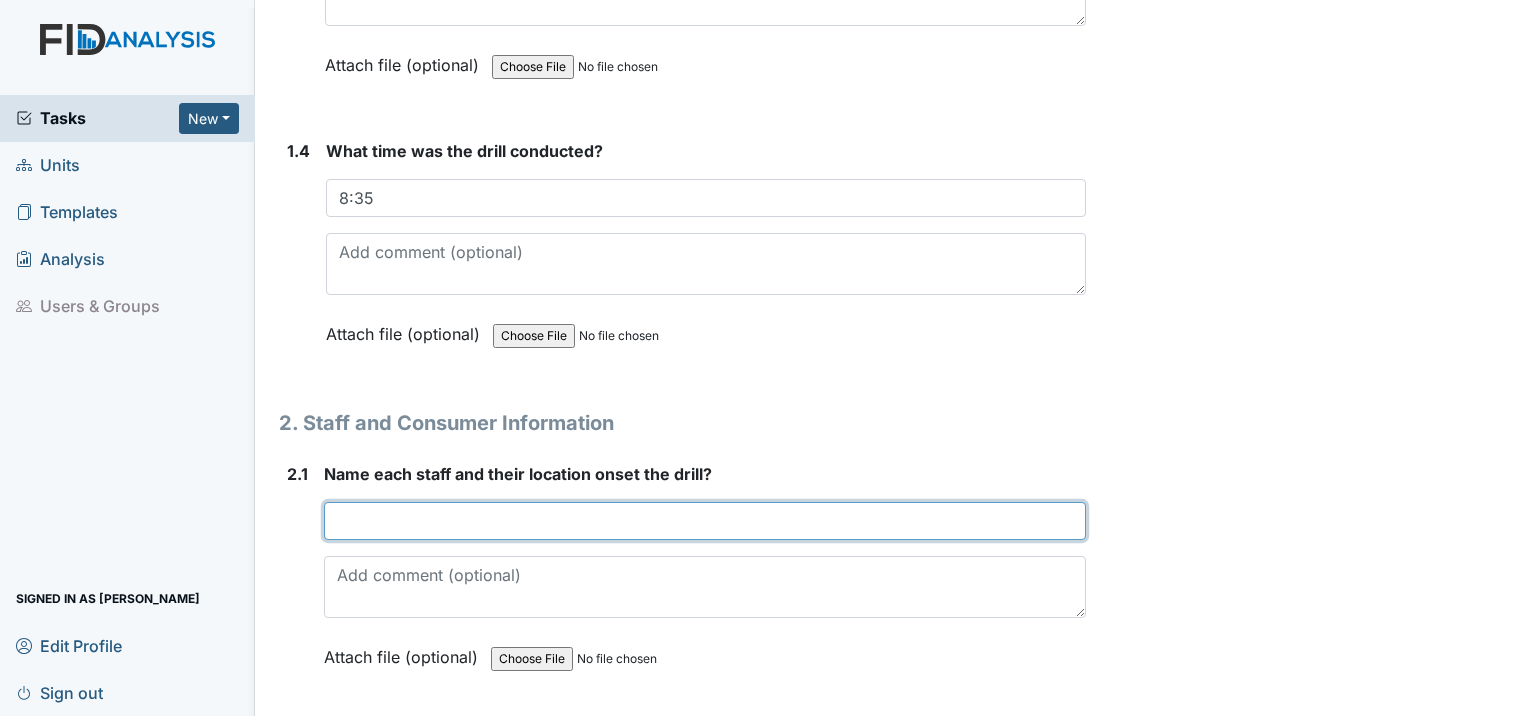 click at bounding box center (705, 521) 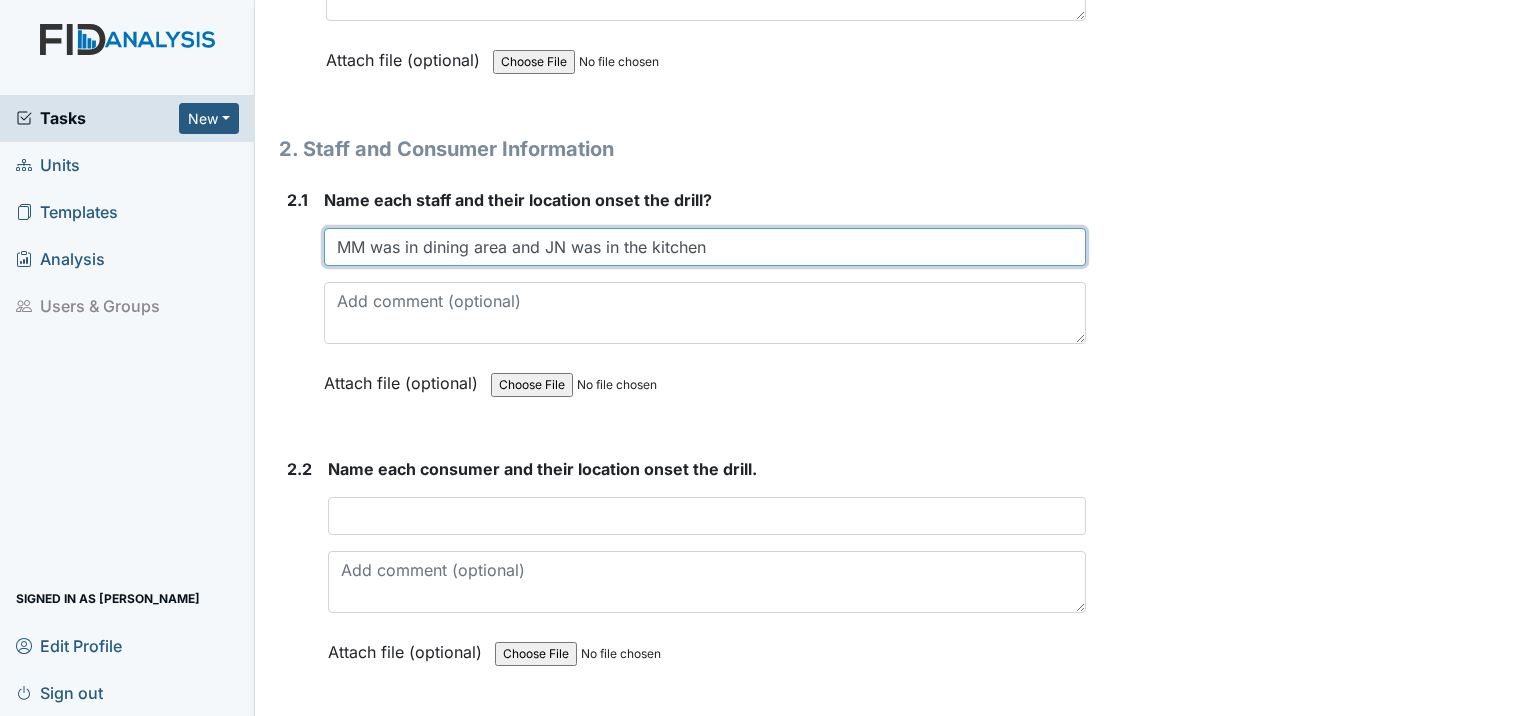 scroll, scrollTop: 1600, scrollLeft: 0, axis: vertical 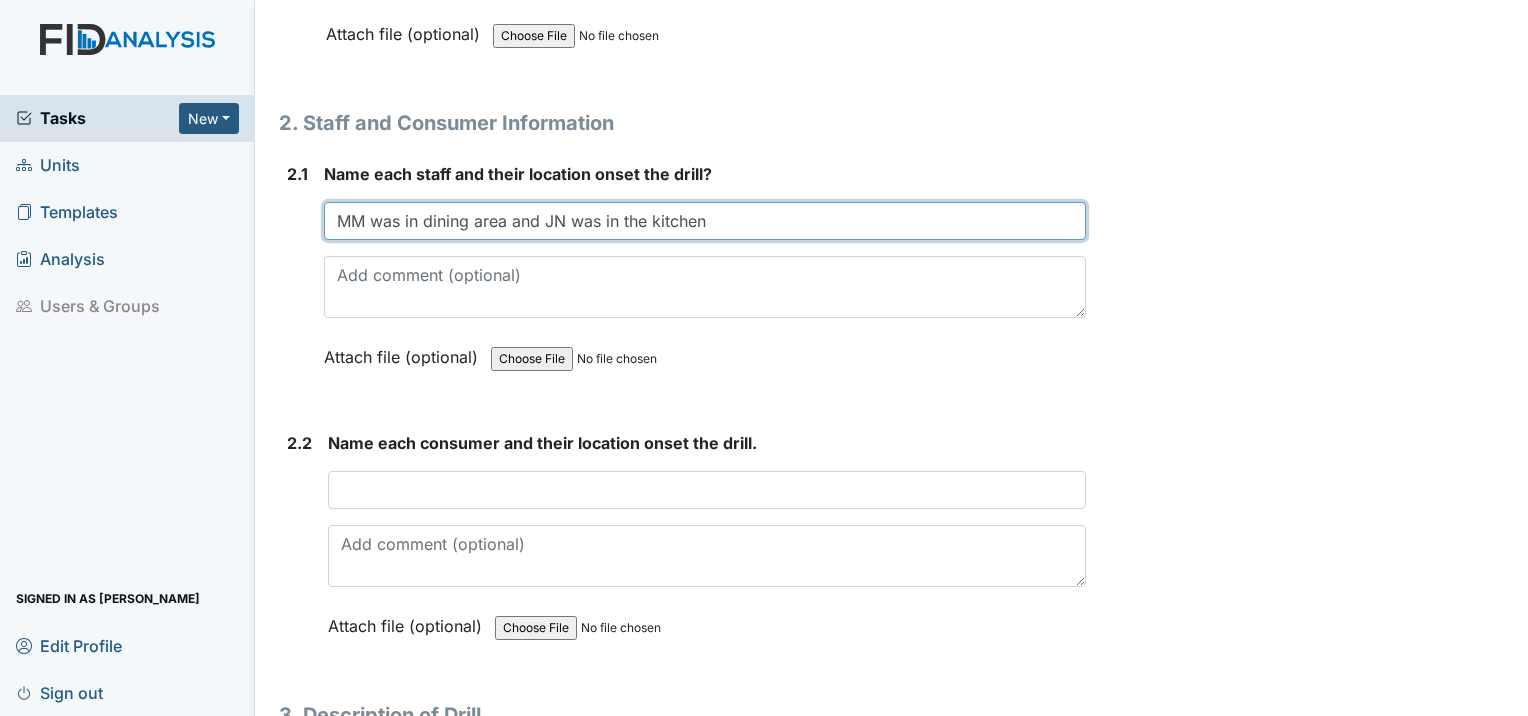 type on "MM was in dining area and JN was in the kitchen" 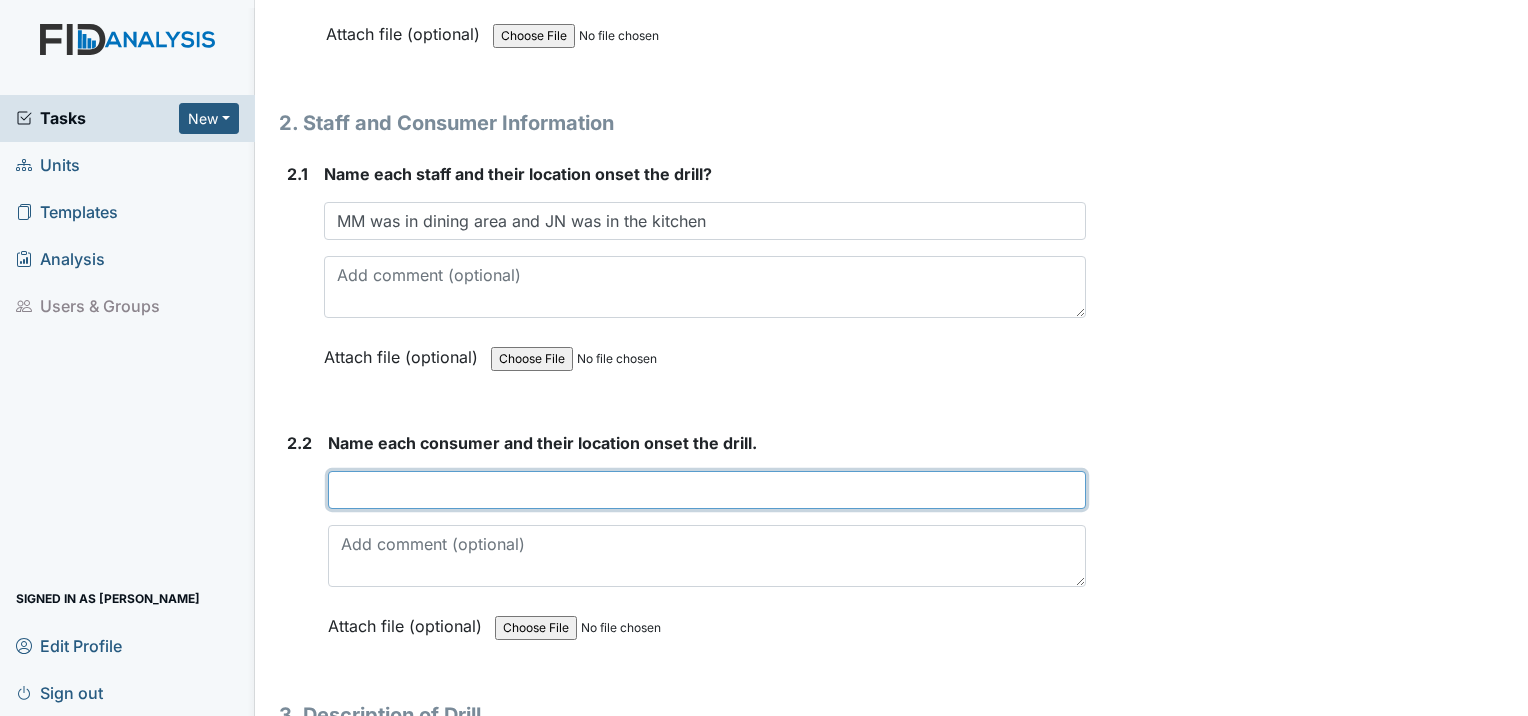 click at bounding box center (707, 490) 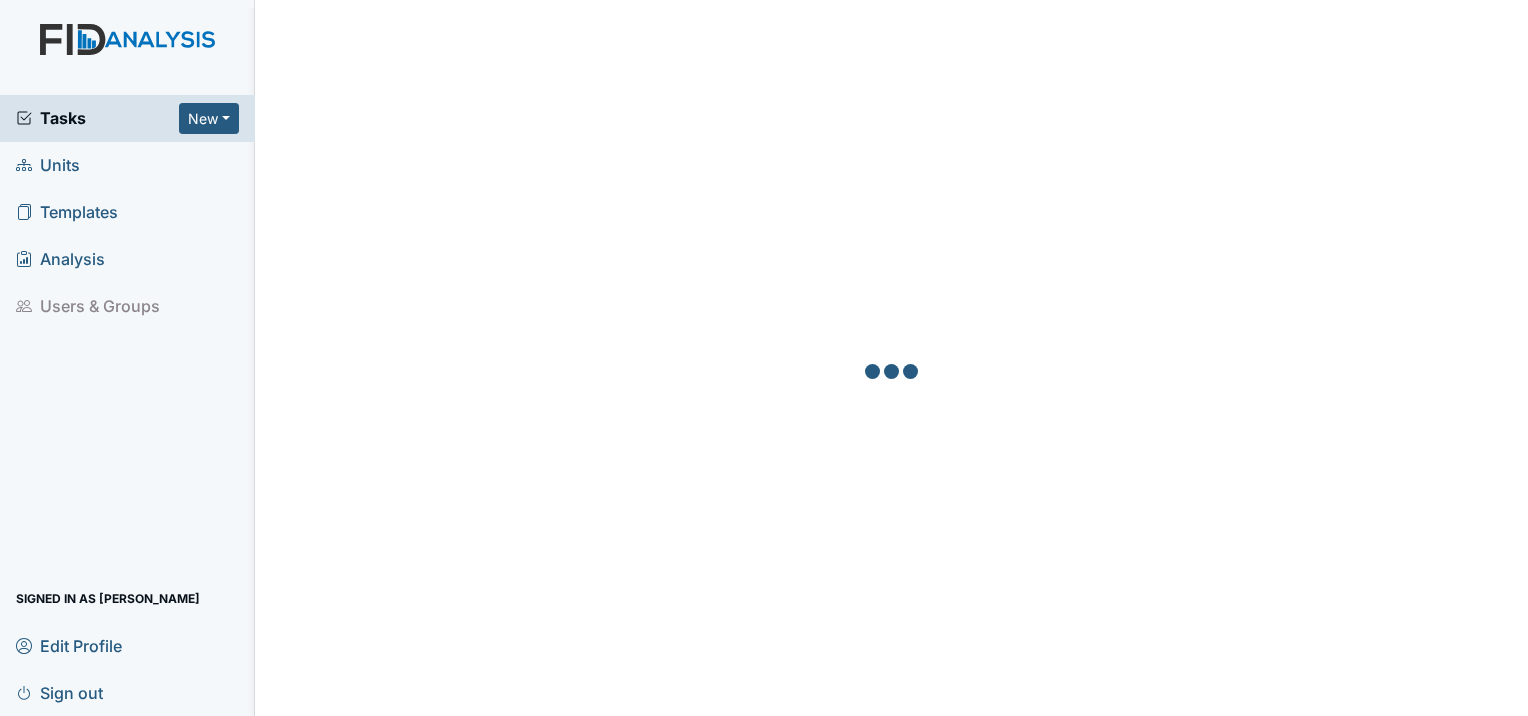 scroll, scrollTop: 0, scrollLeft: 0, axis: both 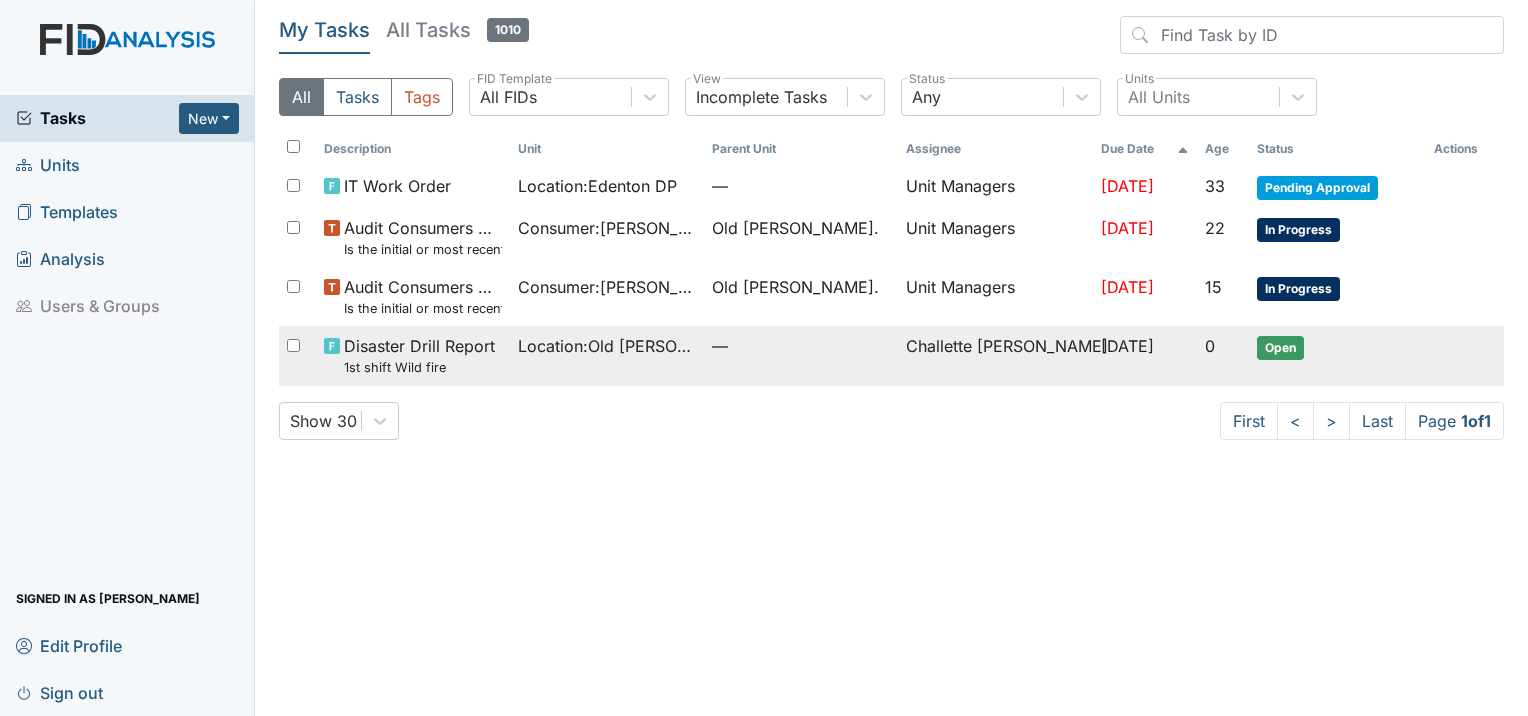 click on "1st shift Wild fire" at bounding box center (419, 367) 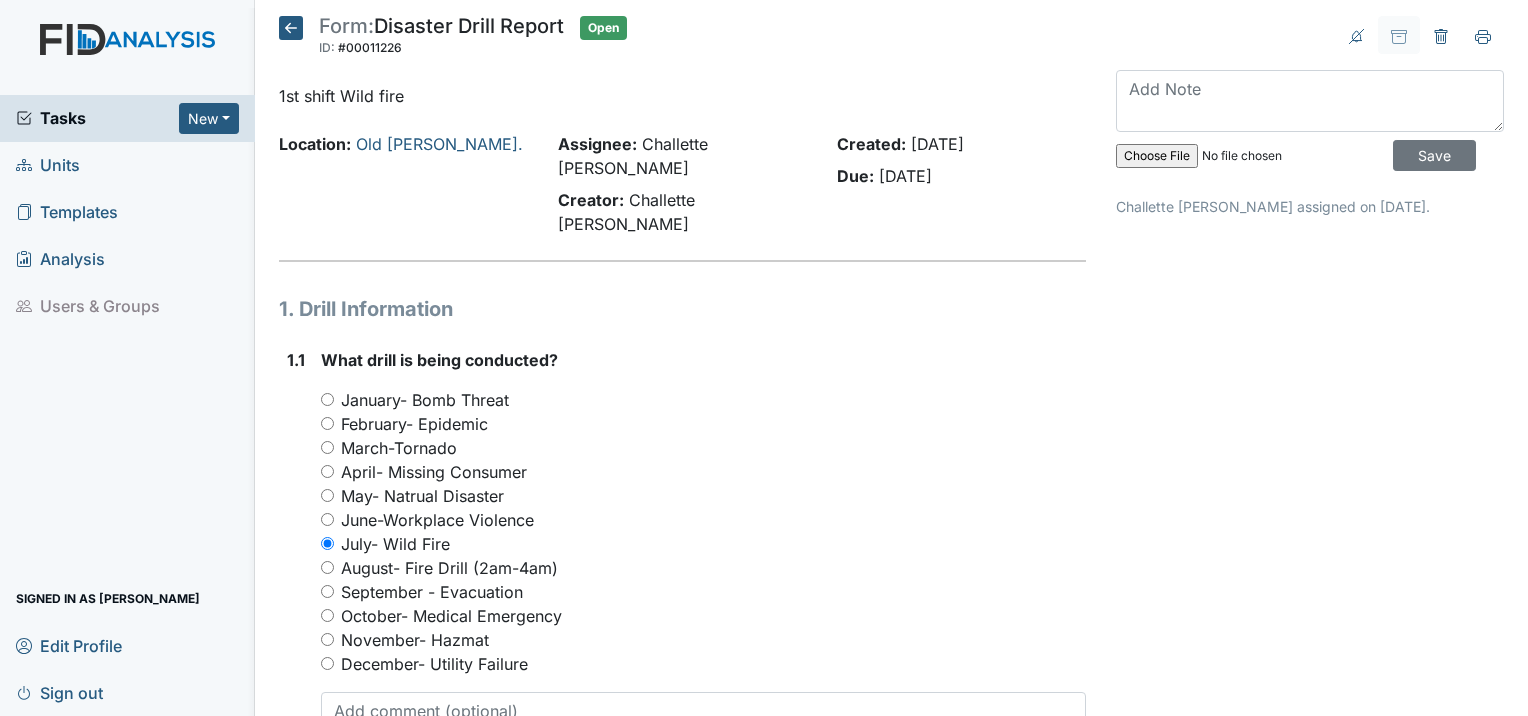 scroll, scrollTop: 0, scrollLeft: 0, axis: both 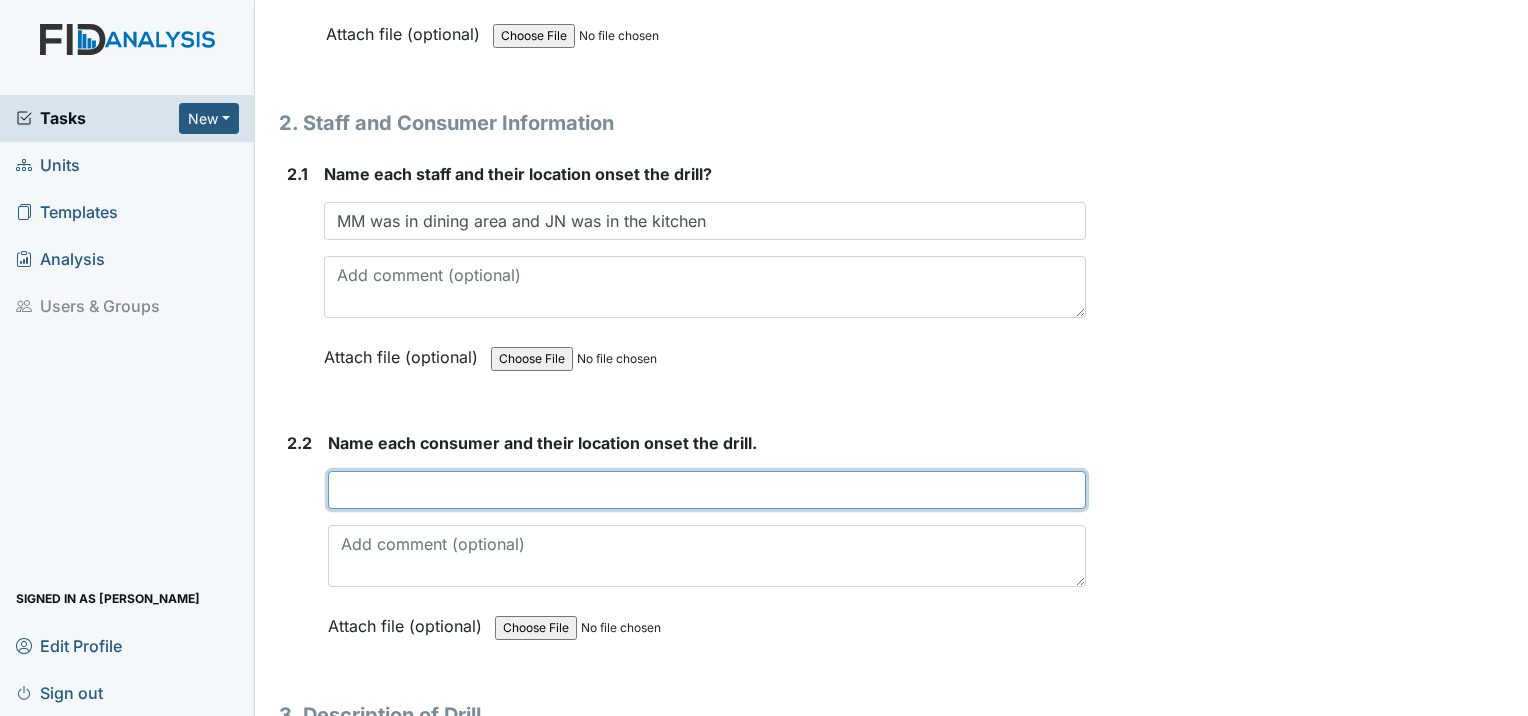 click at bounding box center (707, 490) 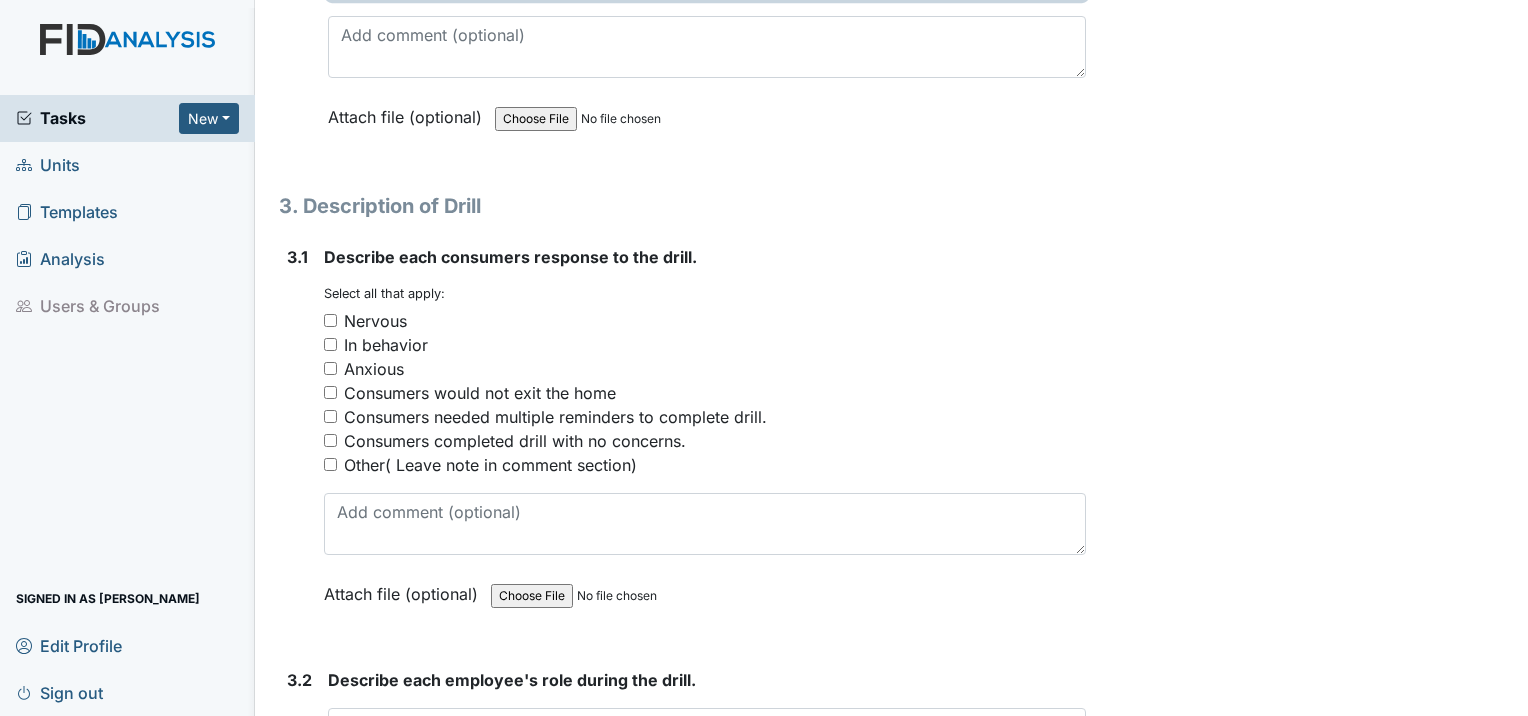 scroll, scrollTop: 2200, scrollLeft: 0, axis: vertical 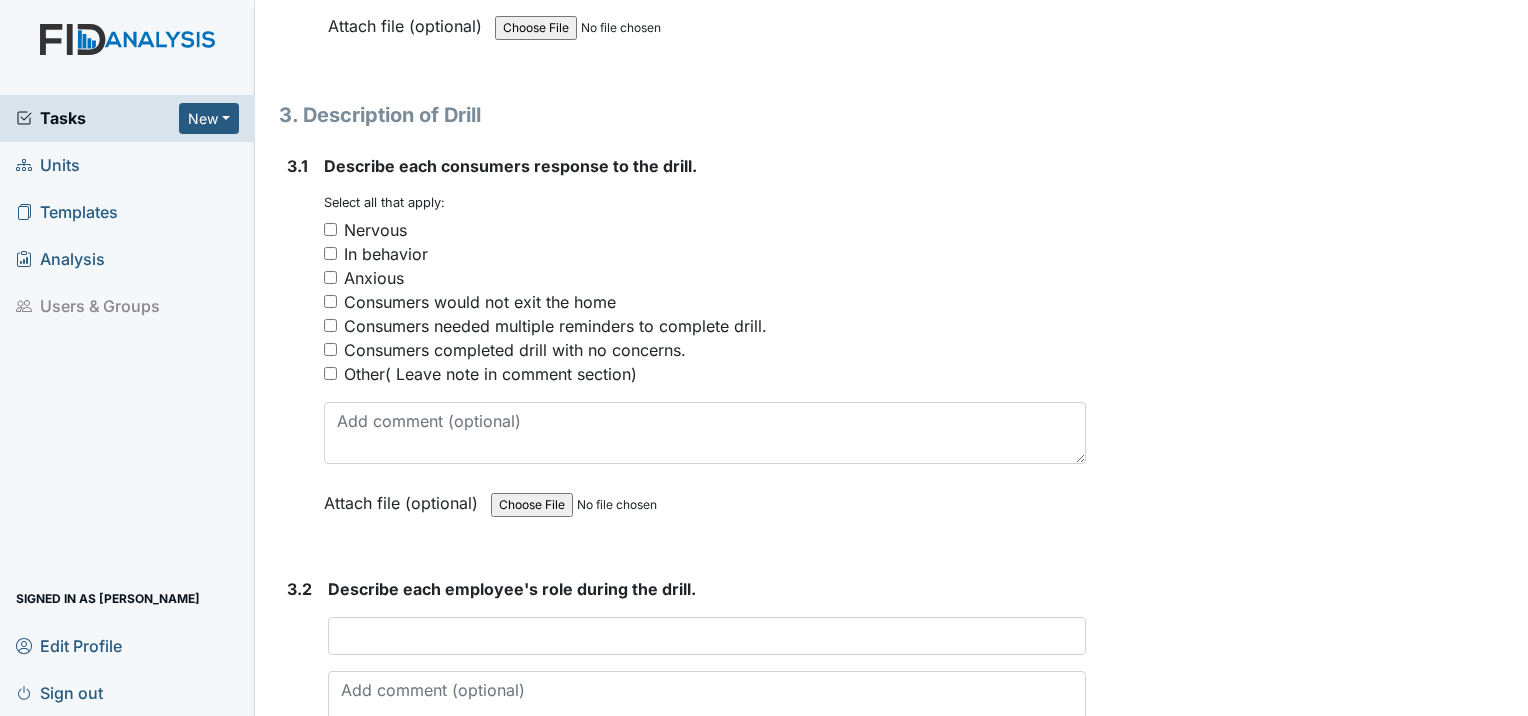 type on "KV and TB was in the bathroom, TBB, JG, EO and DB was in their rooms." 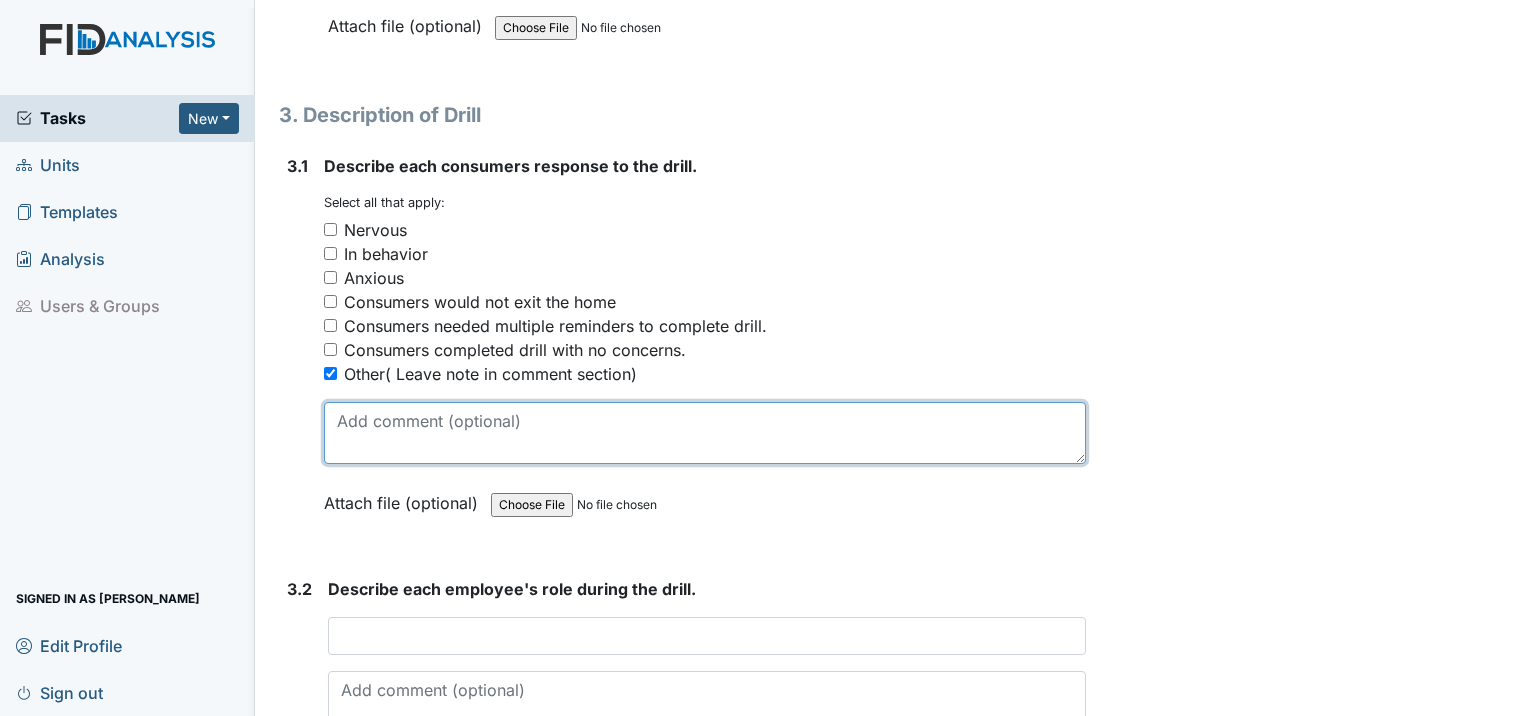 click at bounding box center (705, 433) 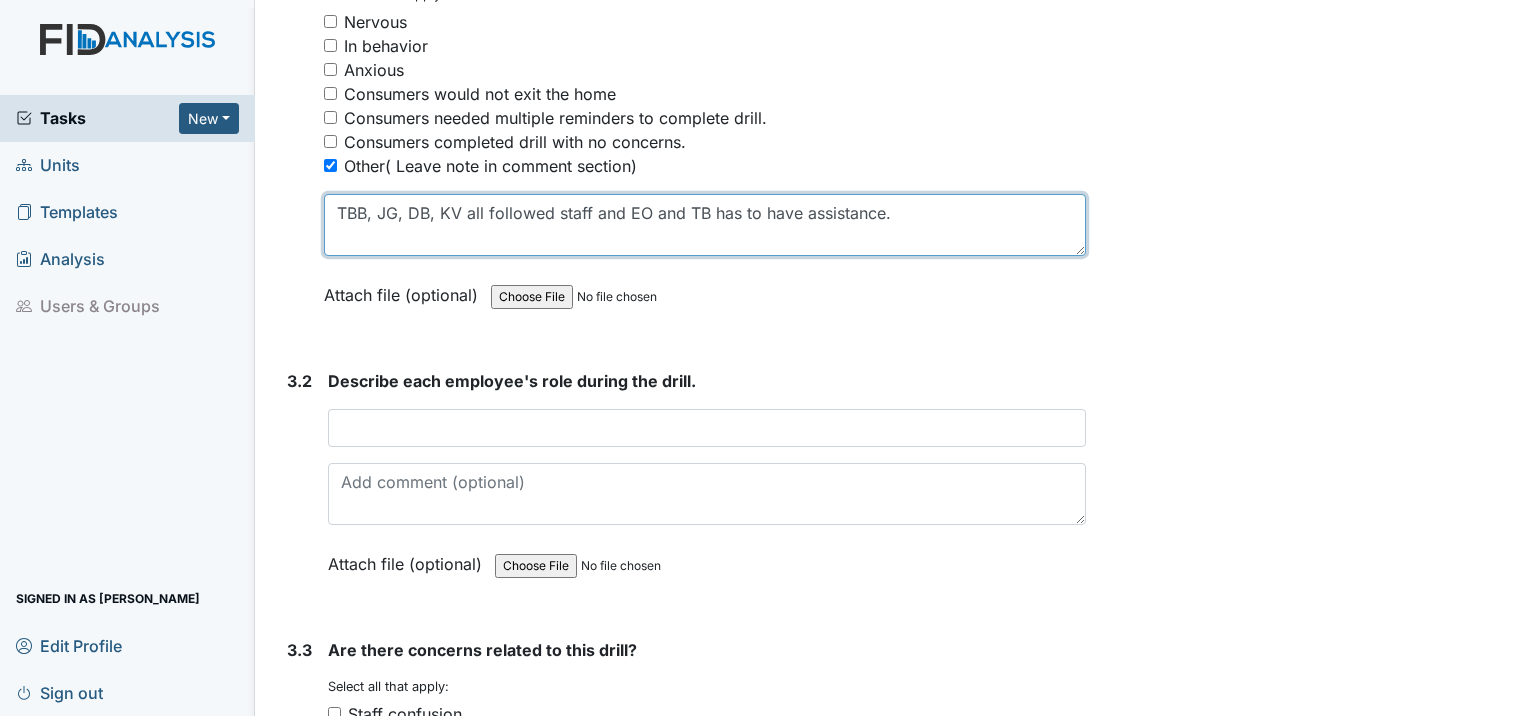 scroll, scrollTop: 2500, scrollLeft: 0, axis: vertical 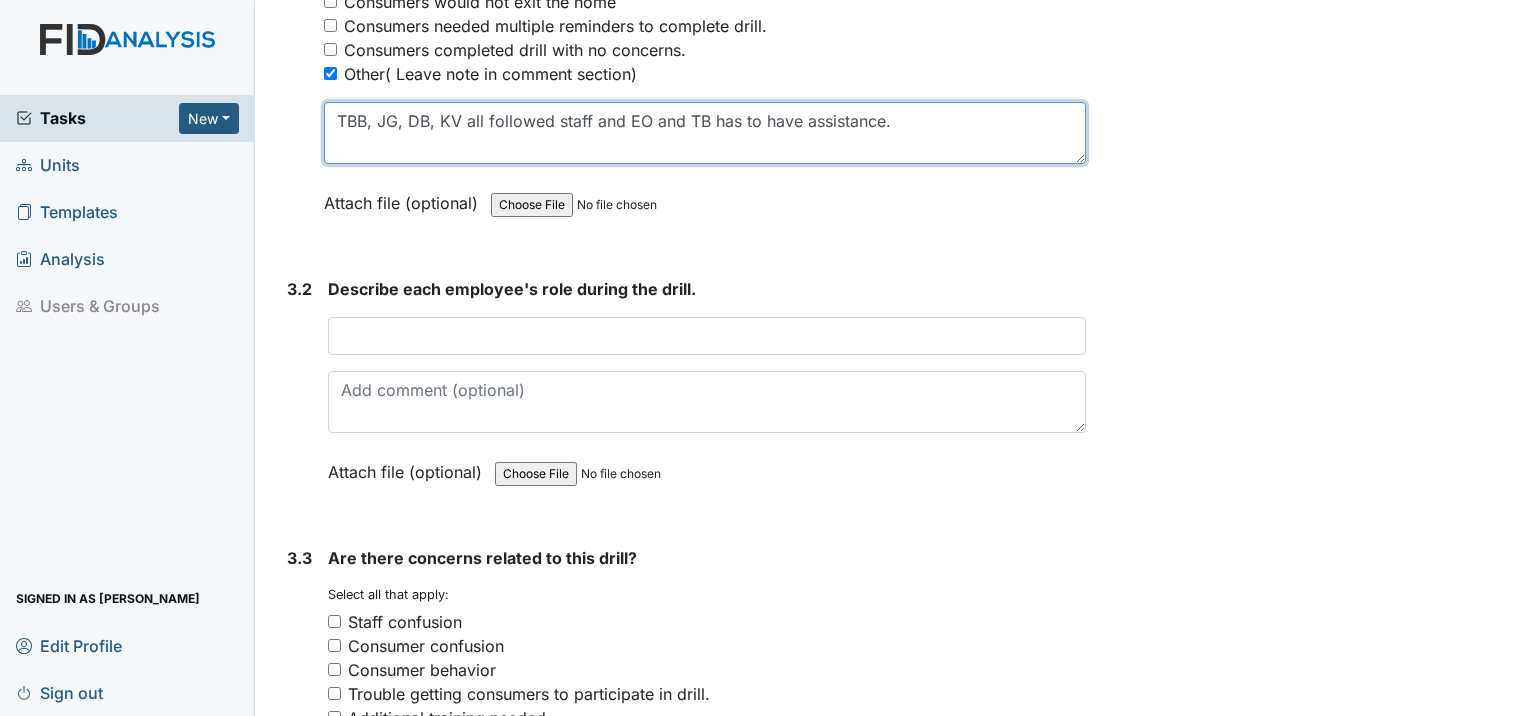 type on "TBB, JG, DB, KV all followed staff and EO and TB has to have assistance." 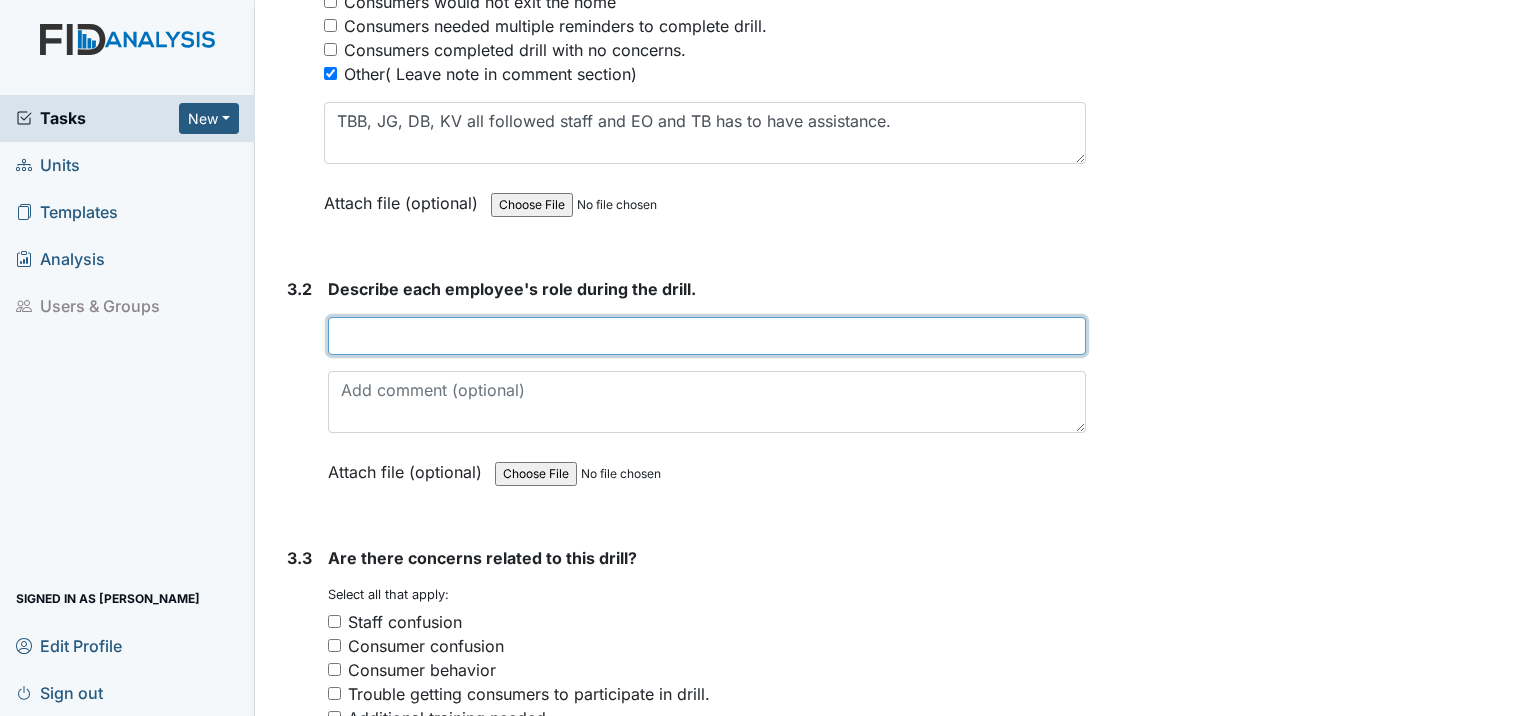 click at bounding box center [707, 336] 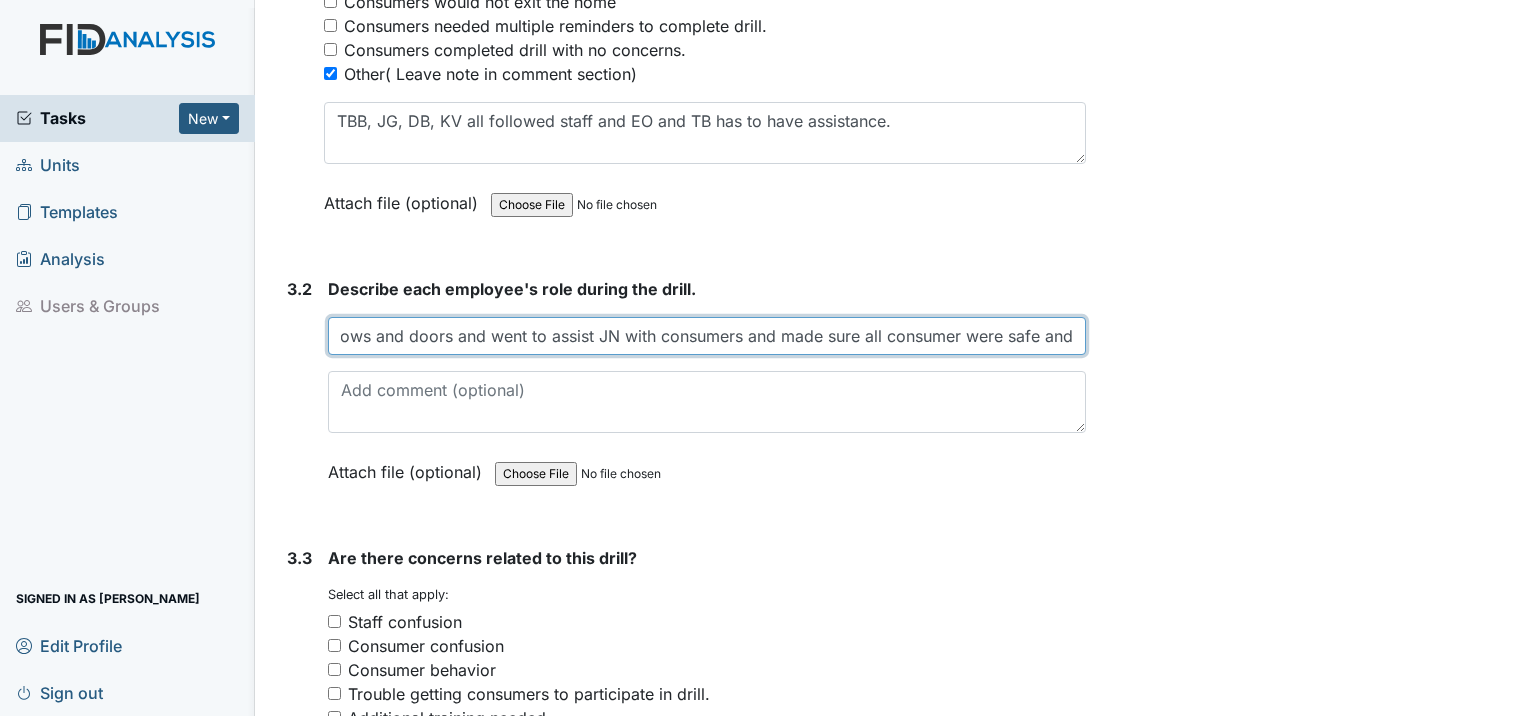 scroll, scrollTop: 0, scrollLeft: 759, axis: horizontal 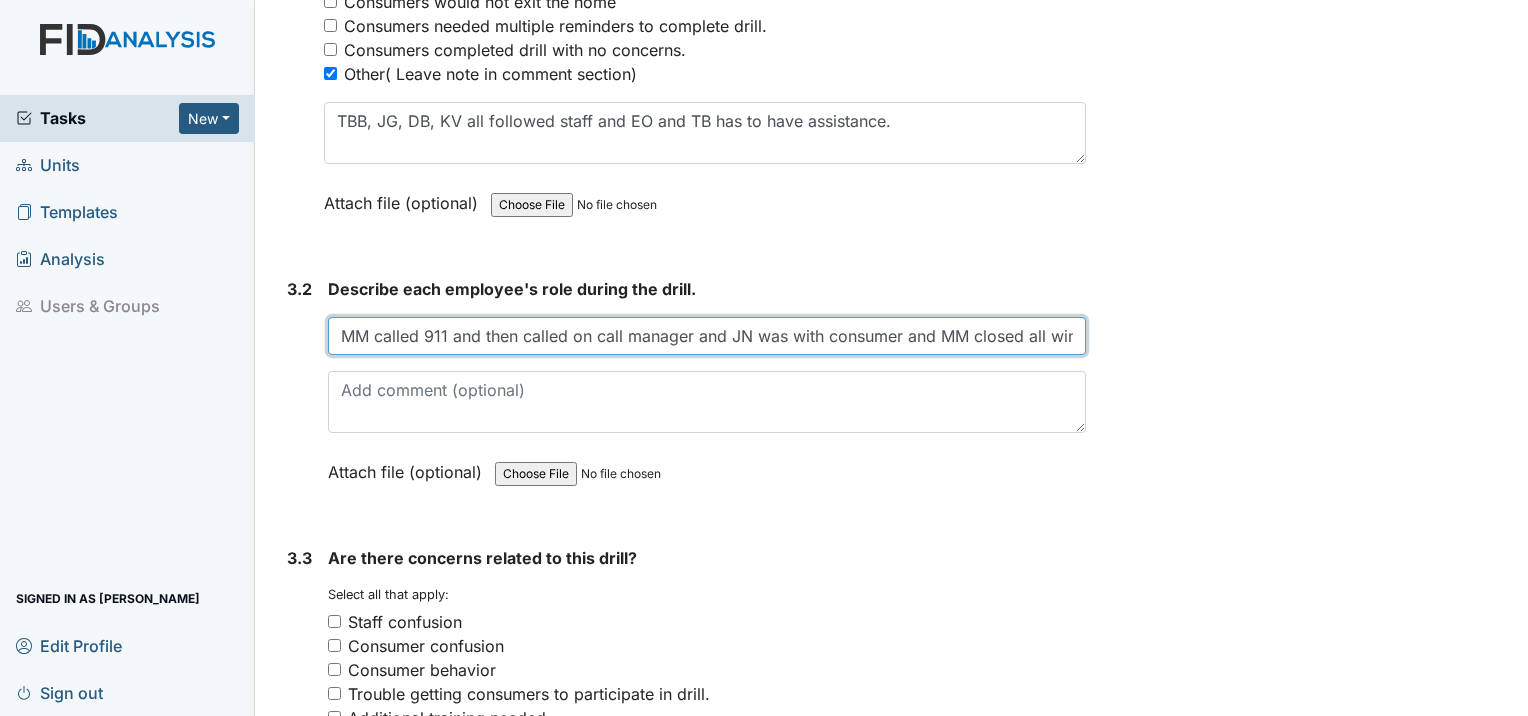 click on "MM called 911 and then called on call manager and JN was with consumer and MM closed all windows and doors and went to assist JN with consumers and made sure all consumer were safe and" at bounding box center (707, 336) 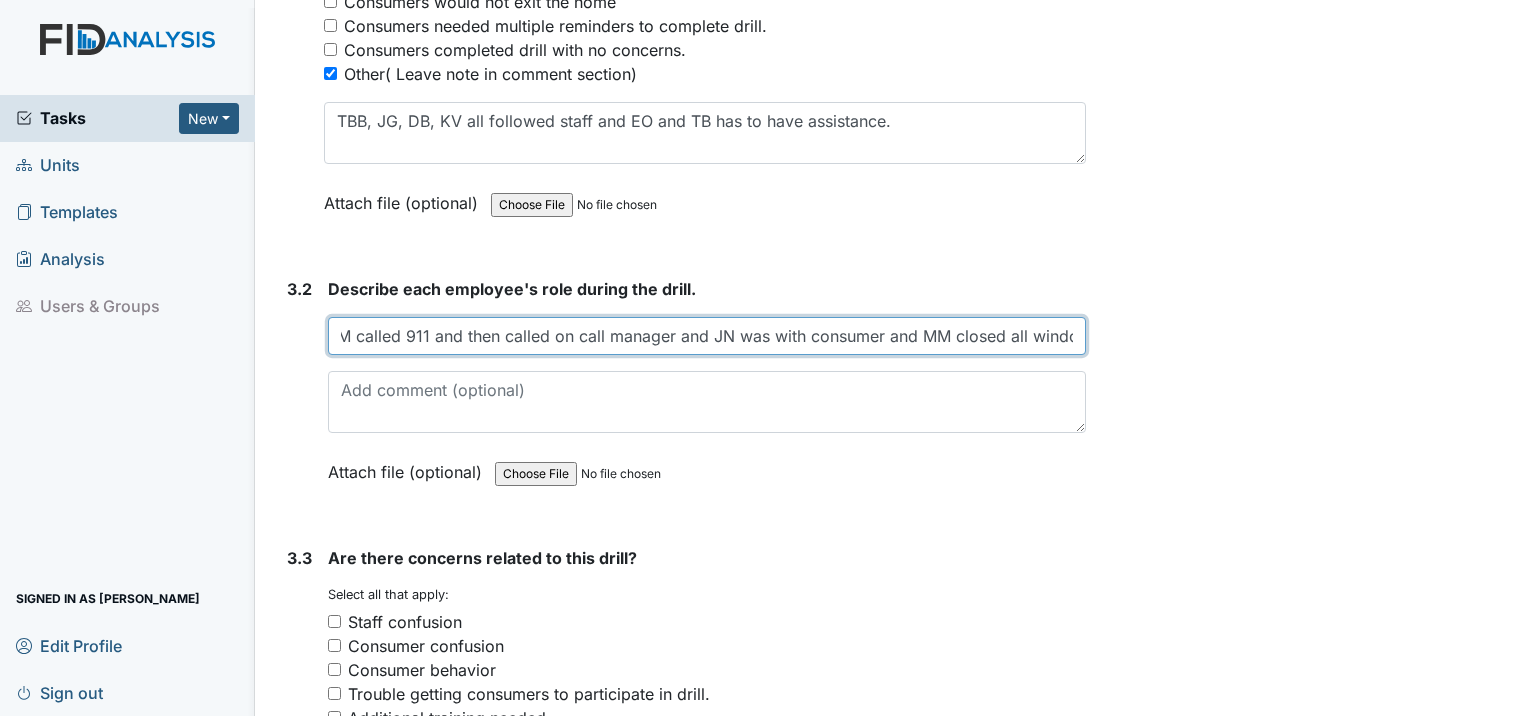 click on "MM called 911 and then called on call manager and JN was with consumer and MM closed all windows and doors and went to assist JN with consumers and made sure all consumer were safe and" at bounding box center (707, 336) 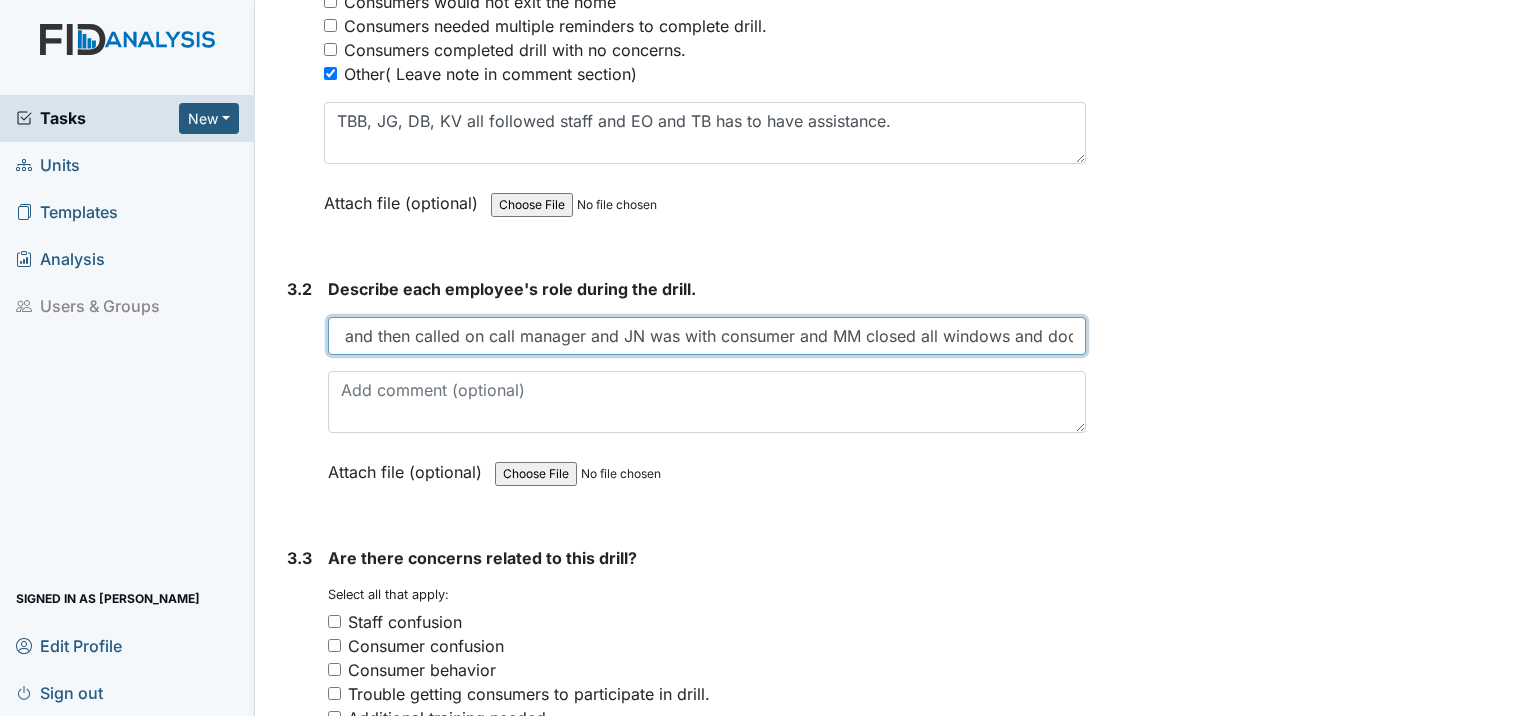 click on "MM called 911 and then called on call manager and JN was with consumer and MM closed all windows and doors and went to assist JN with consumers and made sure all consumer were safe and" at bounding box center [707, 336] 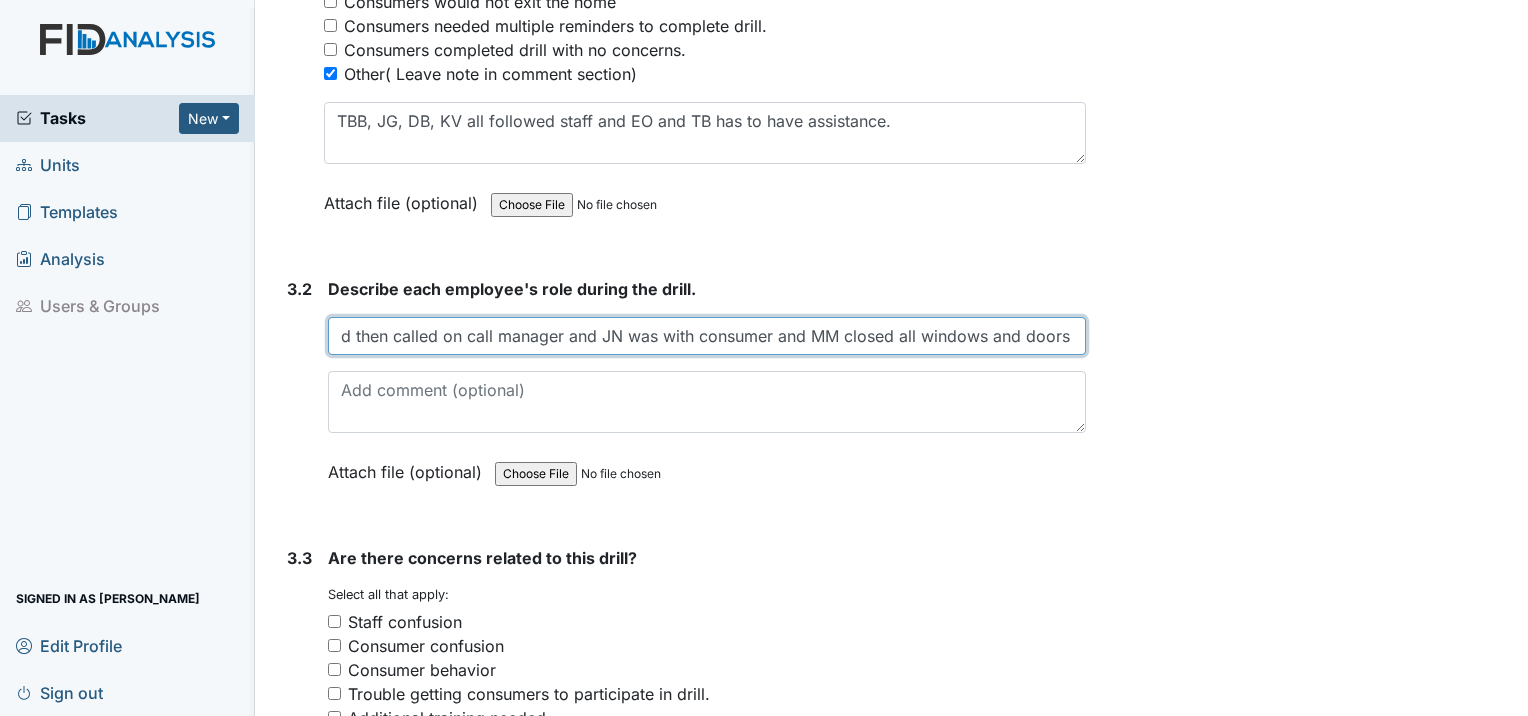 scroll, scrollTop: 0, scrollLeft: 160, axis: horizontal 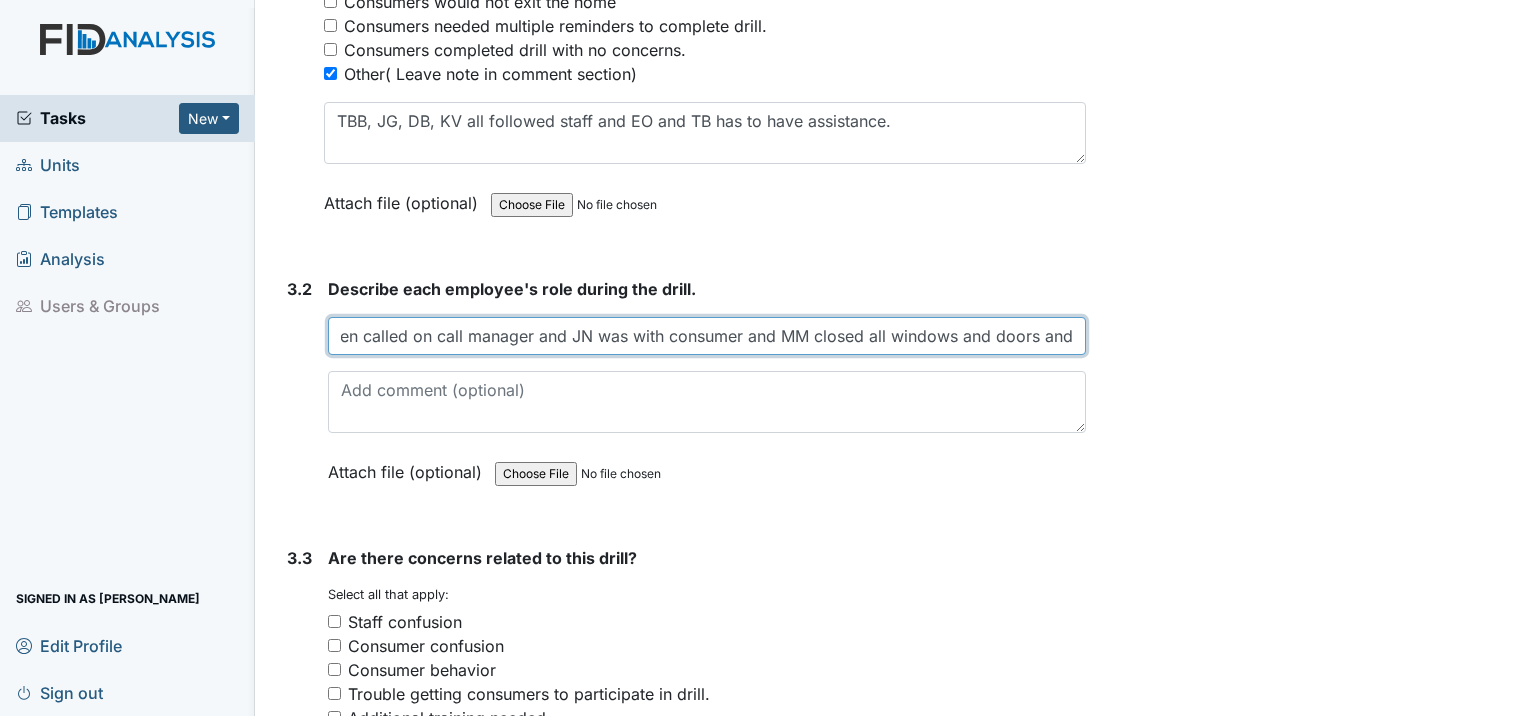 click on "MM called 911 and then called on call manager and JN was with consumer and MM closed all windows and doors and went to assist JN with consumers and made sure all consumer were safe and" at bounding box center (707, 336) 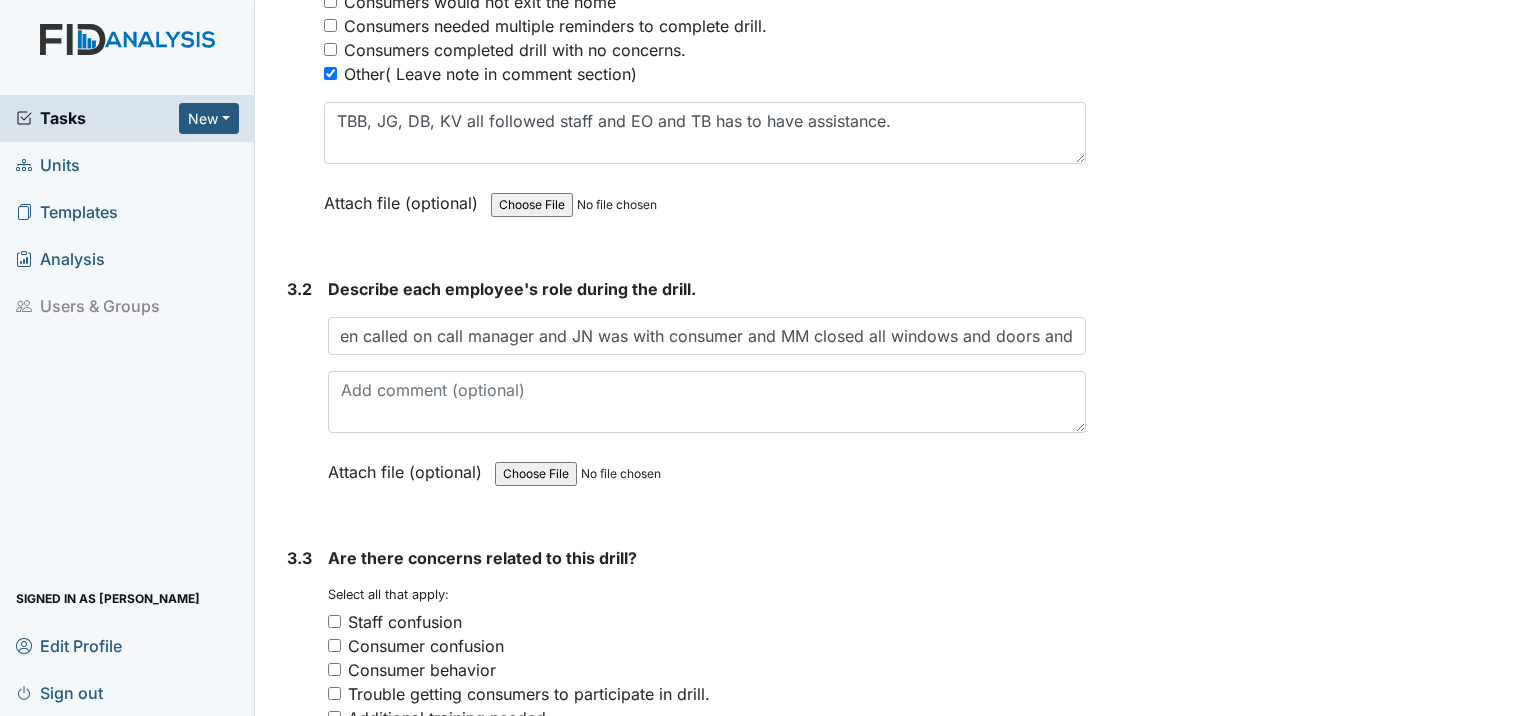 scroll, scrollTop: 0, scrollLeft: 0, axis: both 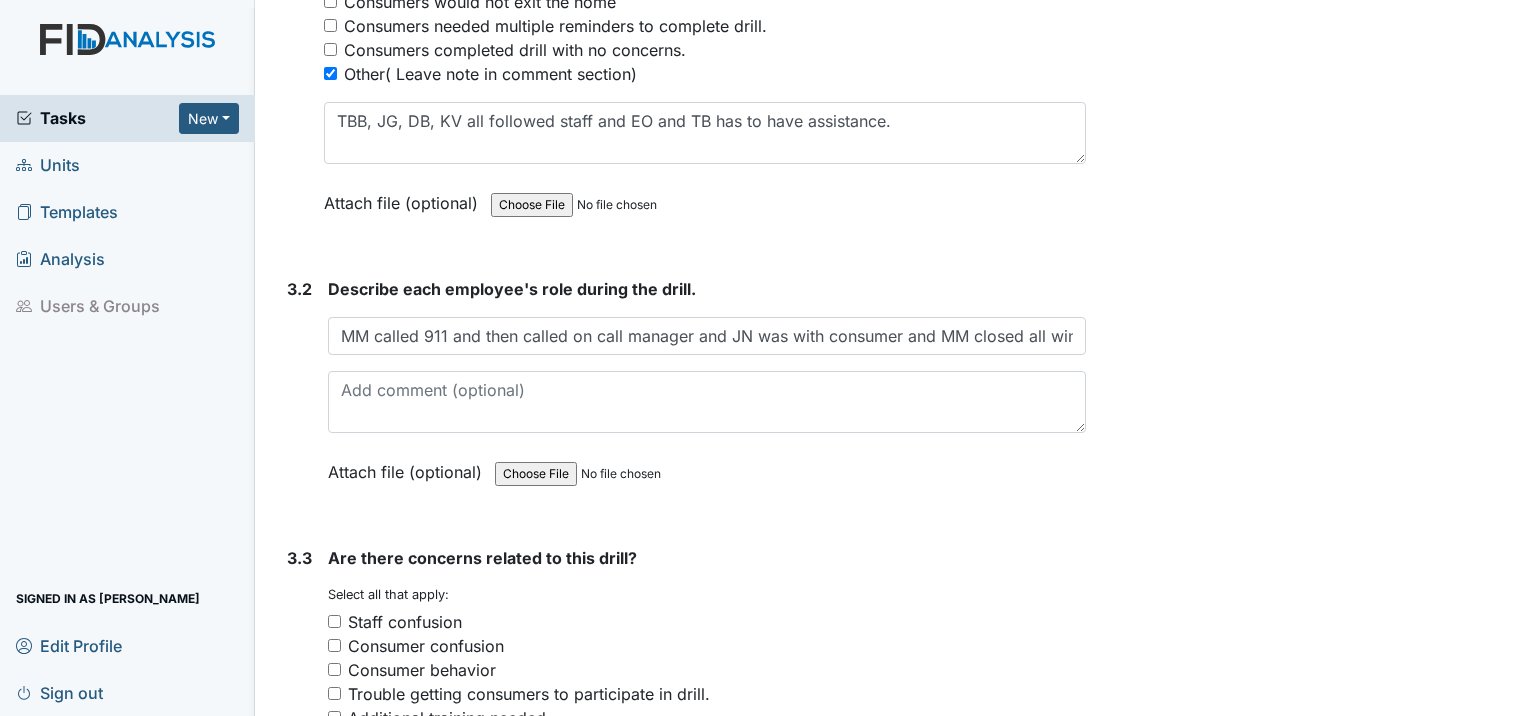 click on "Form:
Disaster Drill Report
ID:
#00011226
Open
Autosaving...
1st shift Wild fire
Location:
Old Roper Rd.
Assignee:
Challette Hedgebeth
Creator:
Challette Hedgebeth
Created:
Jul 15, 2025
Due:
Jul 29, 2025
1. Drill Information
1.1
What drill is being conducted?
You must select one of the below options.
January- Bomb Threat
February- Epidemic
March-Tornado
April- Missing Consumer
May- Natrual Disaster
June-Workplace Violence
July- Wild Fire
August- Fire Drill (2am-4am)
September - Evacuation
October- Medical Emergency
November- Hazmat
December- Utility Failure
Attach file (optional)
You can upload .pdf, .txt, .jpg, .jpeg, .png, .csv, .xls, or .doc files under 100MB.
1.2
What date was the drill conducted?
2025-07-12" at bounding box center (682, -530) 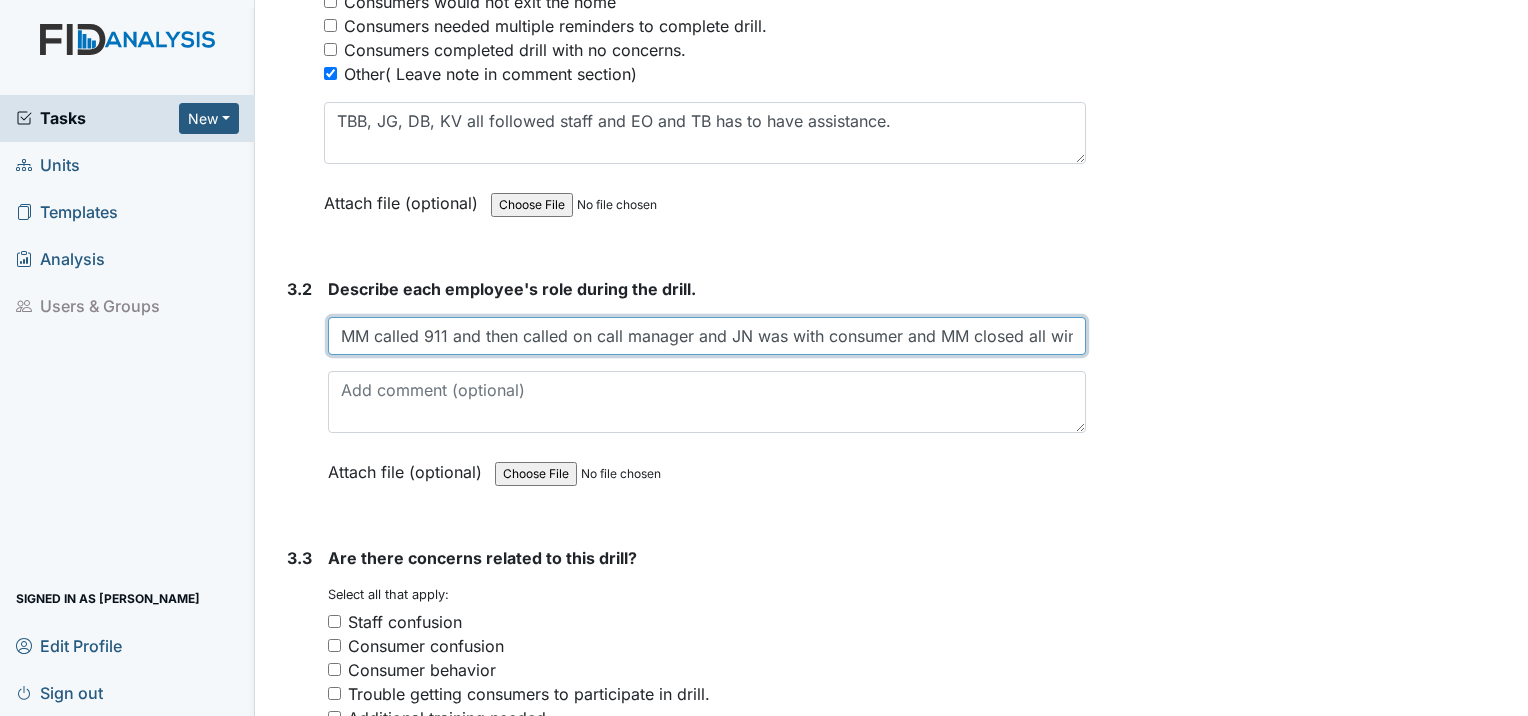 click on "MM called 911 and then called on call manager and JN was with consumer and MM closed all windows and doors and went to assist JN with consumers and made sure all consumer were safe and" at bounding box center (707, 336) 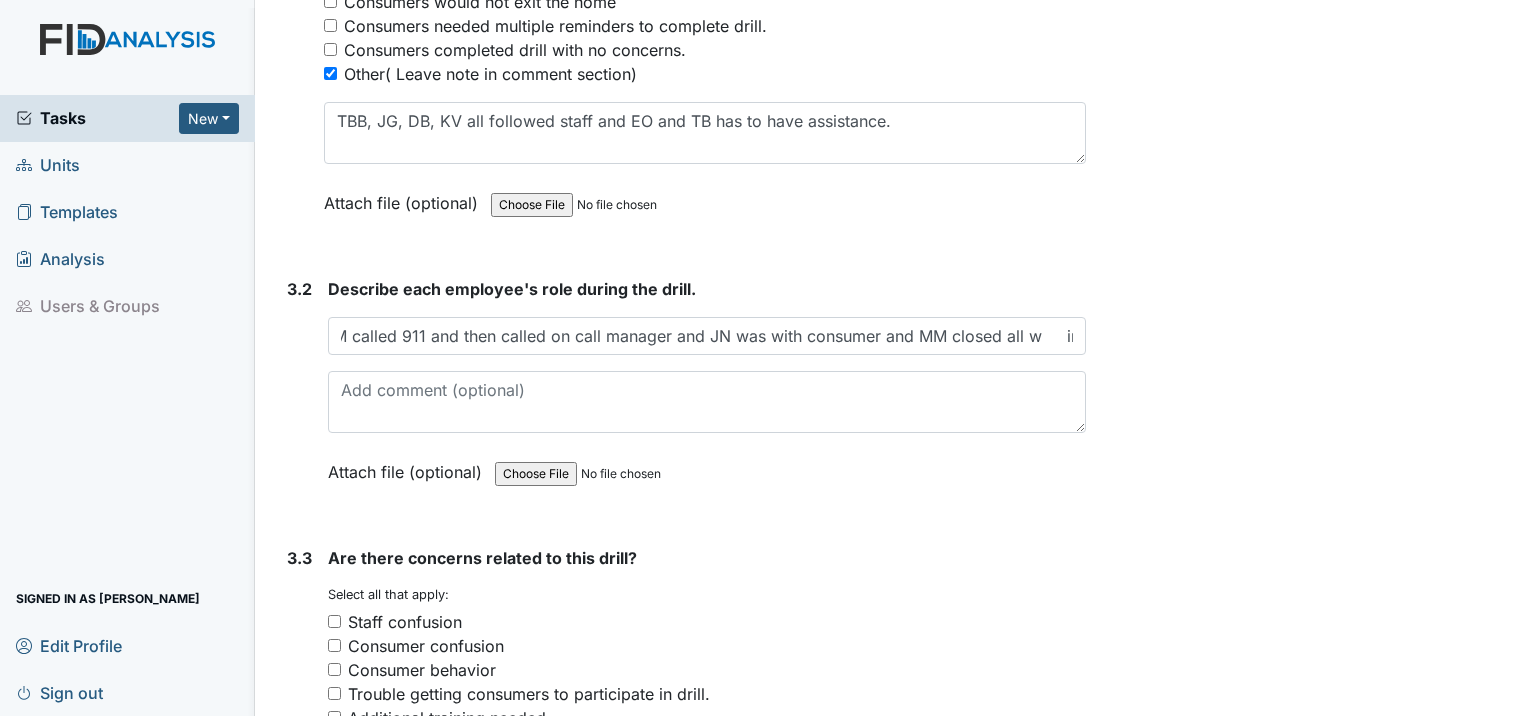 scroll, scrollTop: 0, scrollLeft: 0, axis: both 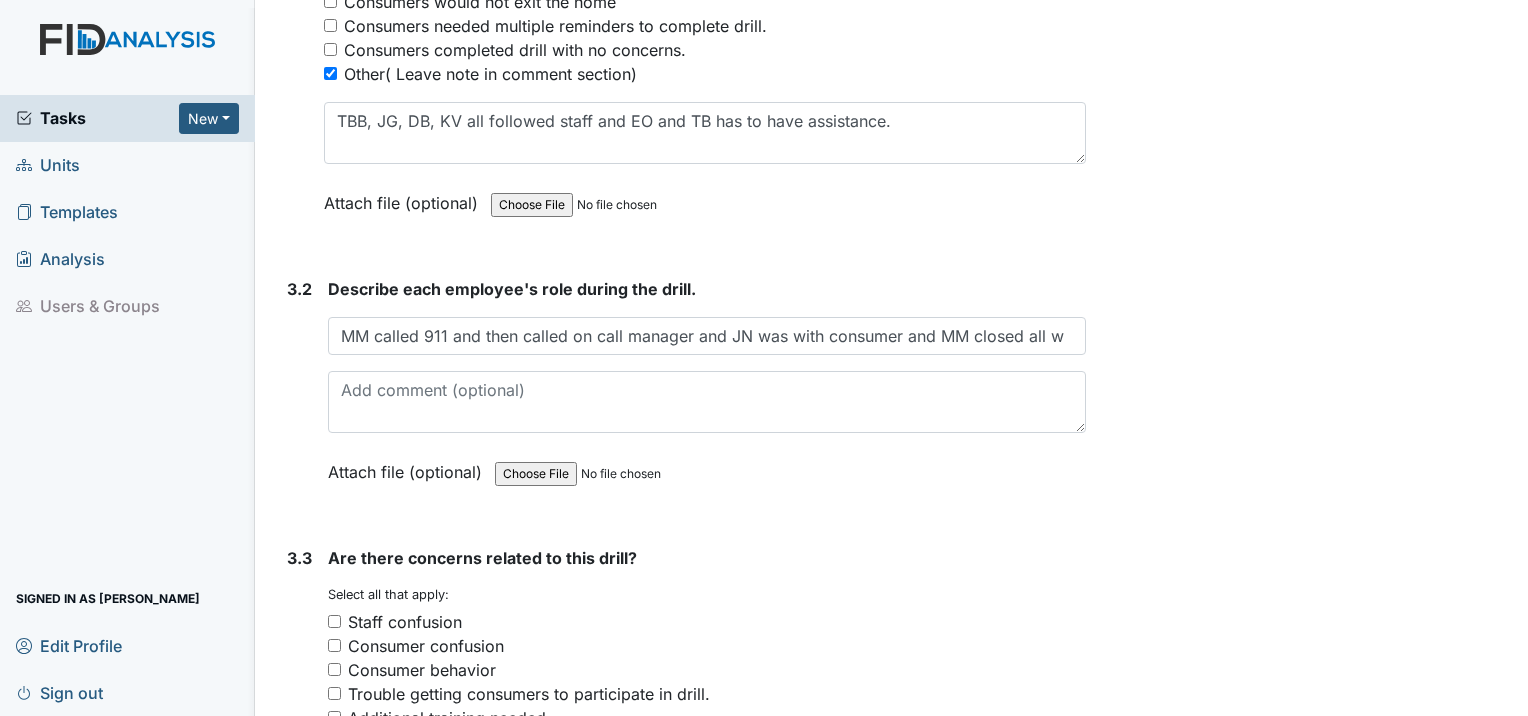 click on "Archive Task
×
Are you sure you want to archive this task? It will appear as incomplete on reports.
Archive
Delete Task
×
Are you sure you want to delete this task?
Delete
Save
Challette Hedgebeth assigned on Jul 15, 2025." at bounding box center [1310, -530] 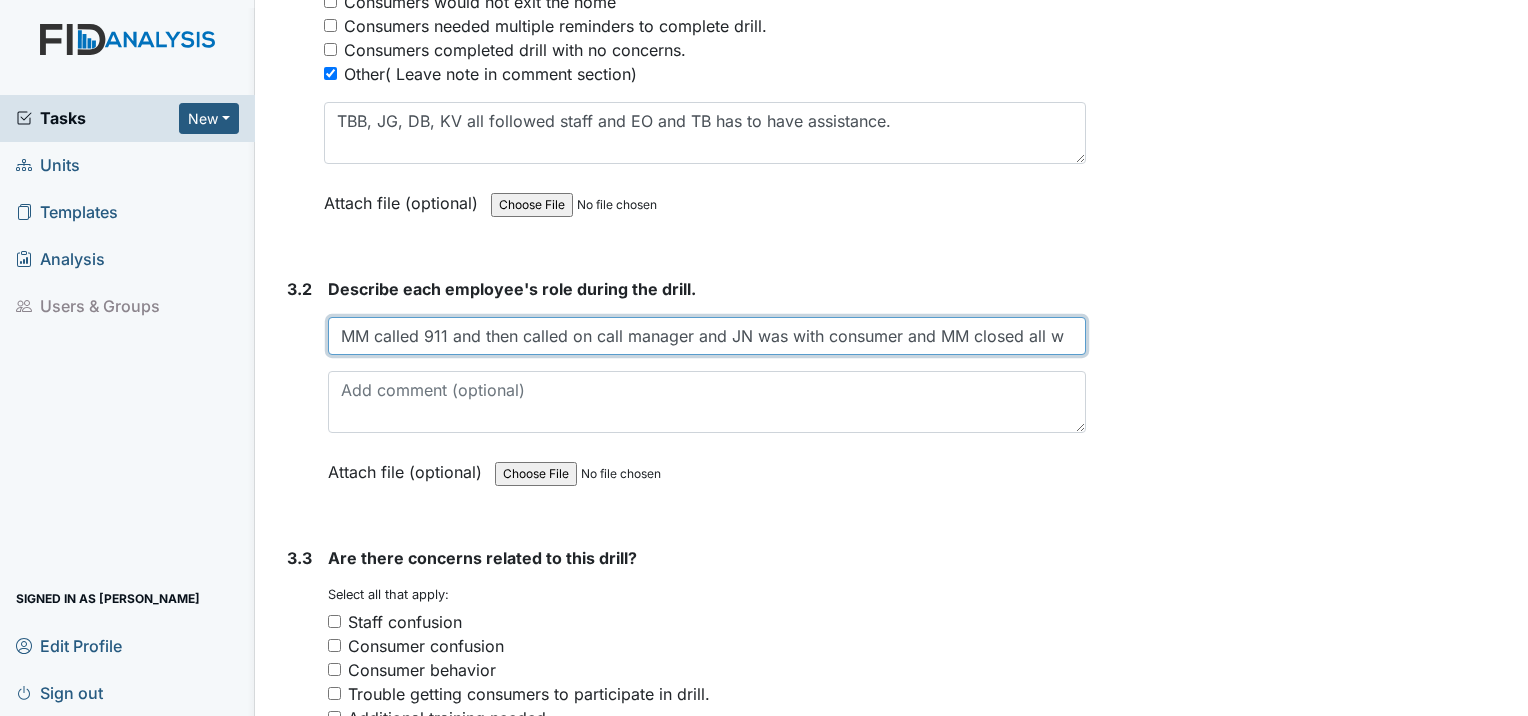 drag, startPoint x: 1155, startPoint y: 255, endPoint x: 1058, endPoint y: 280, distance: 100.16985 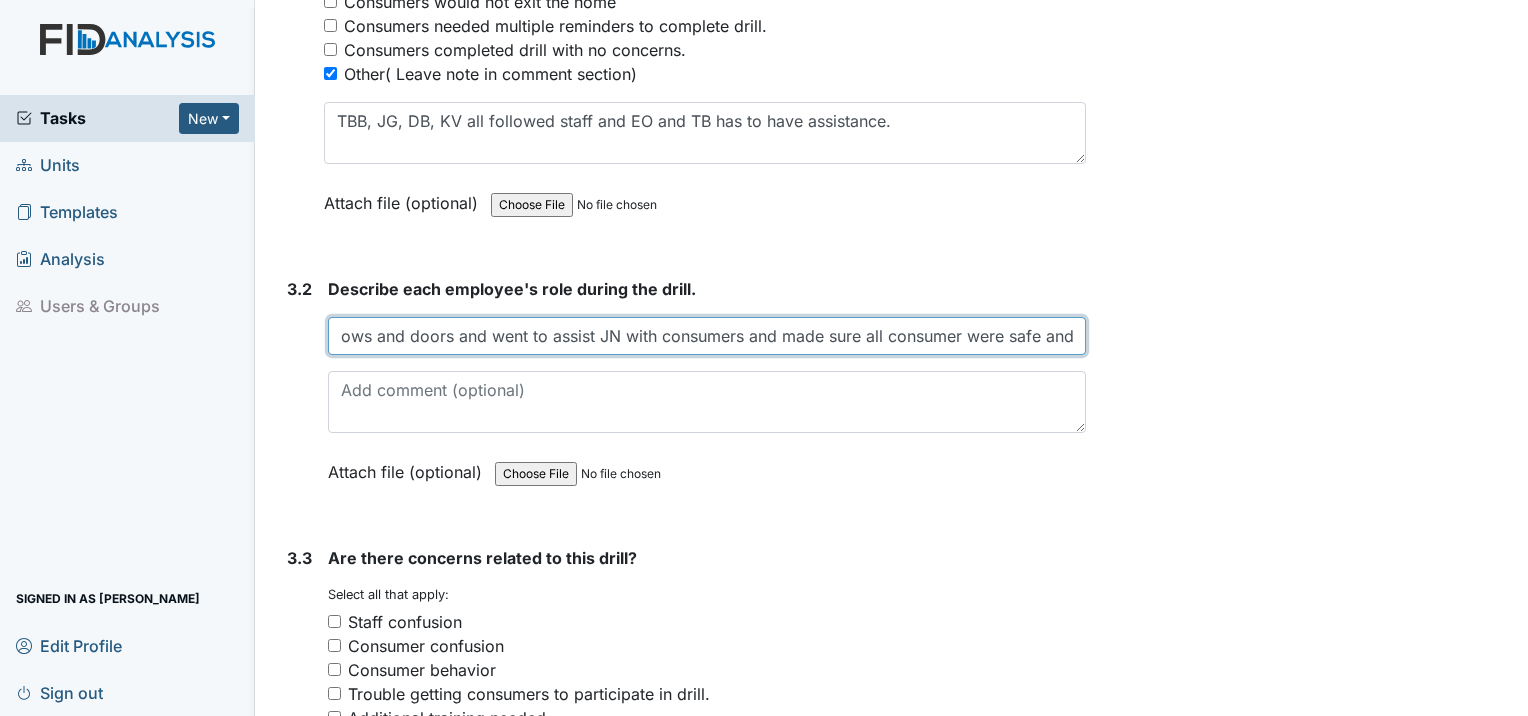 scroll, scrollTop: 0, scrollLeft: 781, axis: horizontal 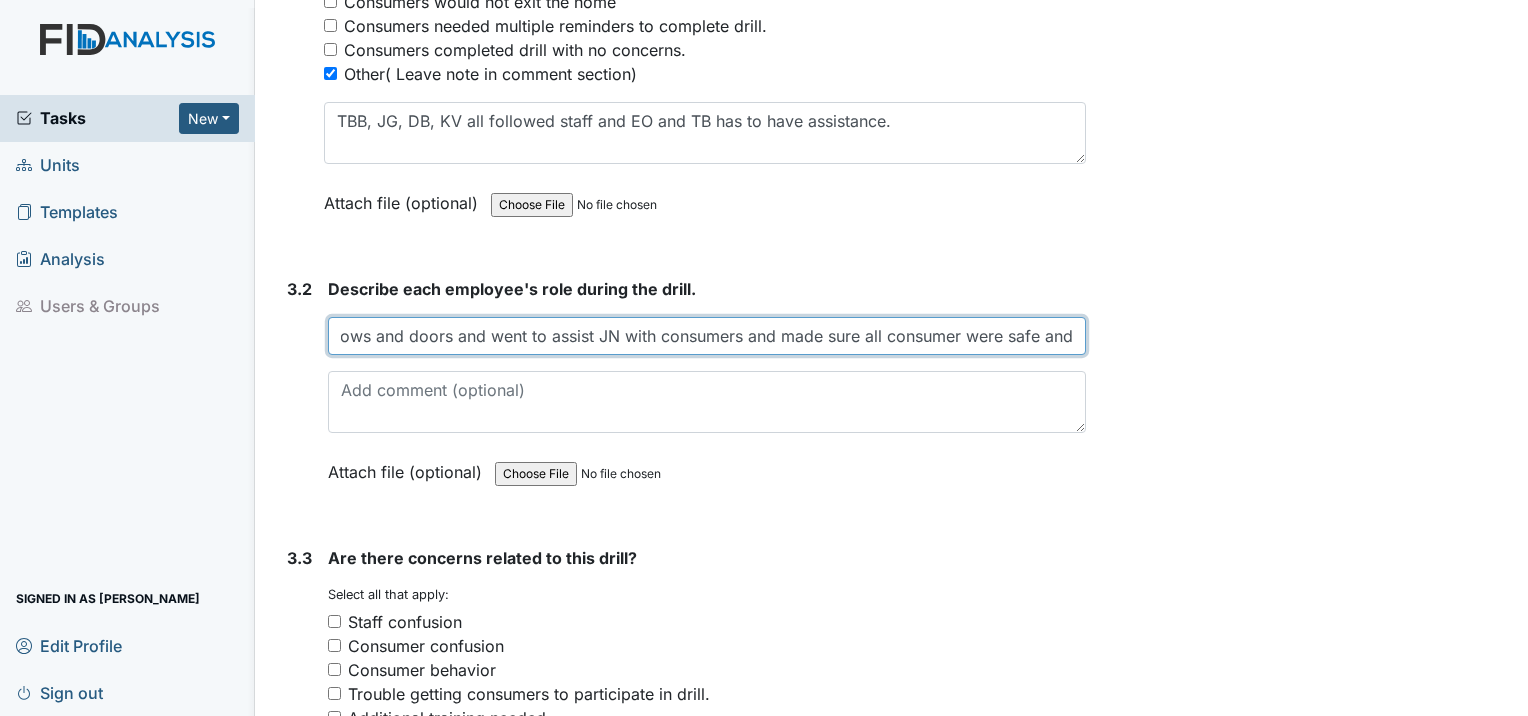 drag, startPoint x: 1066, startPoint y: 276, endPoint x: 1054, endPoint y: 280, distance: 12.649111 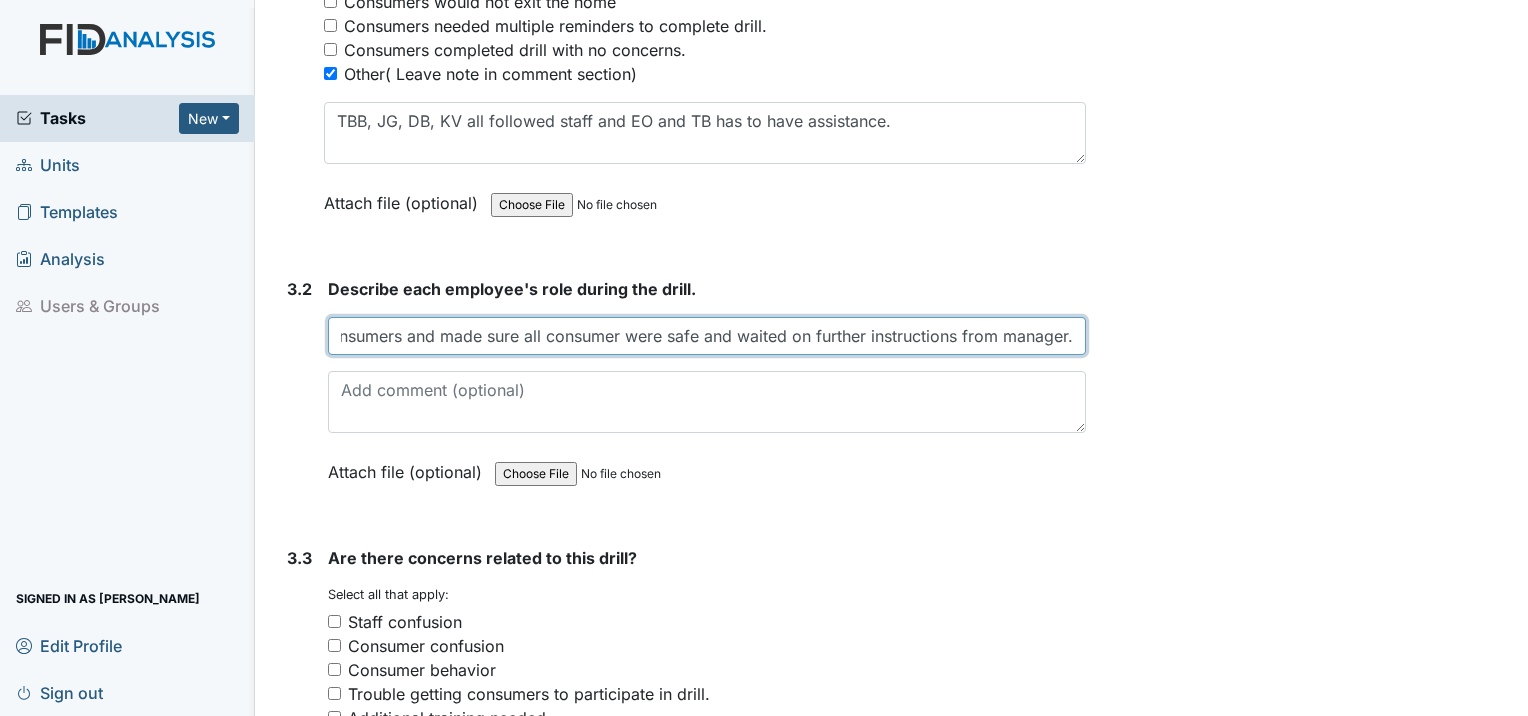 scroll, scrollTop: 0, scrollLeft: 1118, axis: horizontal 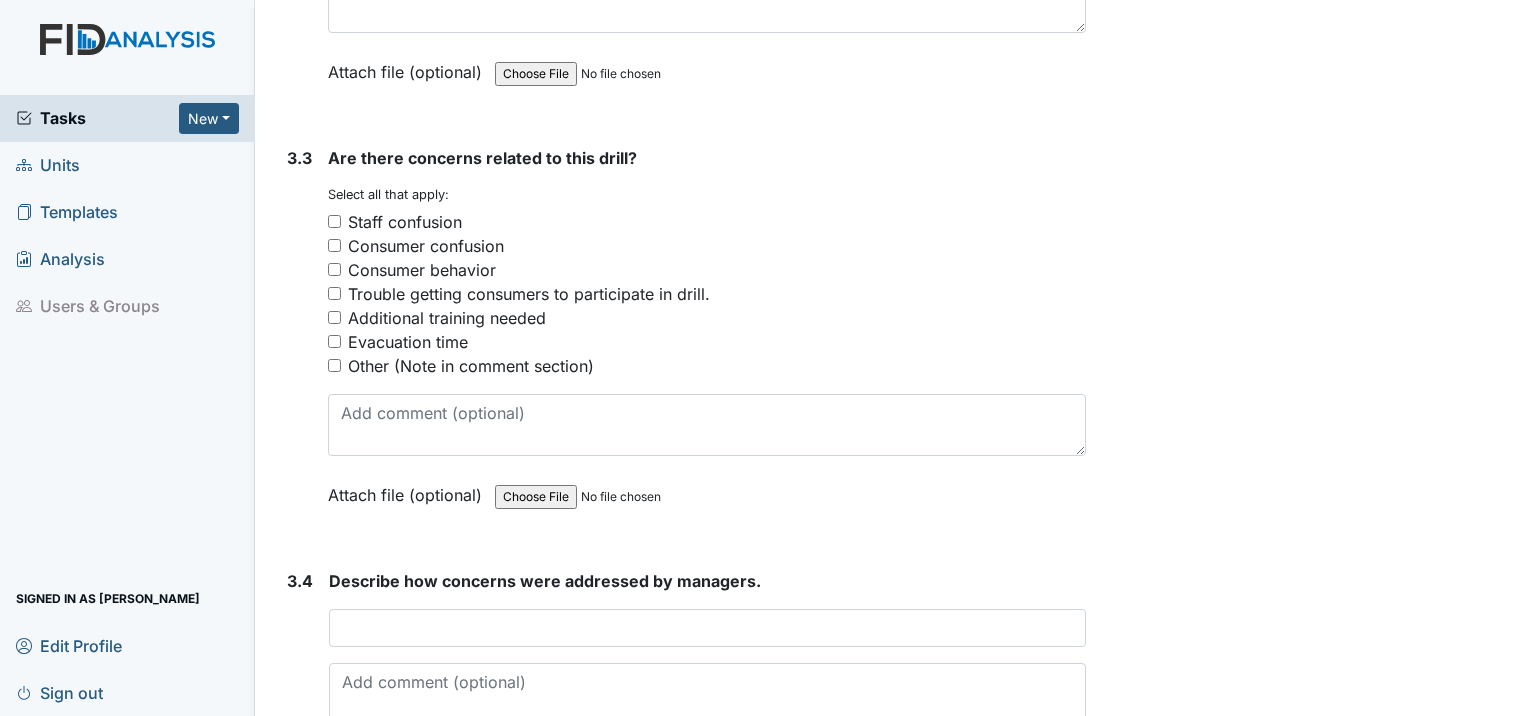 type on "MM called 911 and then called on call manager and JN was with consumer and MM closed all w     indows and doors and went to assist JN with consumers and made sure all consumer were safe and waited on further instructions from manager." 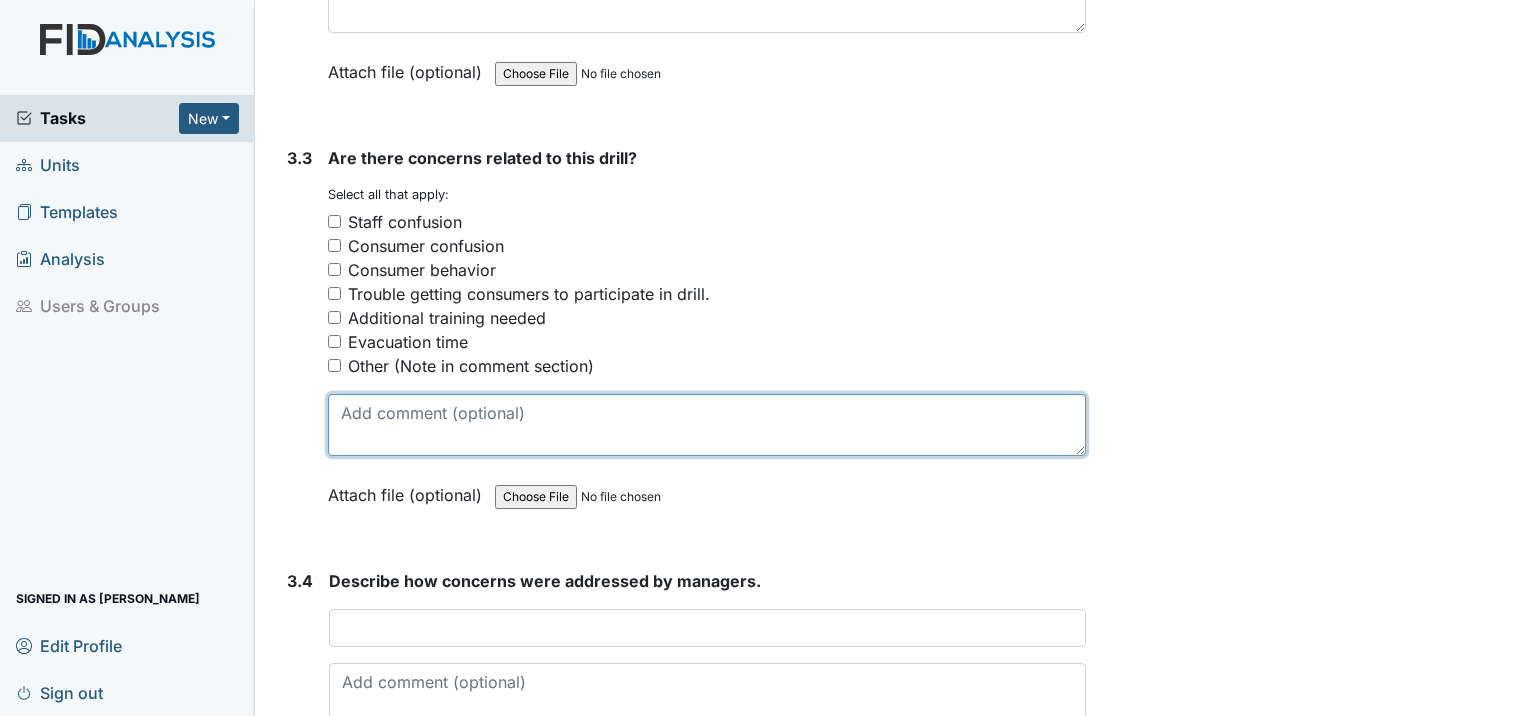 scroll, scrollTop: 0, scrollLeft: 0, axis: both 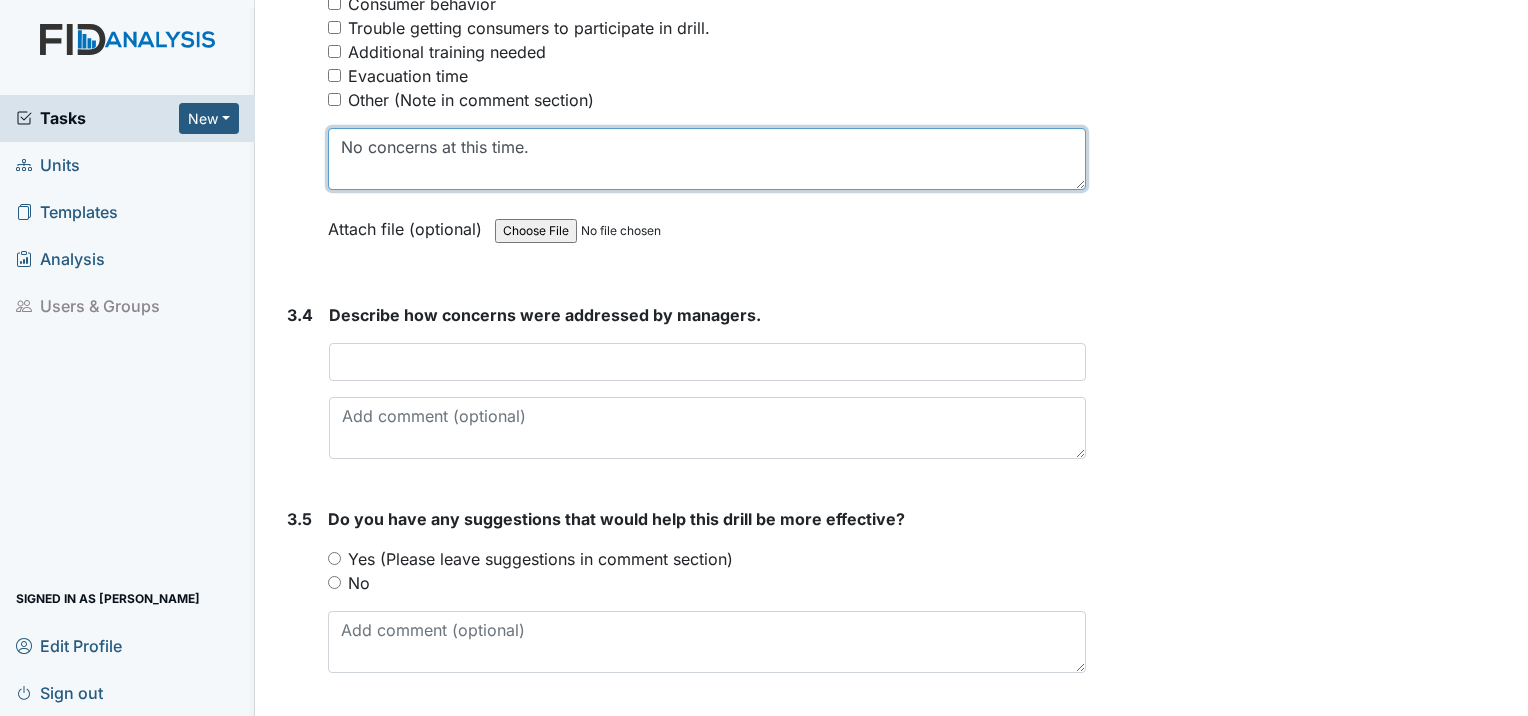 type on "No concerns at this time." 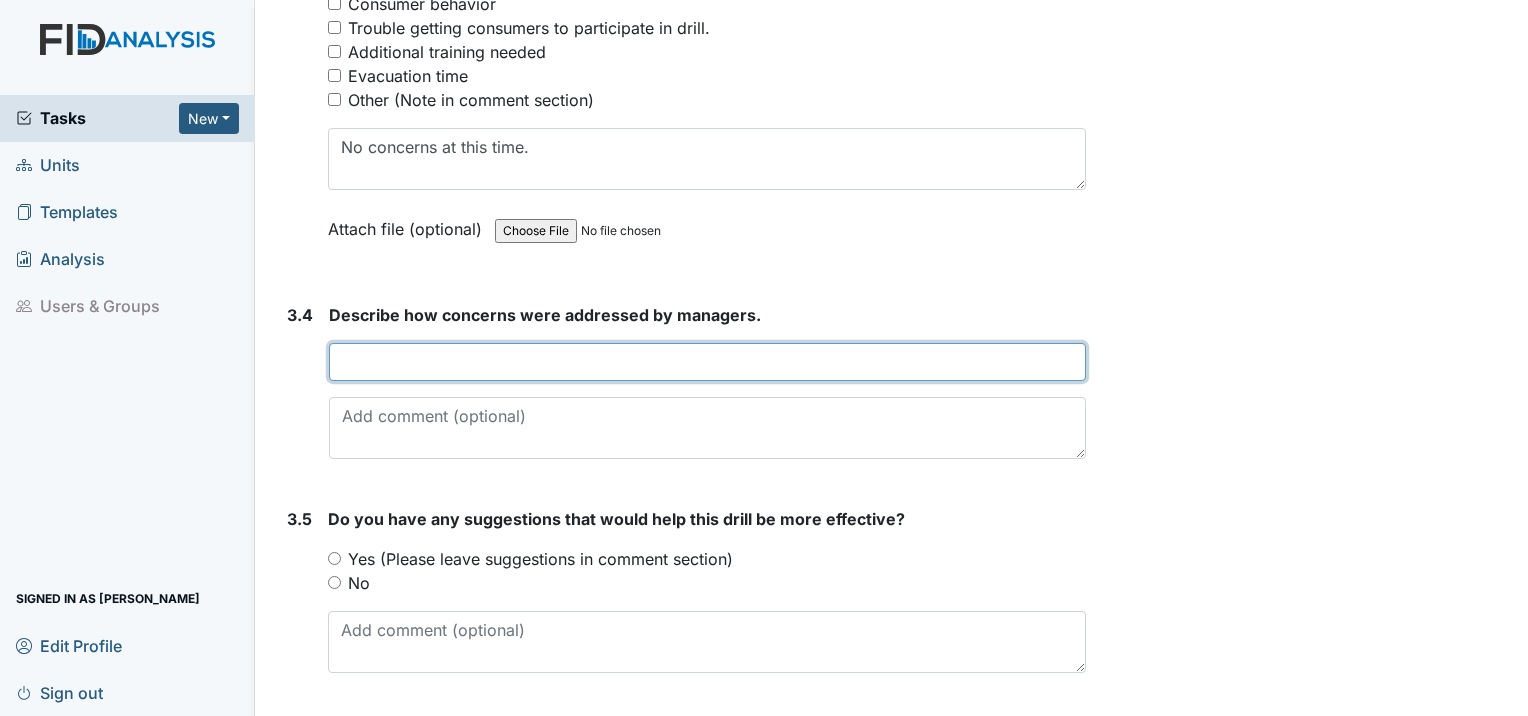click at bounding box center [707, 362] 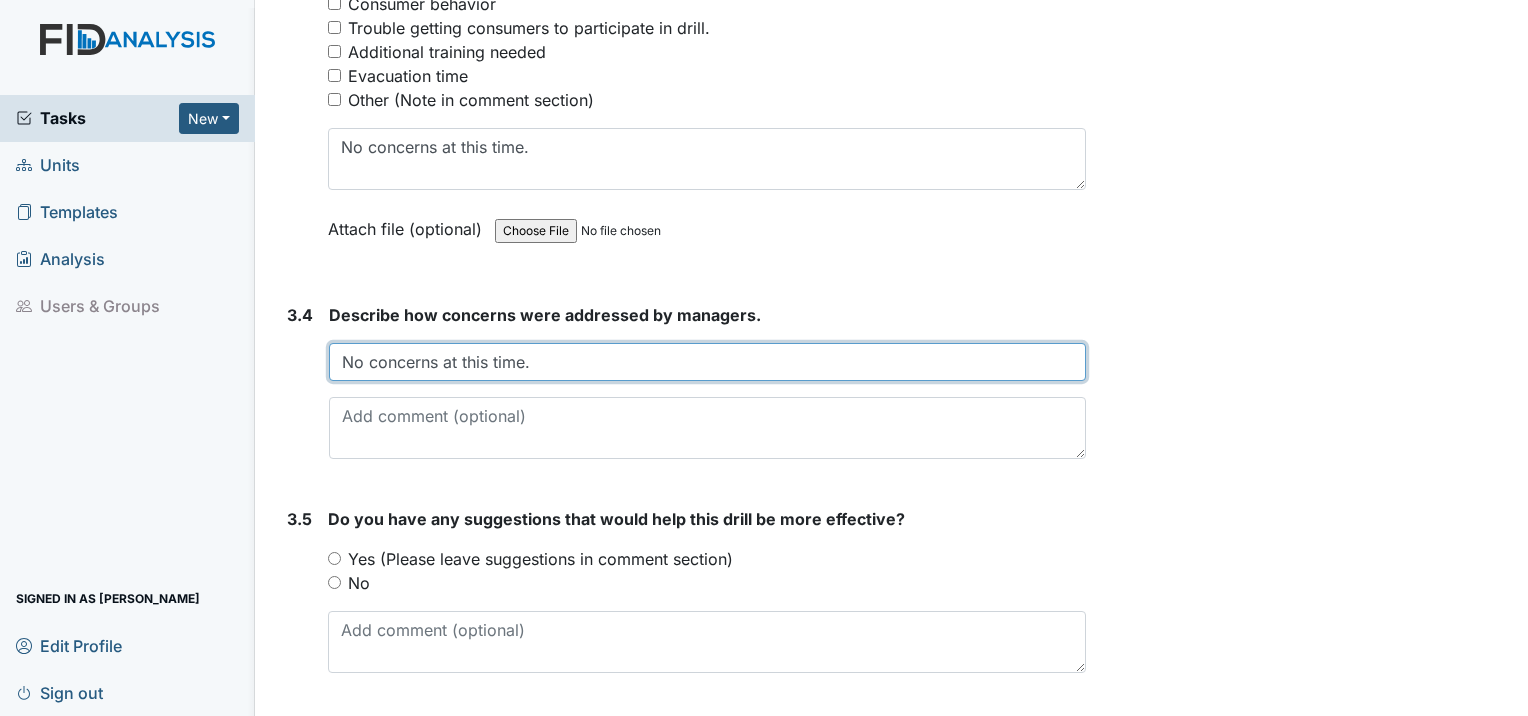 type on "No concerns at this time." 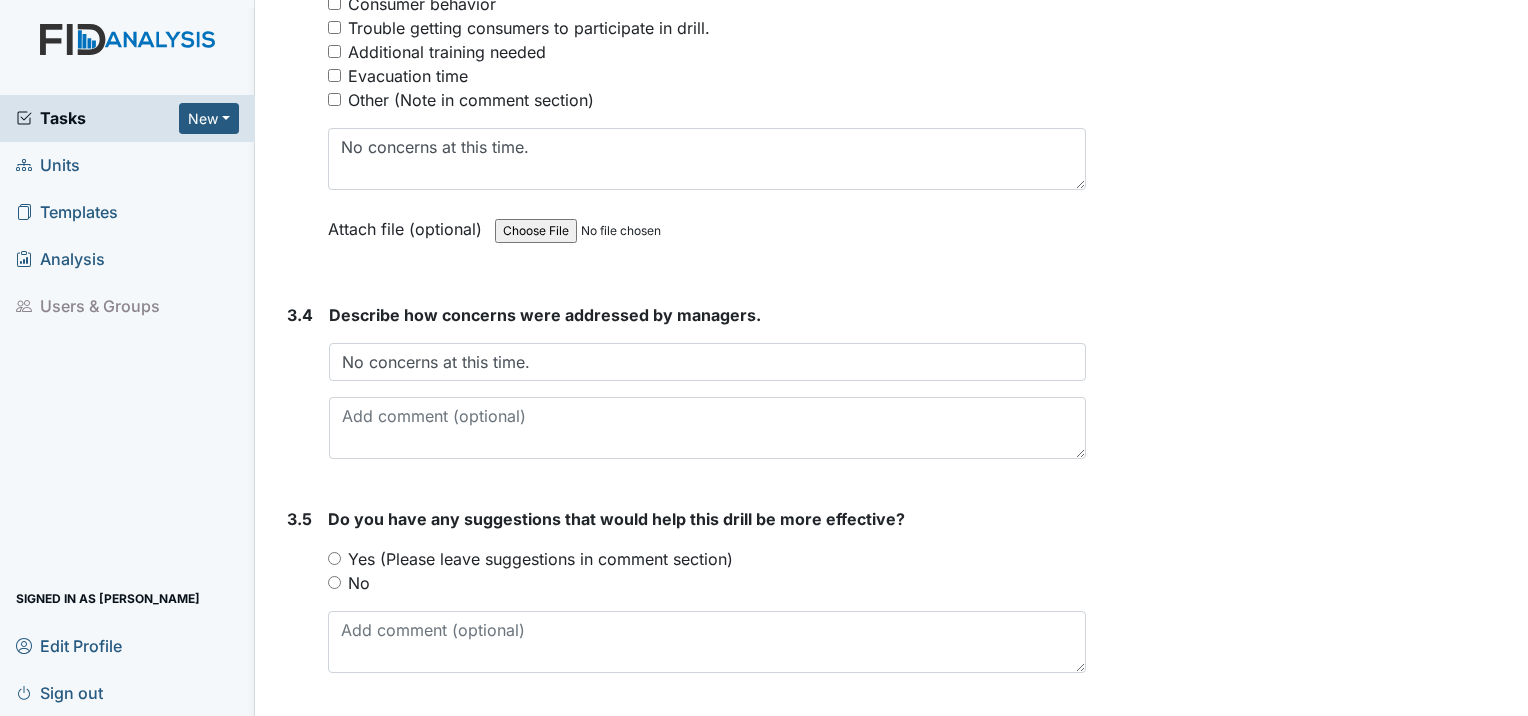 click on "No" at bounding box center [334, 582] 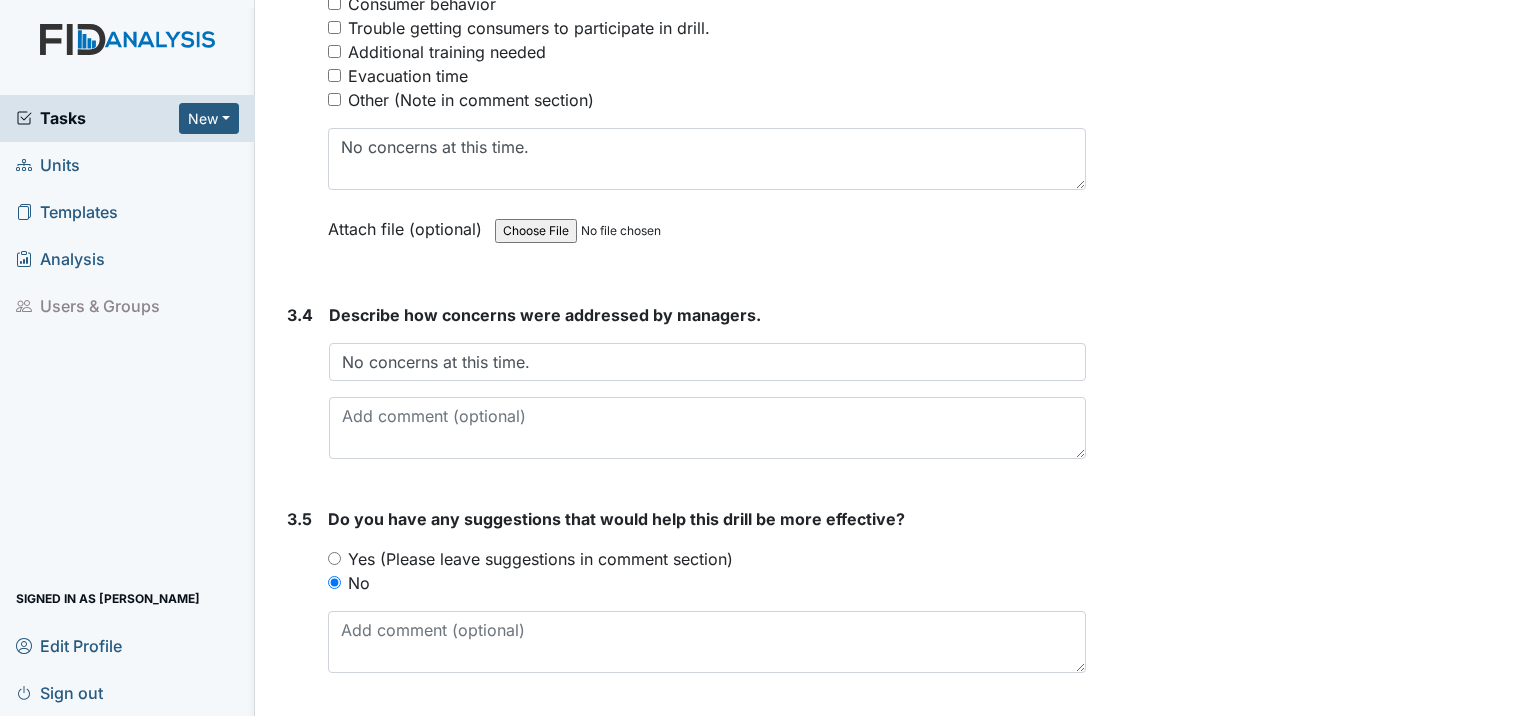 click on "Submit" at bounding box center [330, 740] 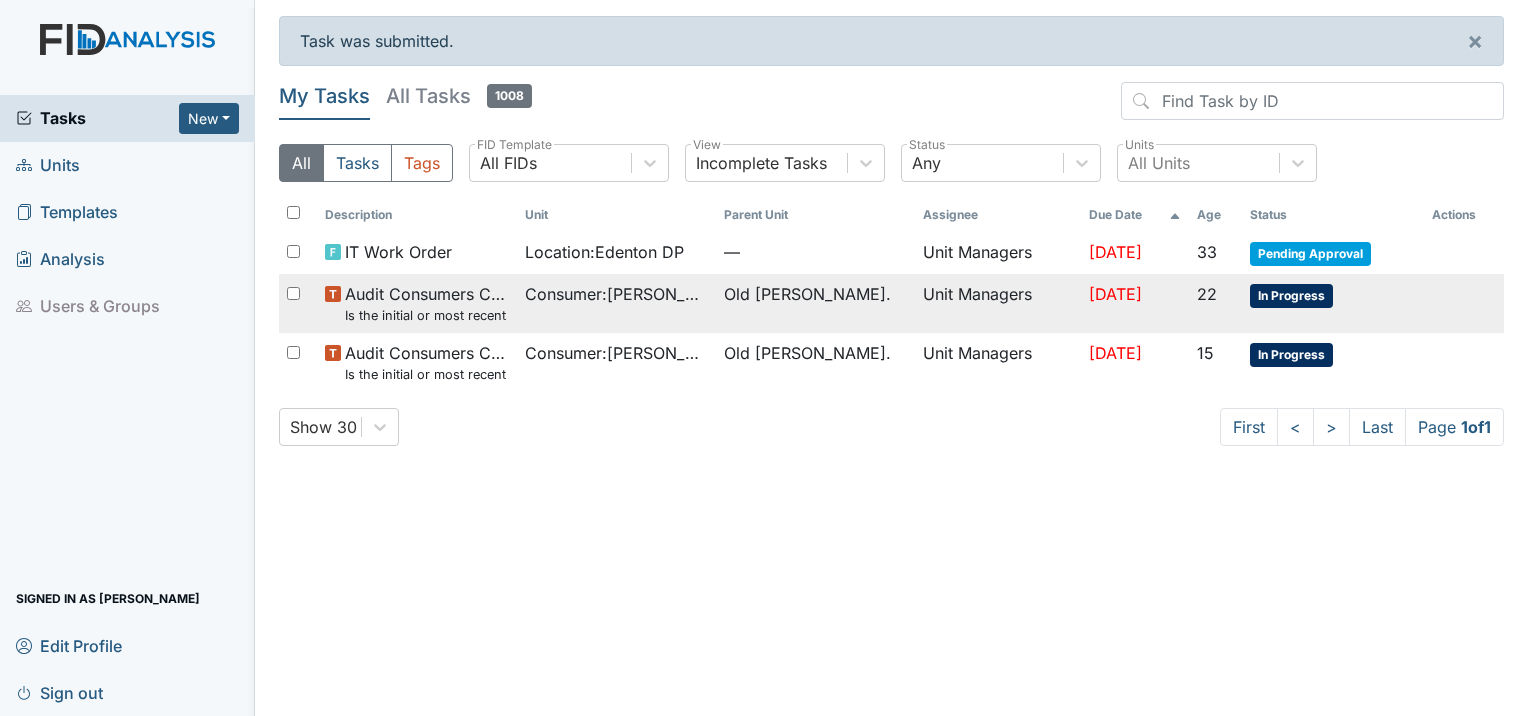 scroll, scrollTop: 0, scrollLeft: 0, axis: both 